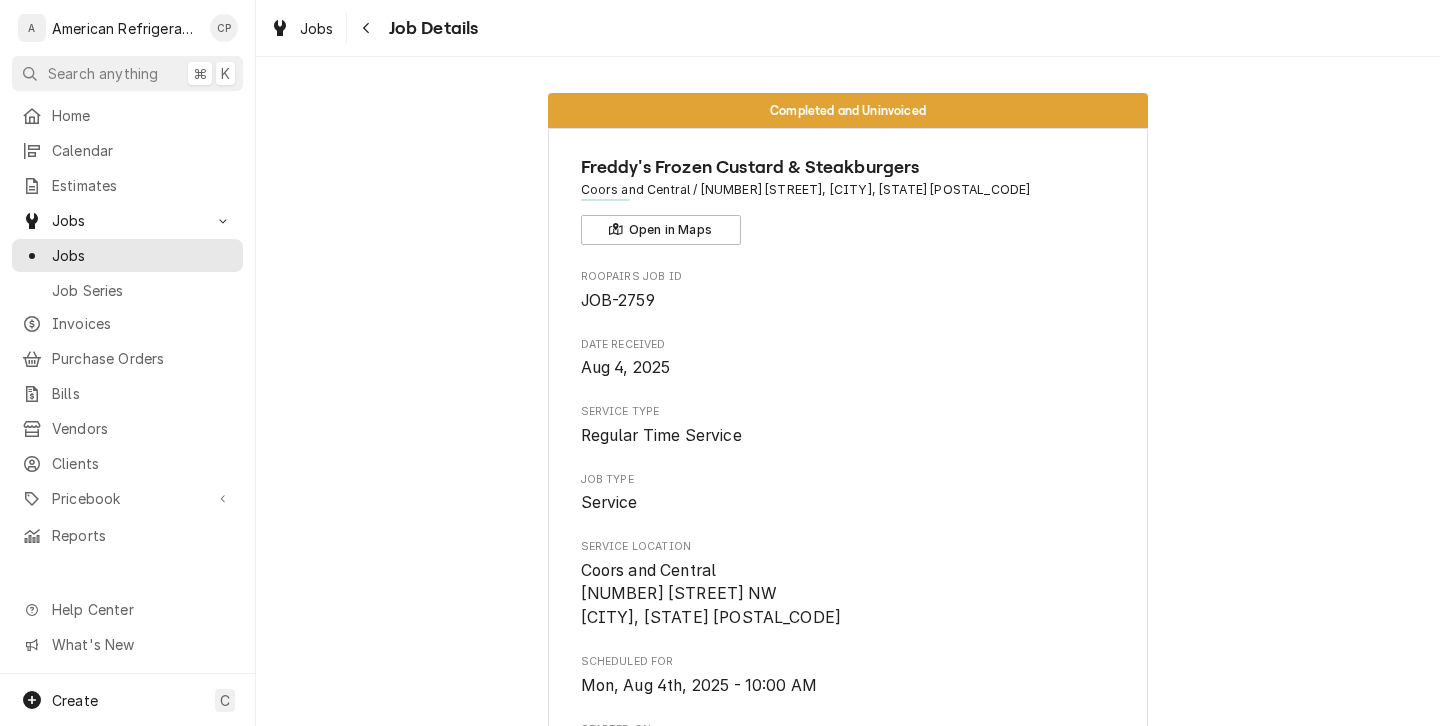 scroll, scrollTop: 0, scrollLeft: 0, axis: both 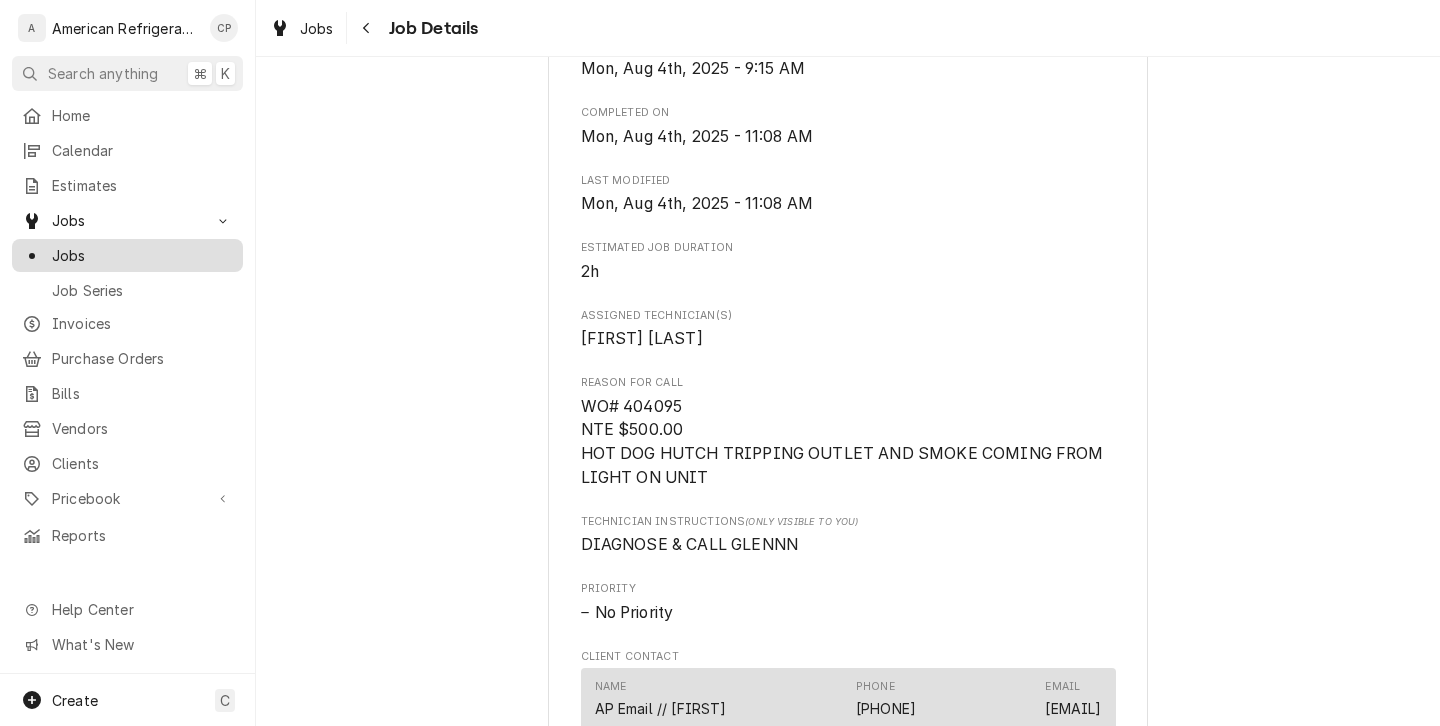 click on "Jobs" at bounding box center (142, 255) 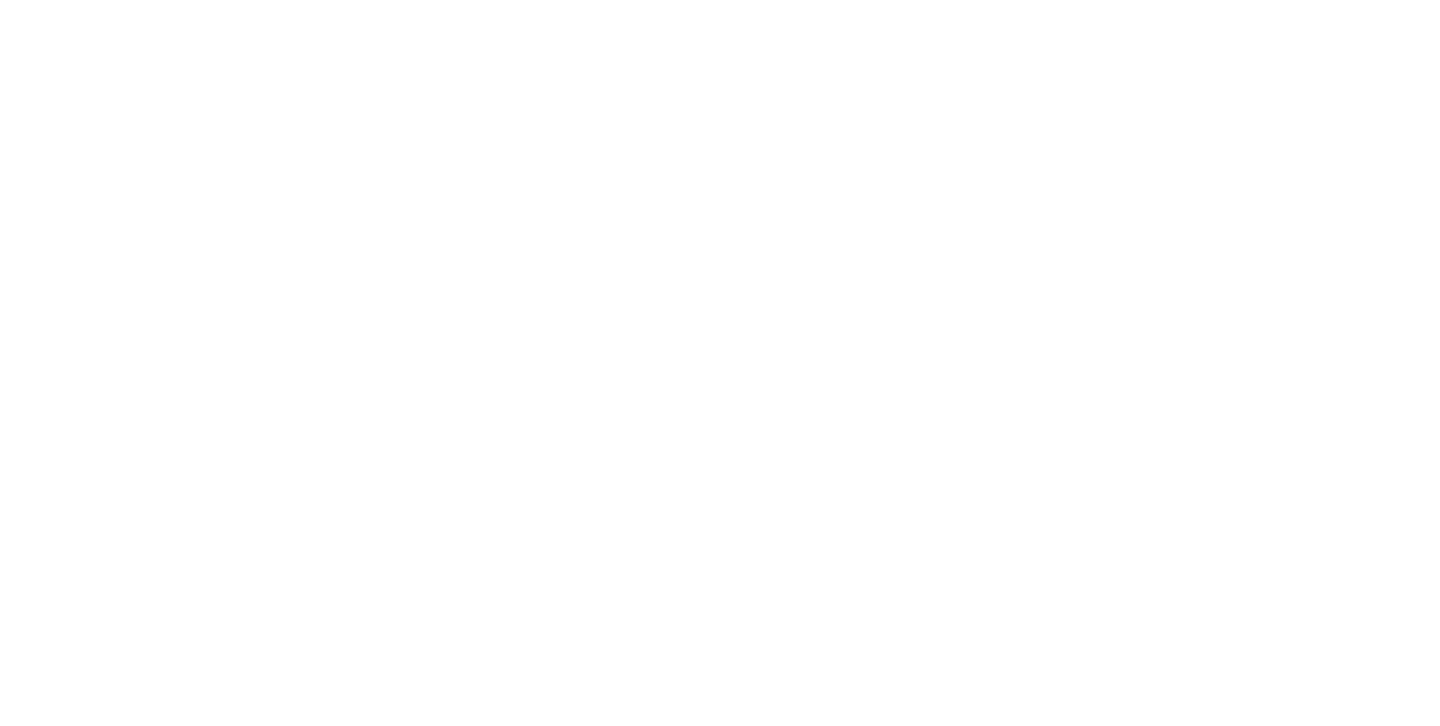 scroll, scrollTop: 0, scrollLeft: 0, axis: both 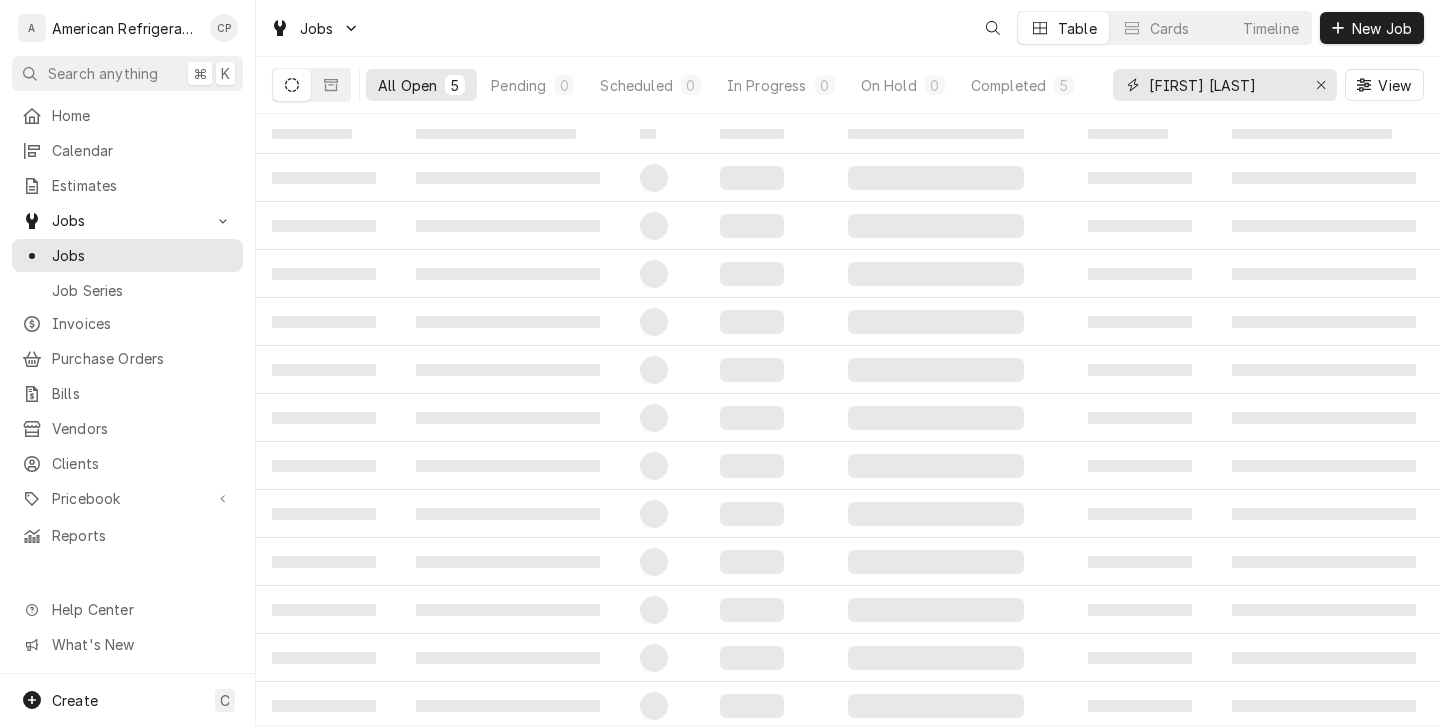 click on "freddy coors" at bounding box center (1224, 85) 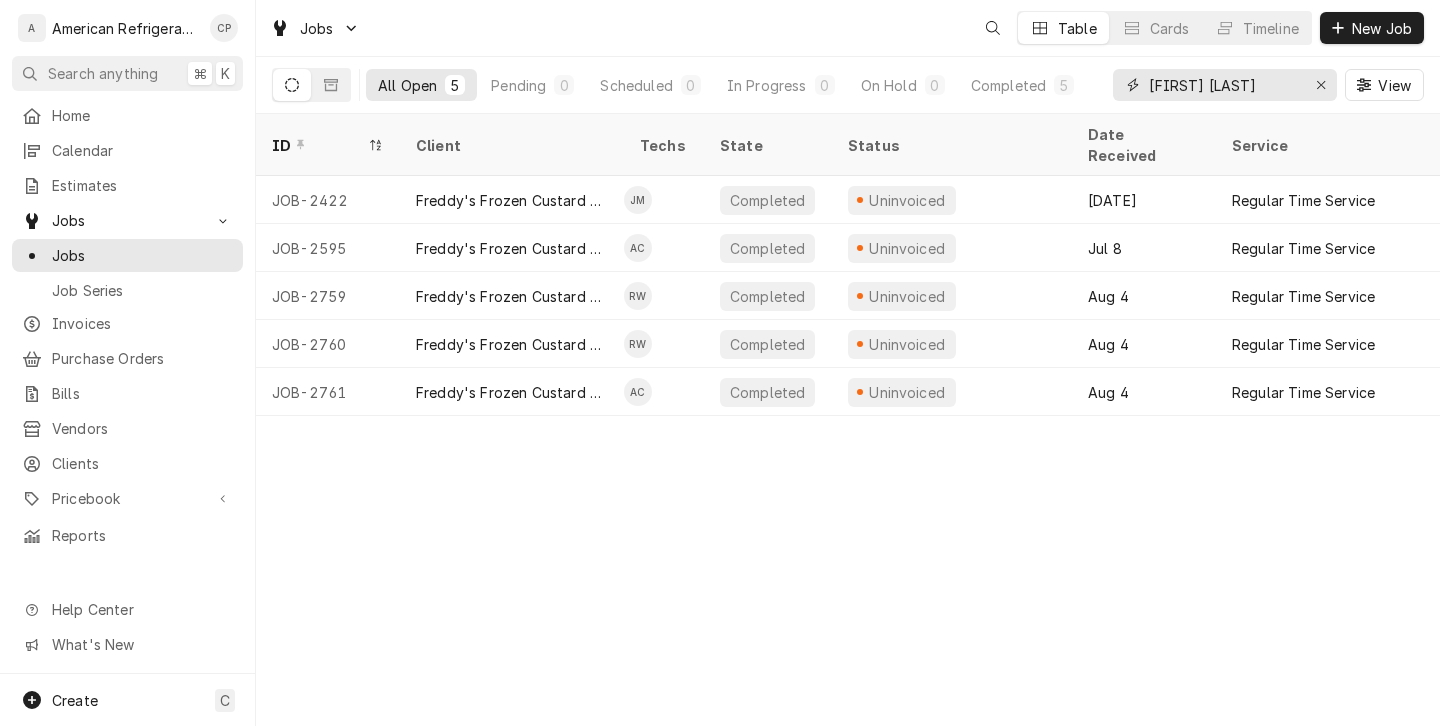 click on "freddy coors" at bounding box center (1224, 85) 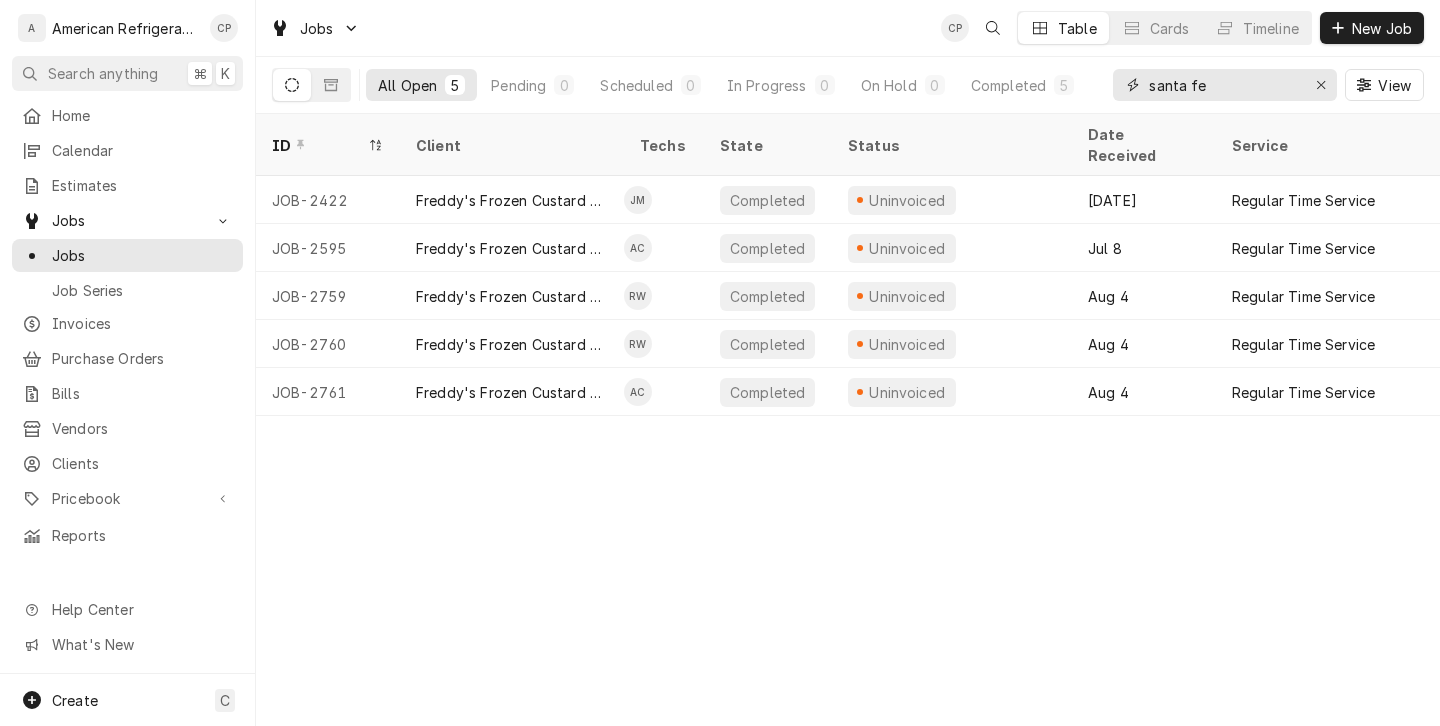 type on "santa fe" 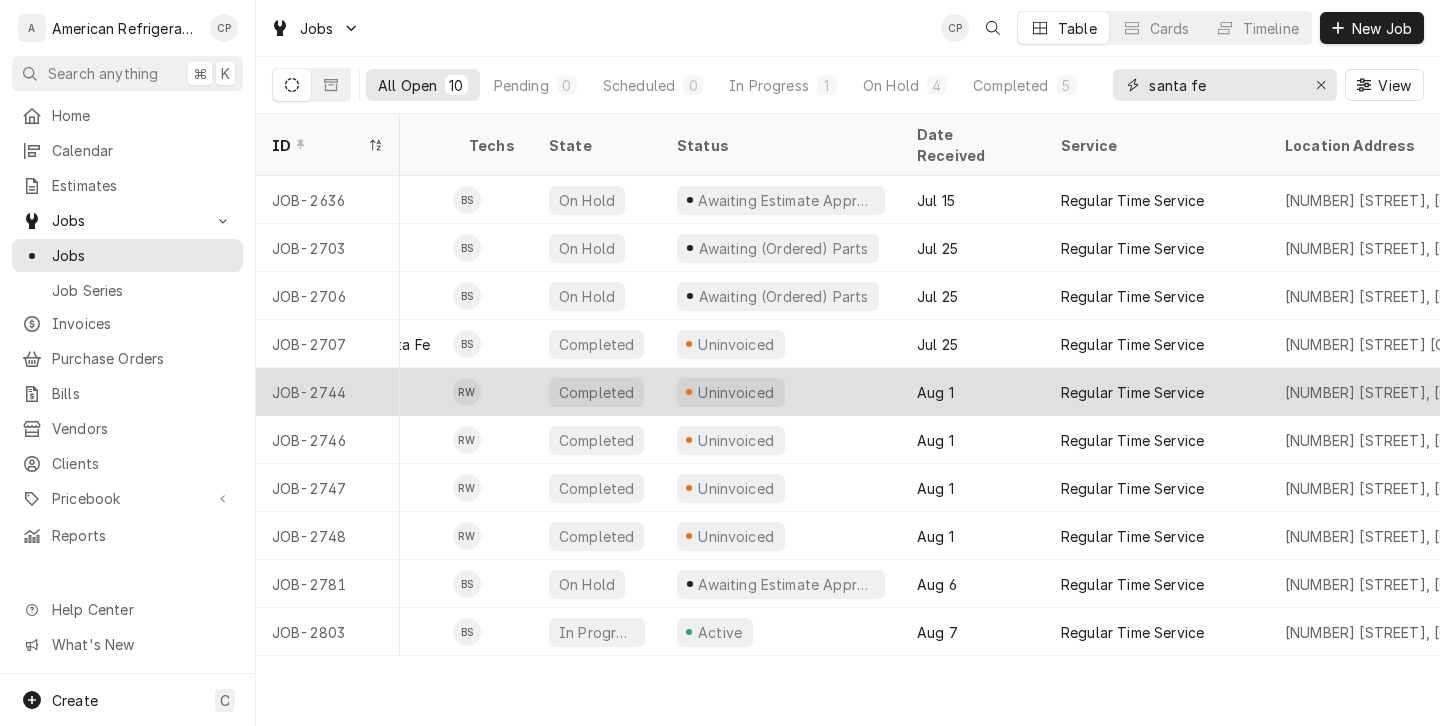 scroll, scrollTop: 0, scrollLeft: 169, axis: horizontal 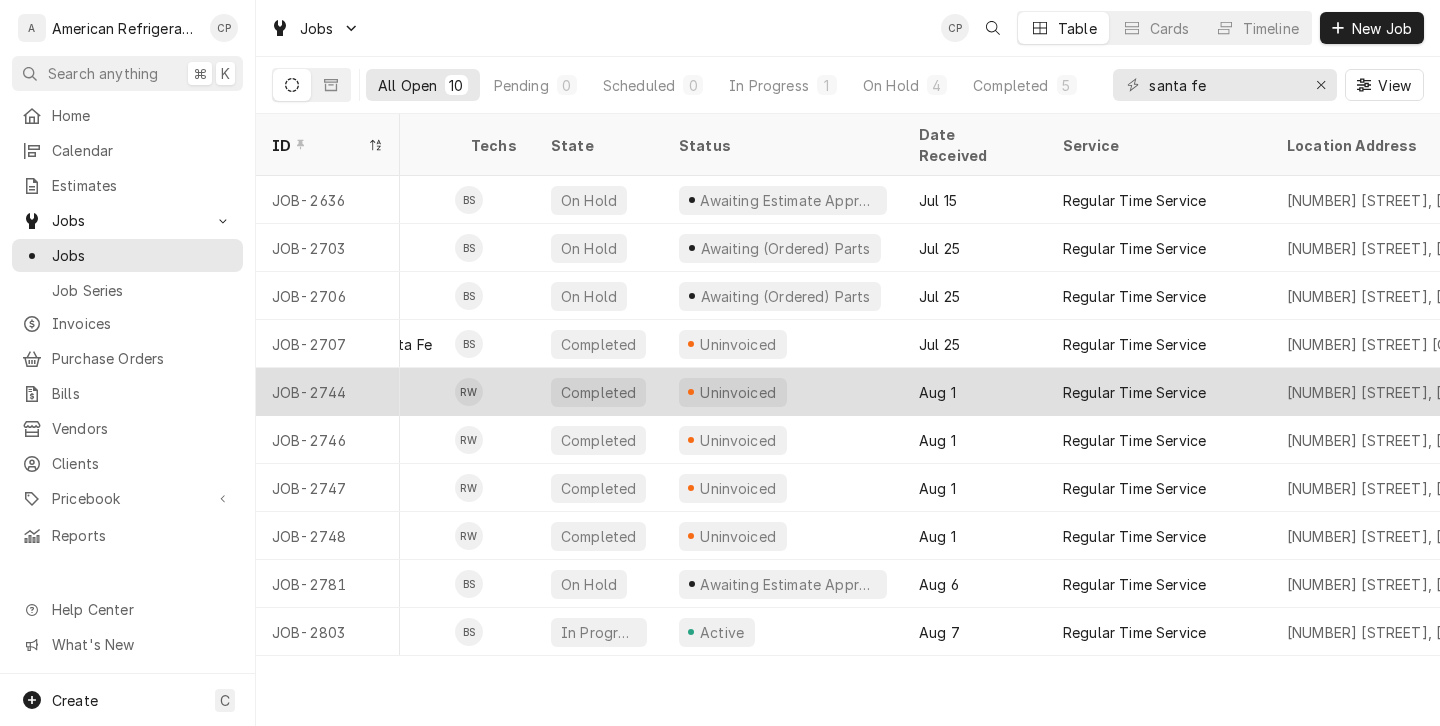 click on "RW" at bounding box center (495, 392) 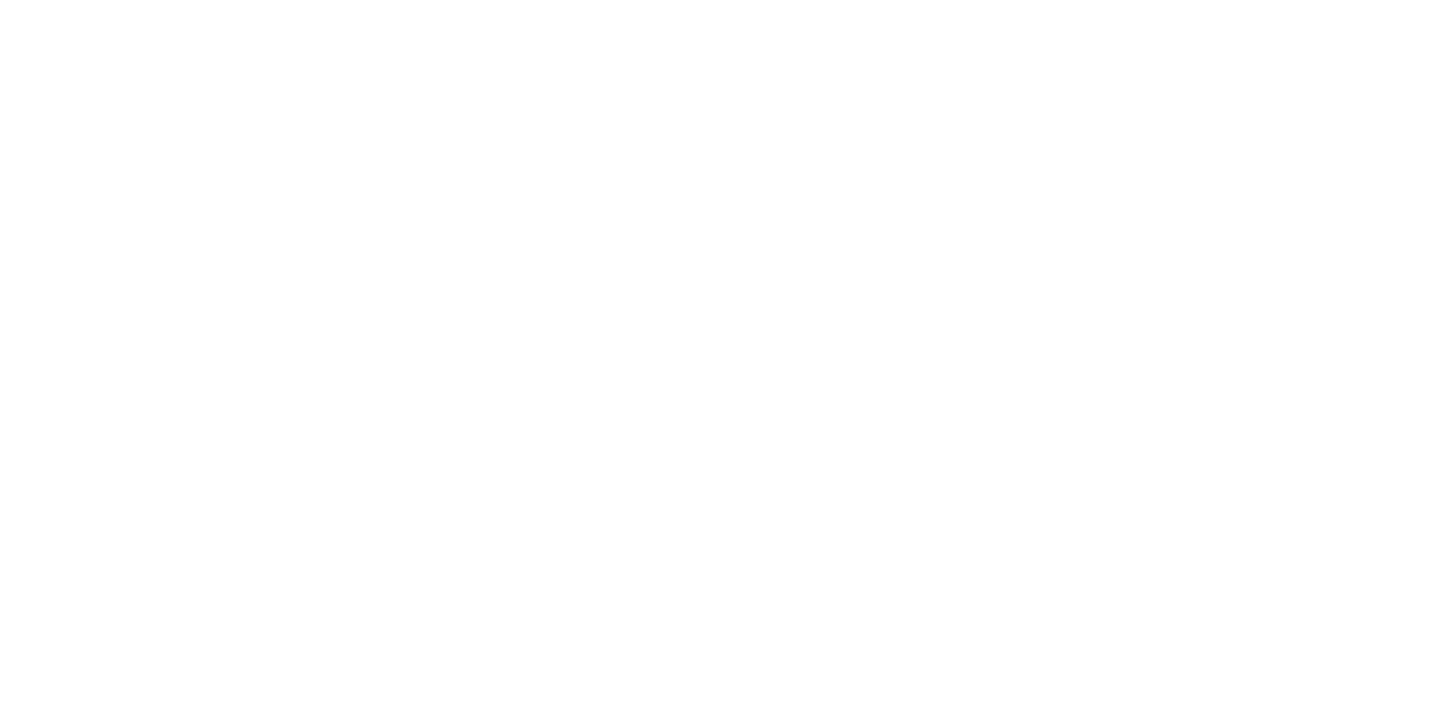 scroll, scrollTop: 0, scrollLeft: 0, axis: both 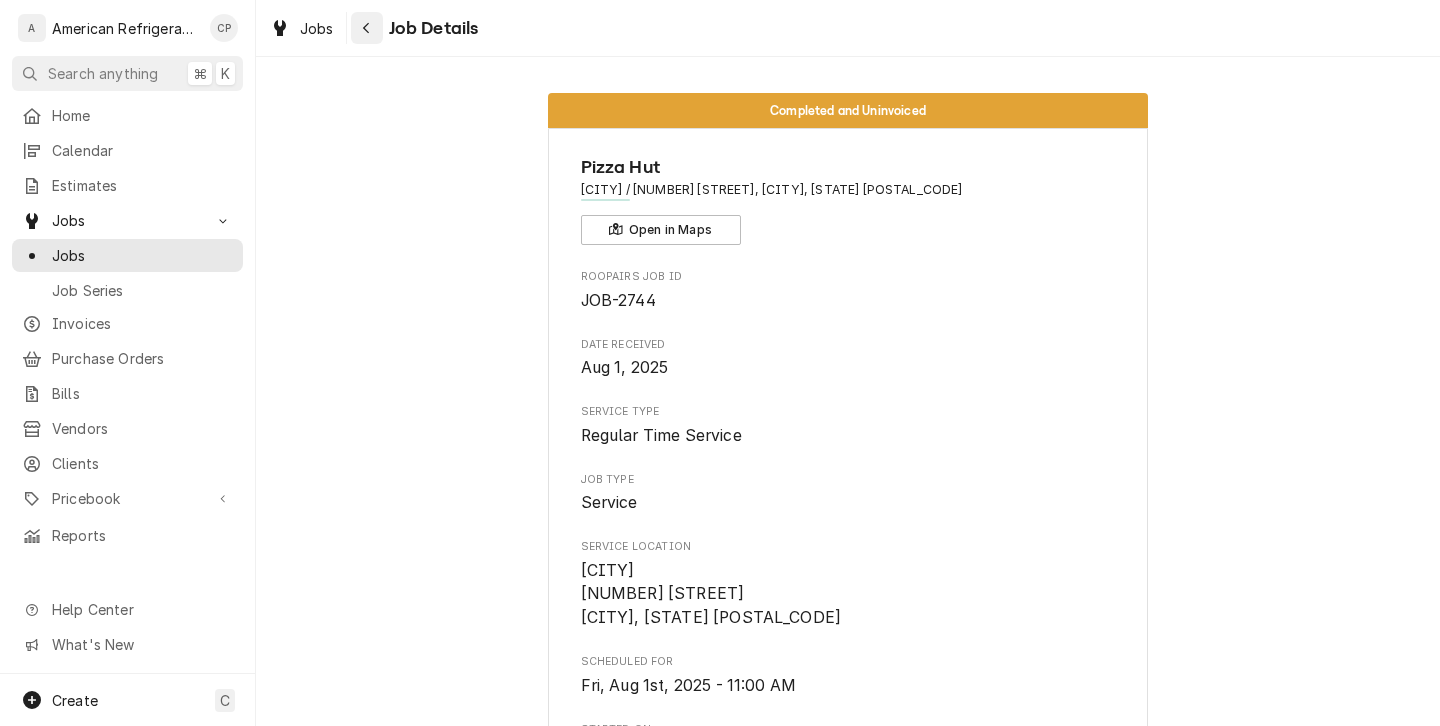 click 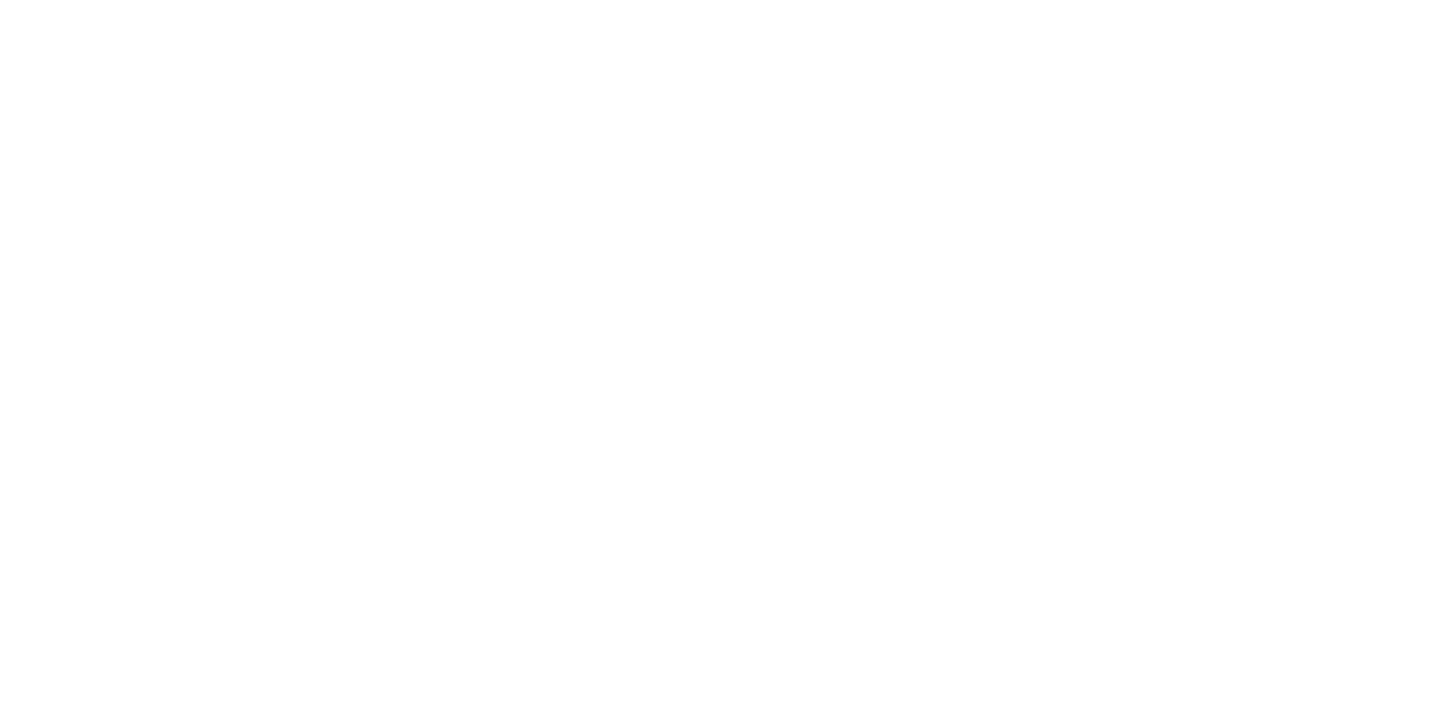 scroll, scrollTop: 0, scrollLeft: 0, axis: both 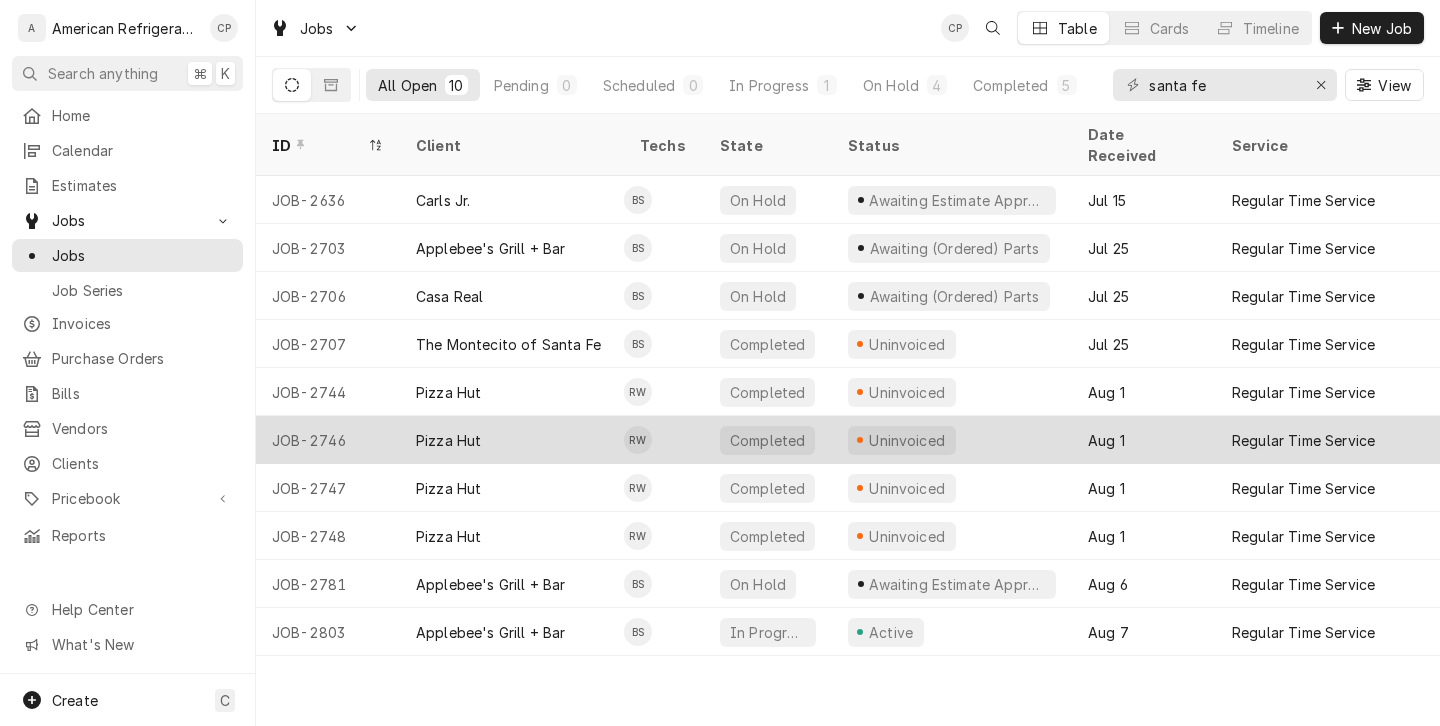 click on "Pizza Hut" at bounding box center [512, 440] 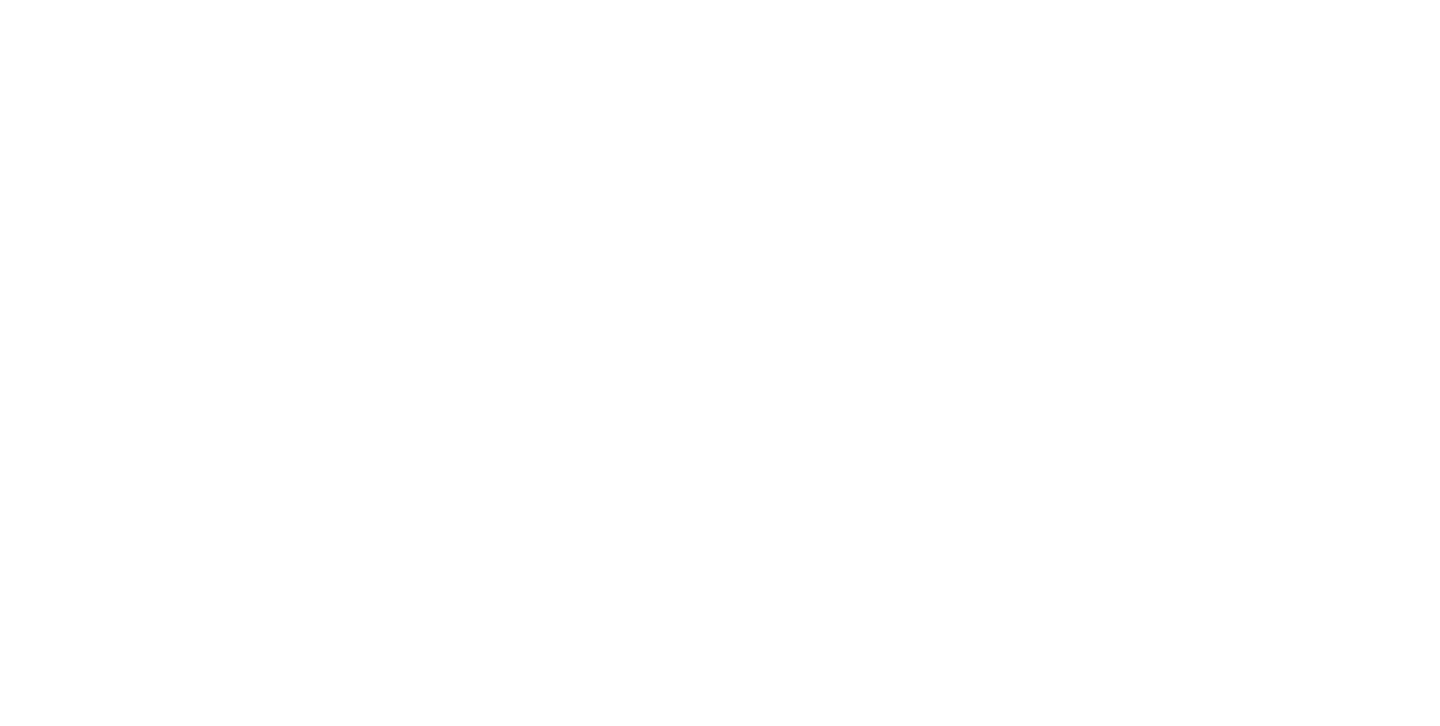 scroll, scrollTop: 0, scrollLeft: 0, axis: both 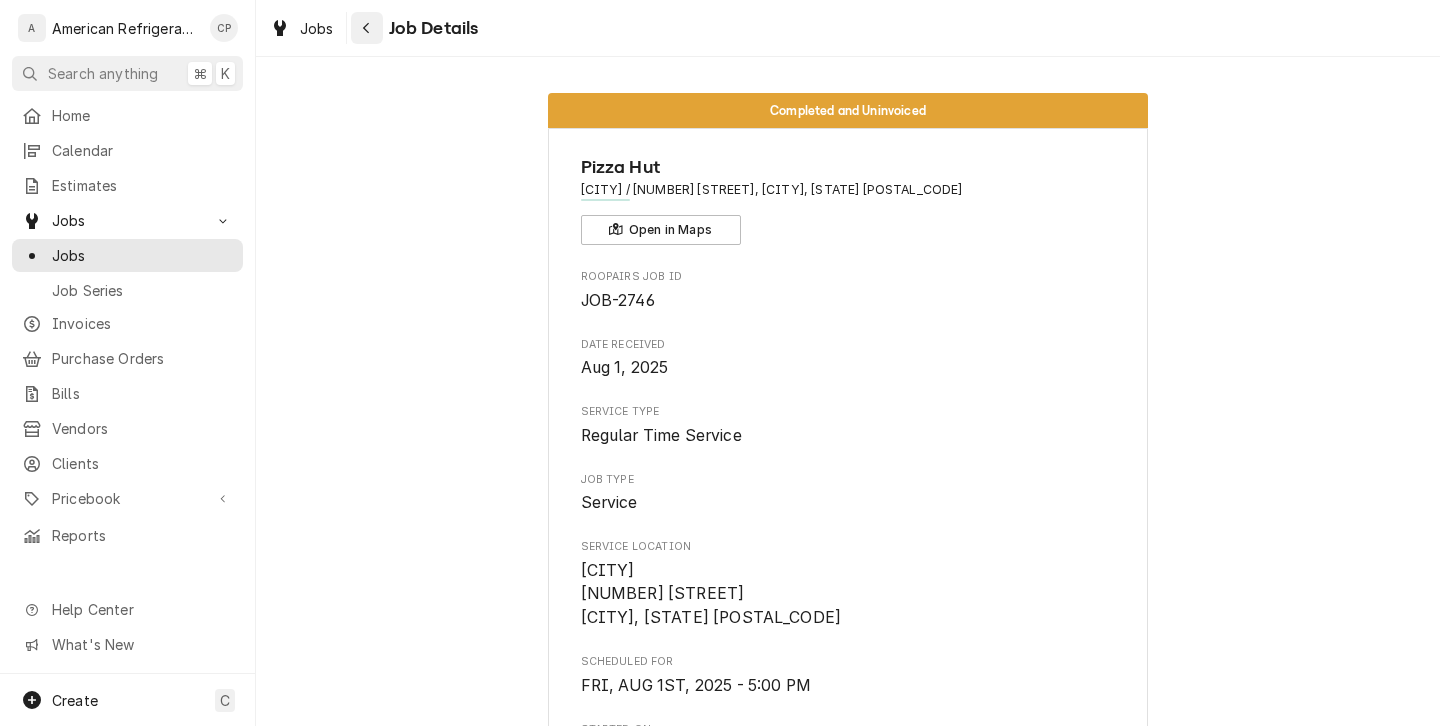 click 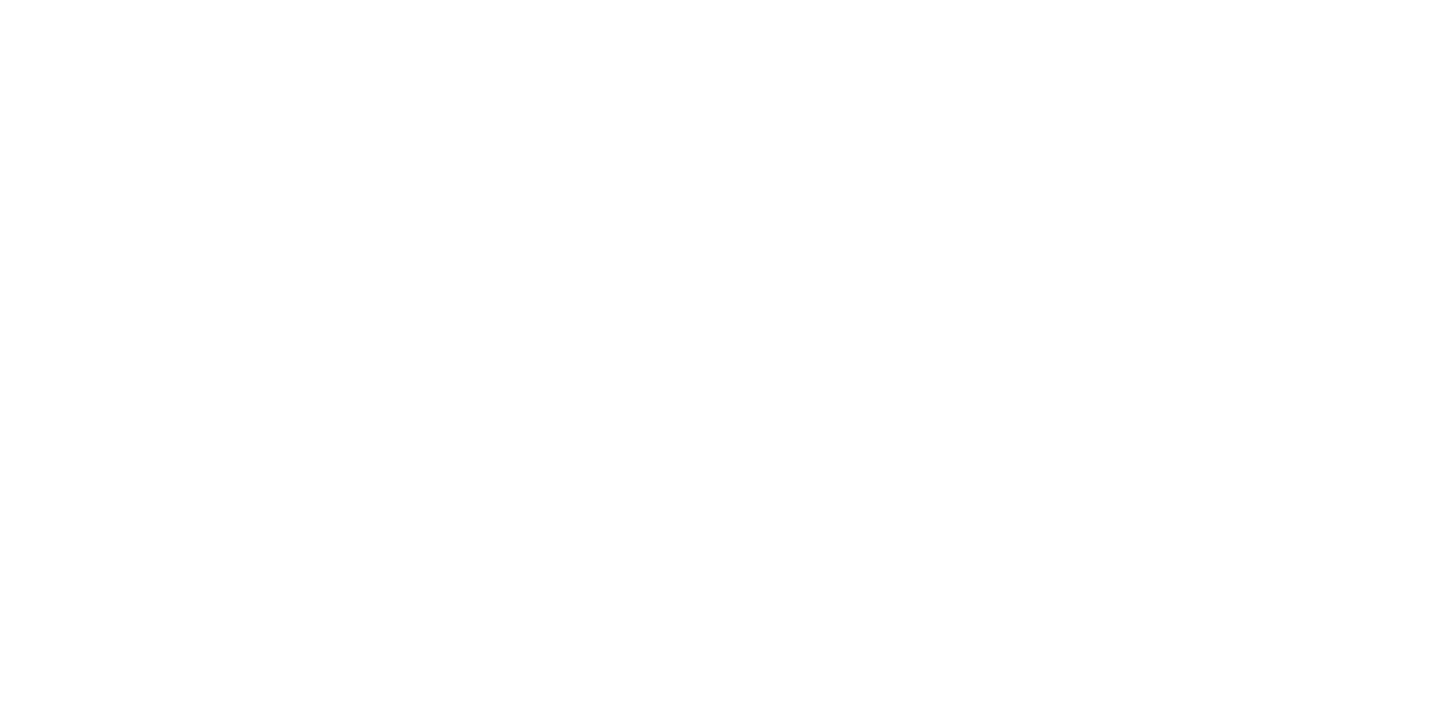 scroll, scrollTop: 0, scrollLeft: 0, axis: both 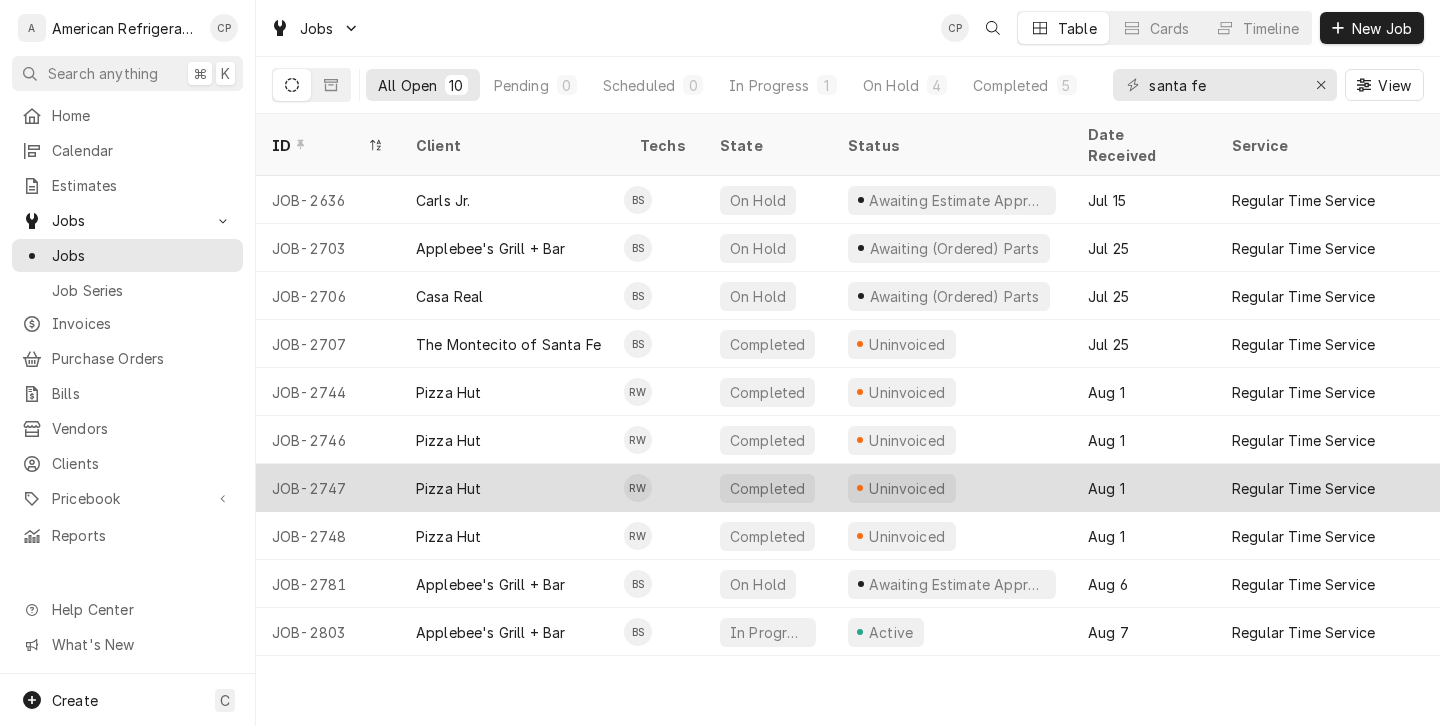 click on "Pizza Hut" at bounding box center (448, 488) 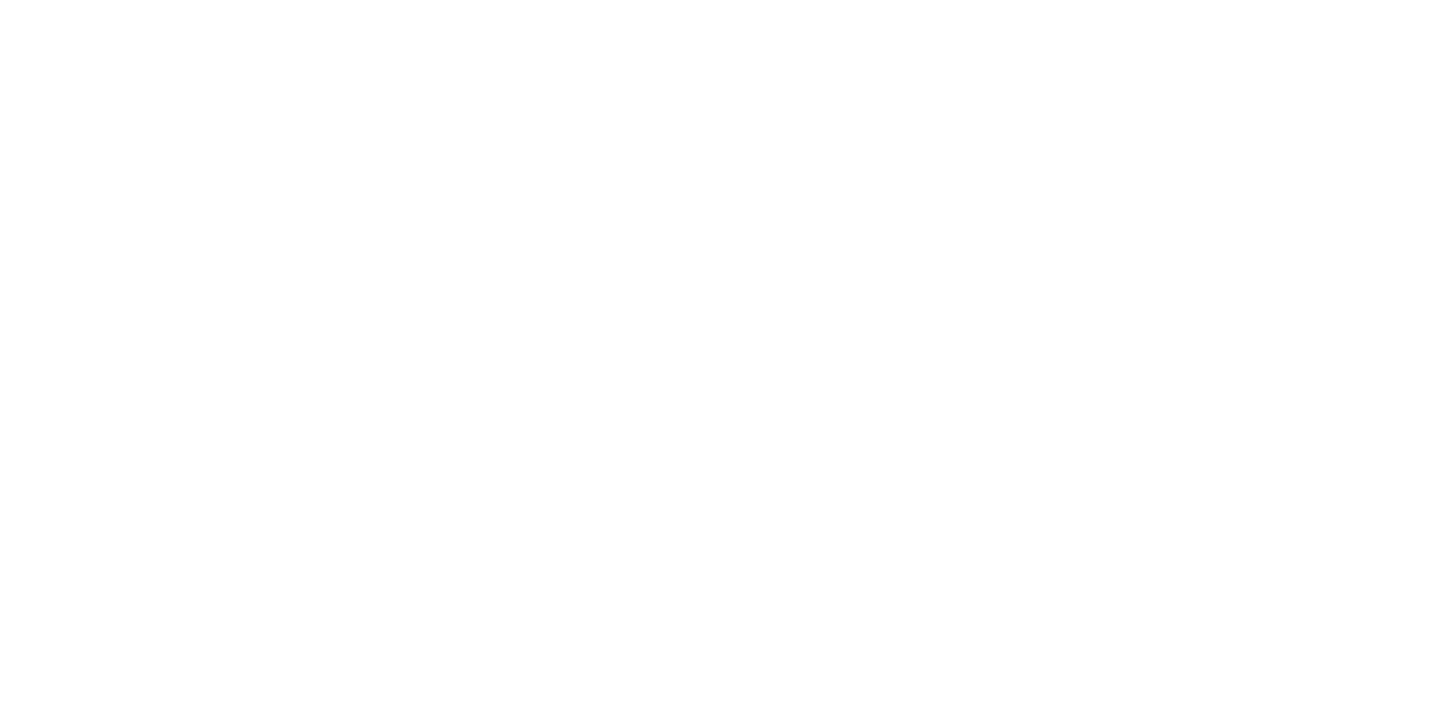 scroll, scrollTop: 0, scrollLeft: 0, axis: both 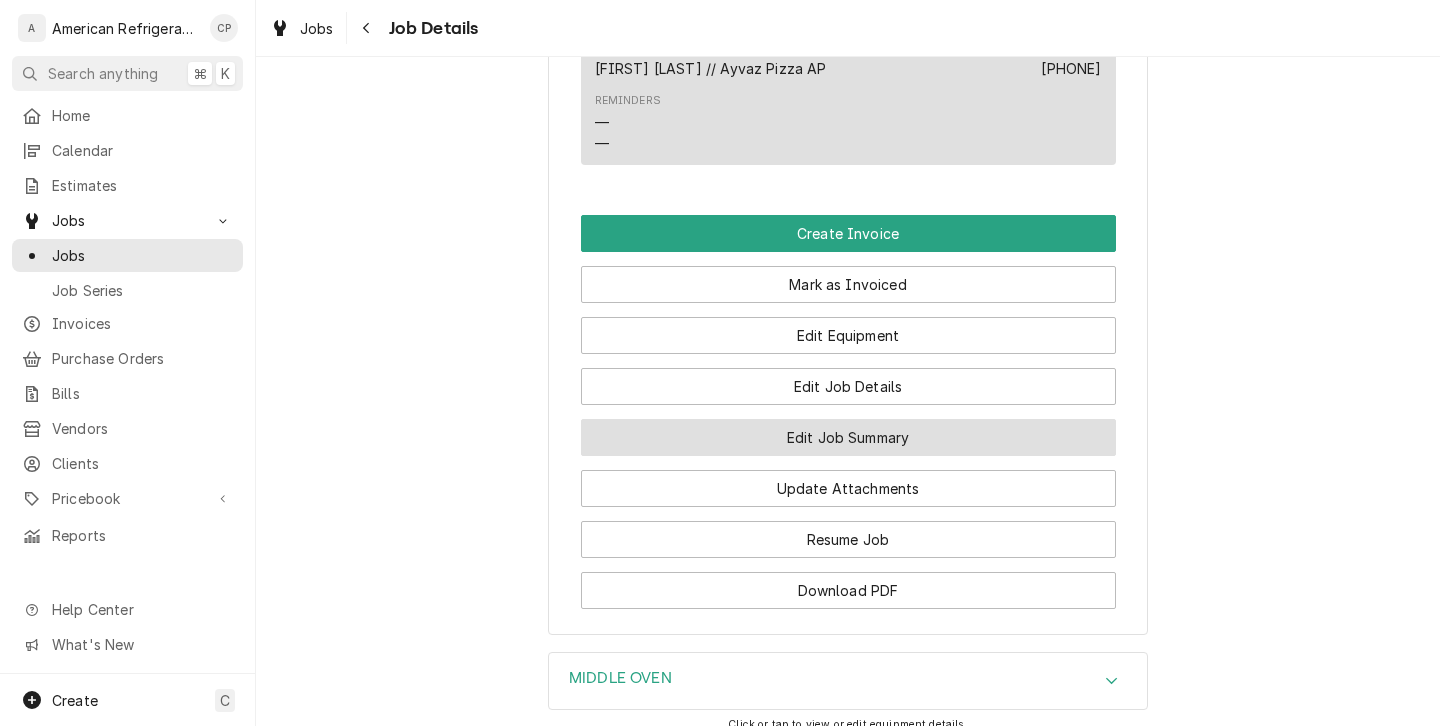 click on "Edit Job Summary" at bounding box center (848, 437) 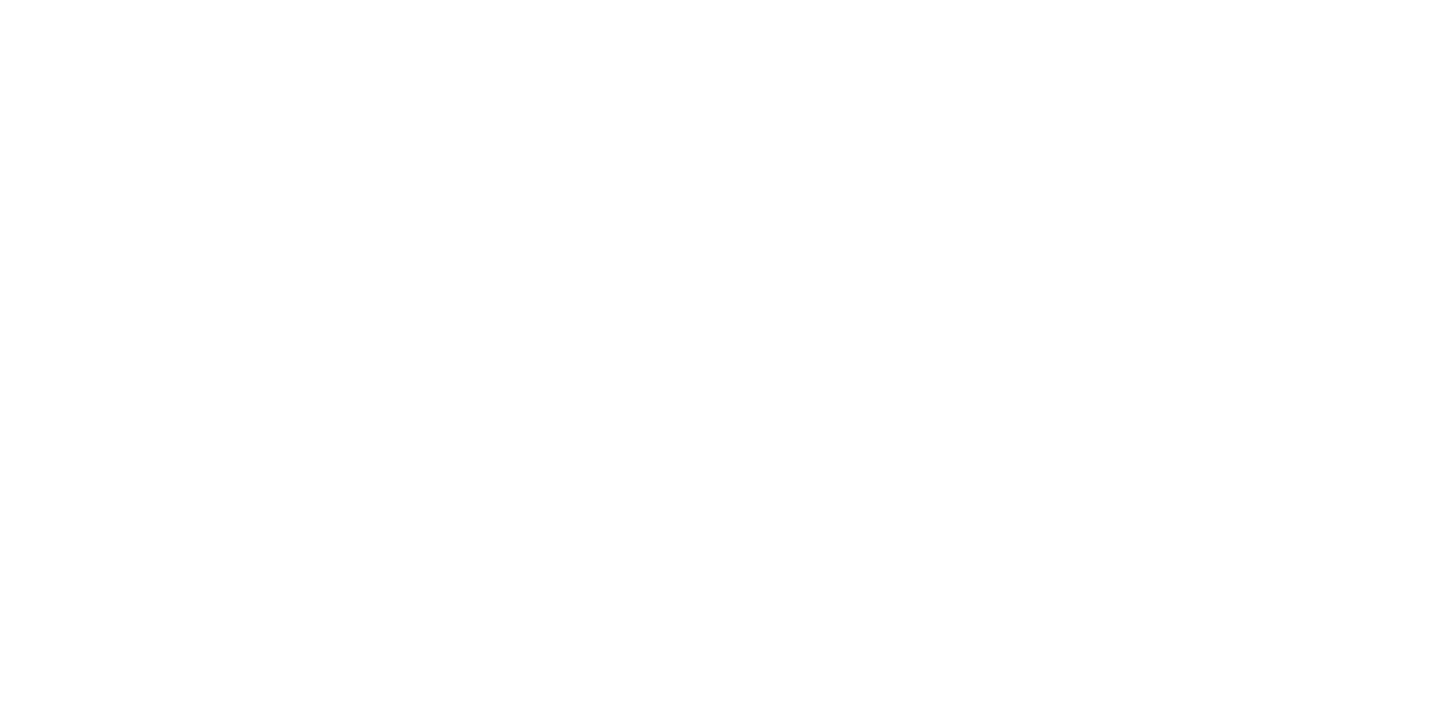 scroll, scrollTop: 0, scrollLeft: 0, axis: both 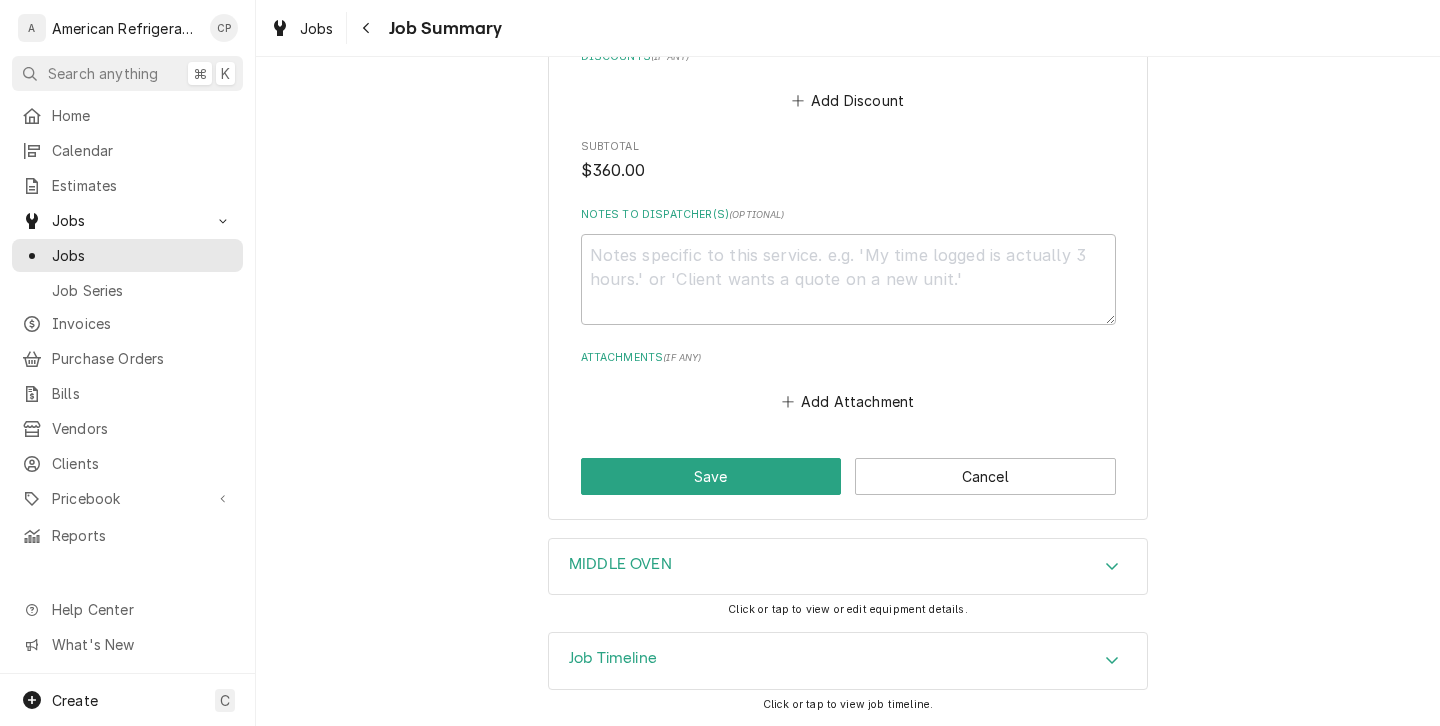 click on "Pizza Hut Santa Fe / 4250 Cerrillos Rd, Santa Fe, NM 87507 Please provide a summary of the work you've done, the parts and materials you used, and any other charges or discounts that should be applied to this service: Roopairs Job ID JOB-2747 Service Type Regular Time Service Job Type Service Total Time Logged 66h 33min Service Charges Short Description Regular Time Service Service Date Aug 1, 2025 Hourly Cost $0.00/hr Qty. 2hrs Rate $120.00/hr Amount $240.00 Service  Summary 8/01
2 hrs
There is a power loss in unit. I found an interlock switch broken. Bypassed. Still there is another power loss point. I searched using wiring diagram amd found 2 3amp breakers have failed and need replaced. Add Service Charge Parts and Materials  ( if any ) Add Part or Material Trip Charges, Diagnostic Fees, etc.  ( if any ) Short Description Trip Charge : Santa Fe Unit Cost $0.00 Qty. 1 Price $120.00 Amount $120.00 Add Miscellaneous Charge Discounts  ( if any ) Add Discount Subtotal $360.00 Notes to Dispatcher(s)  ( )  ( )" at bounding box center (848, -378) 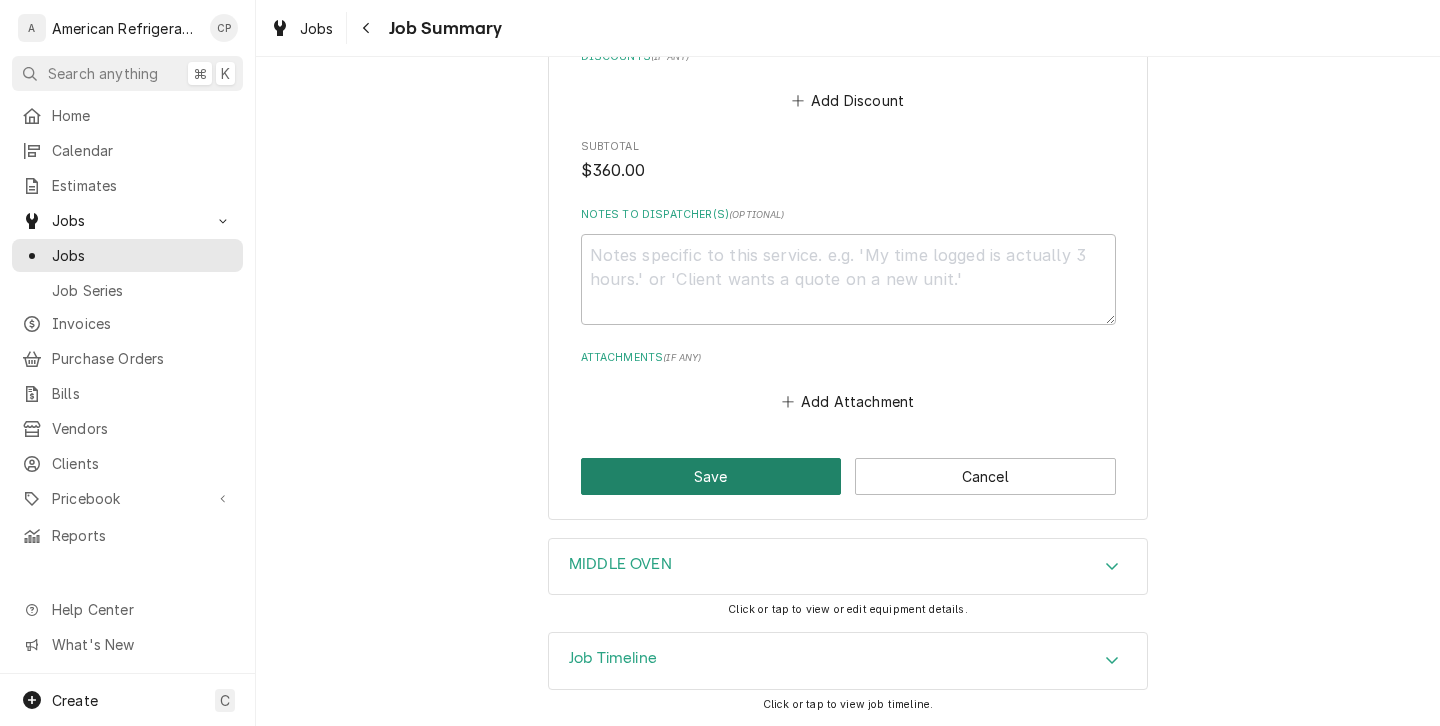 click on "Save" at bounding box center (711, 476) 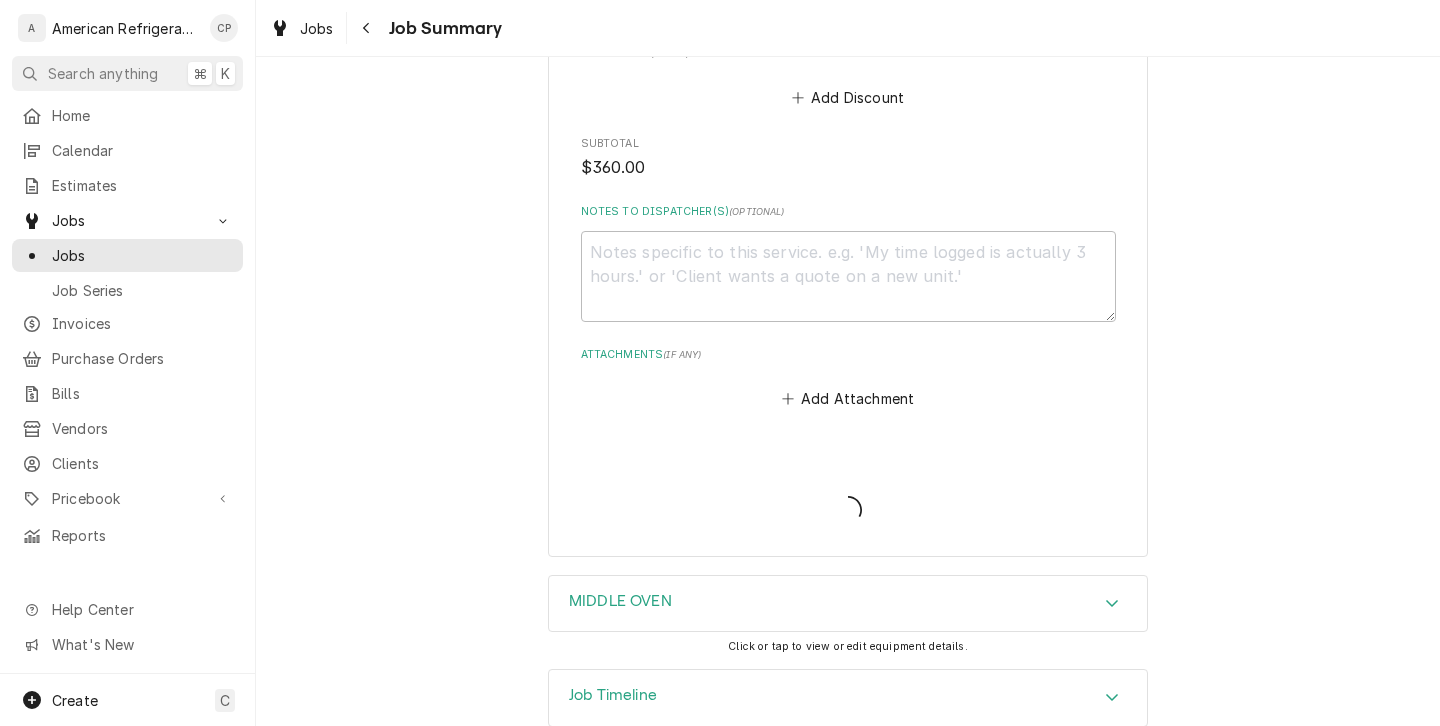 type on "x" 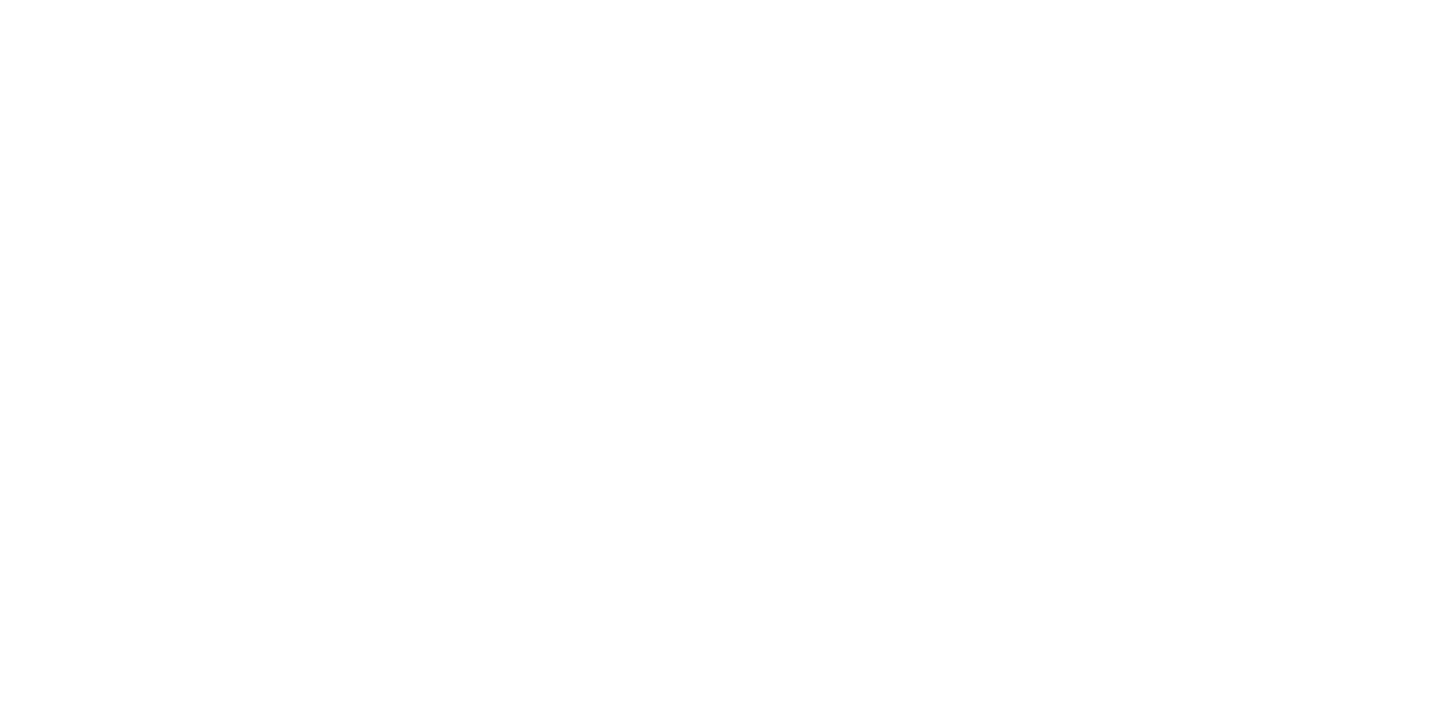 scroll, scrollTop: 0, scrollLeft: 0, axis: both 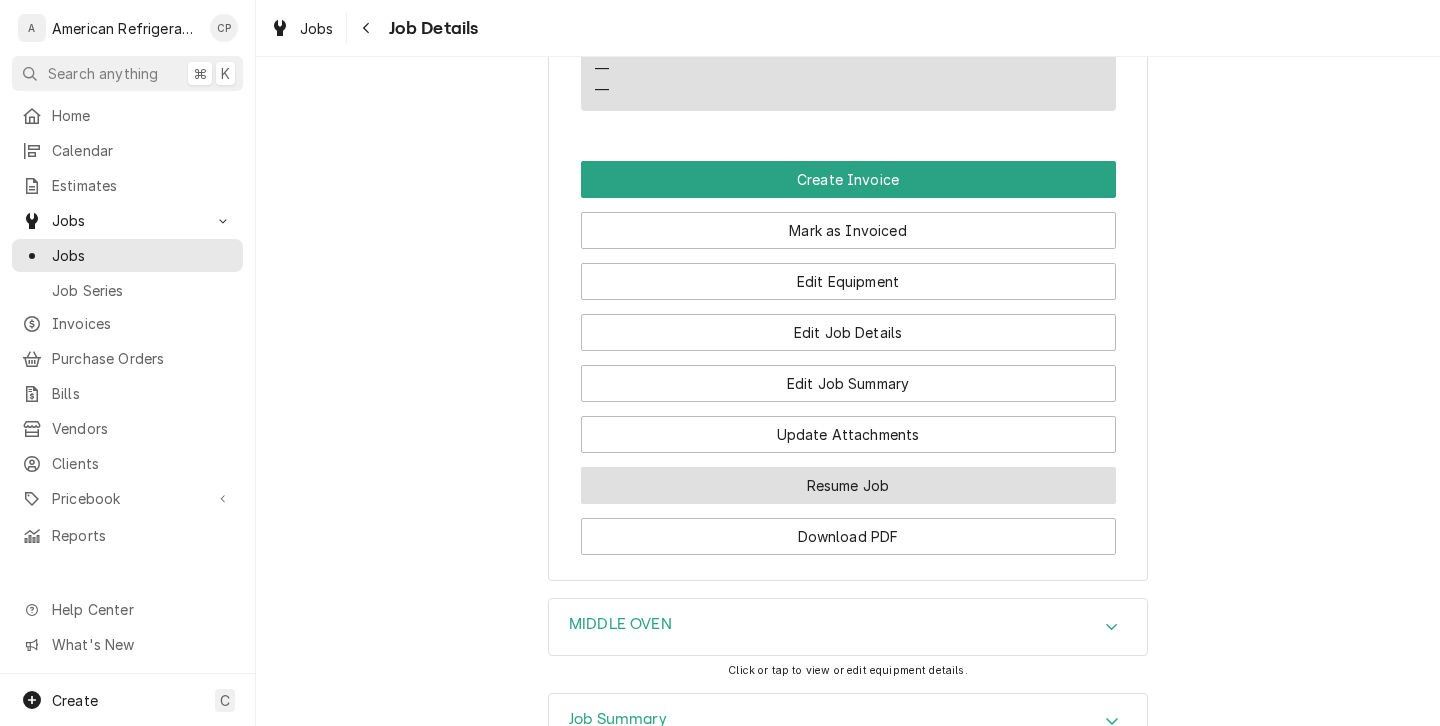click on "Resume Job" at bounding box center (848, 485) 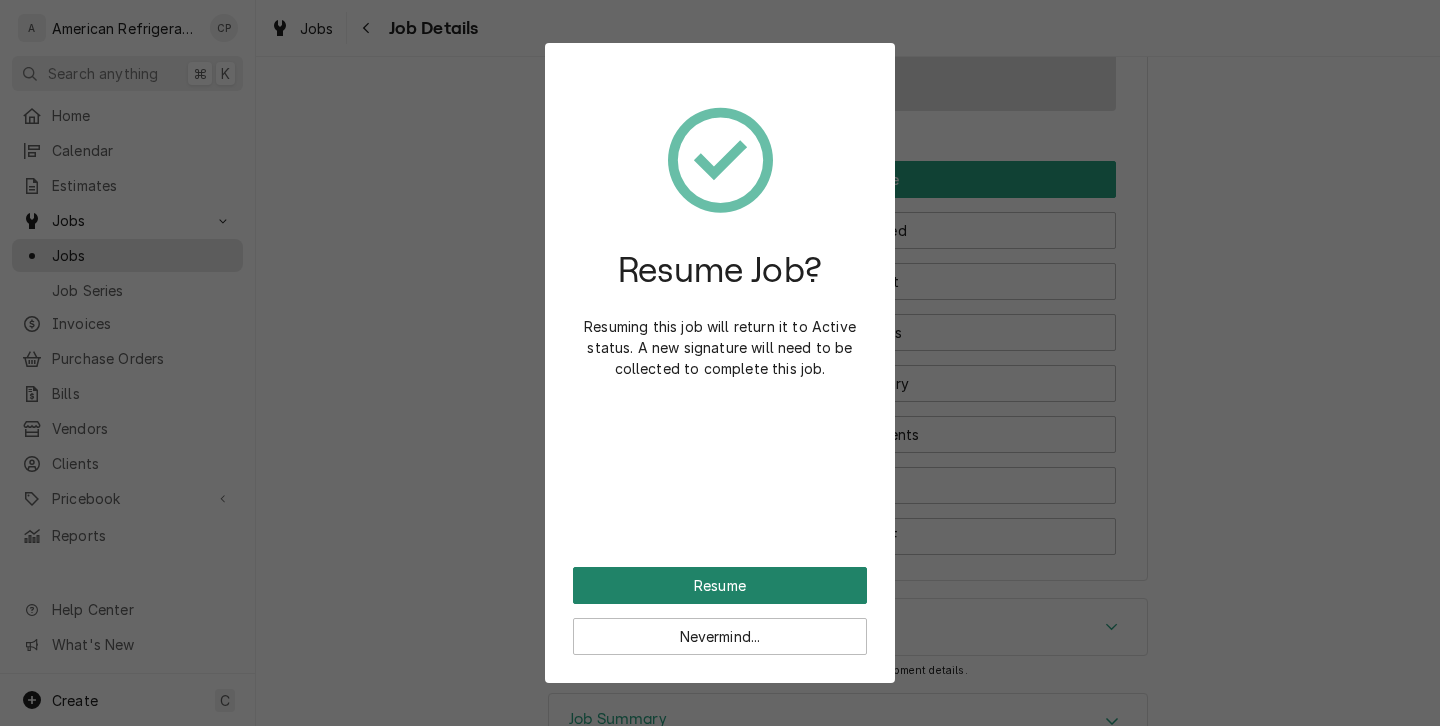 click on "Resume" at bounding box center (720, 585) 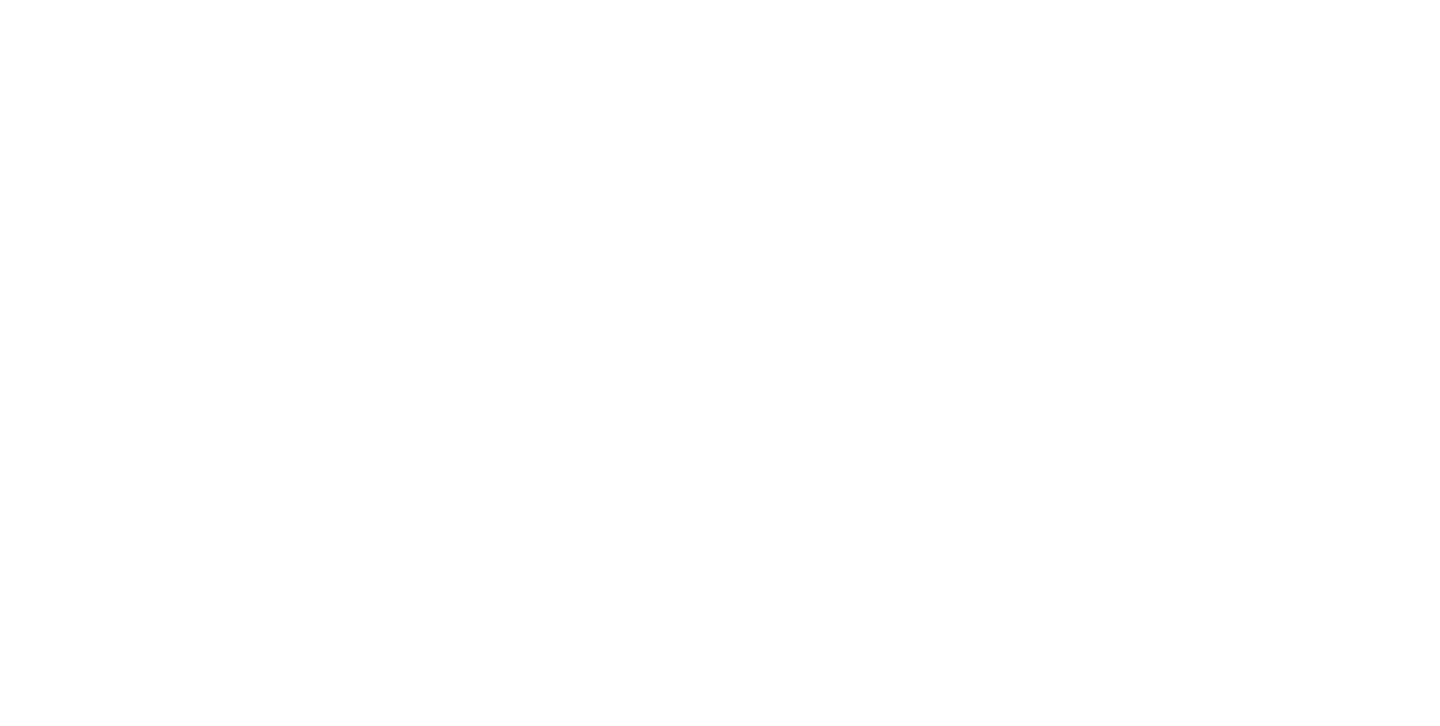 scroll, scrollTop: 0, scrollLeft: 0, axis: both 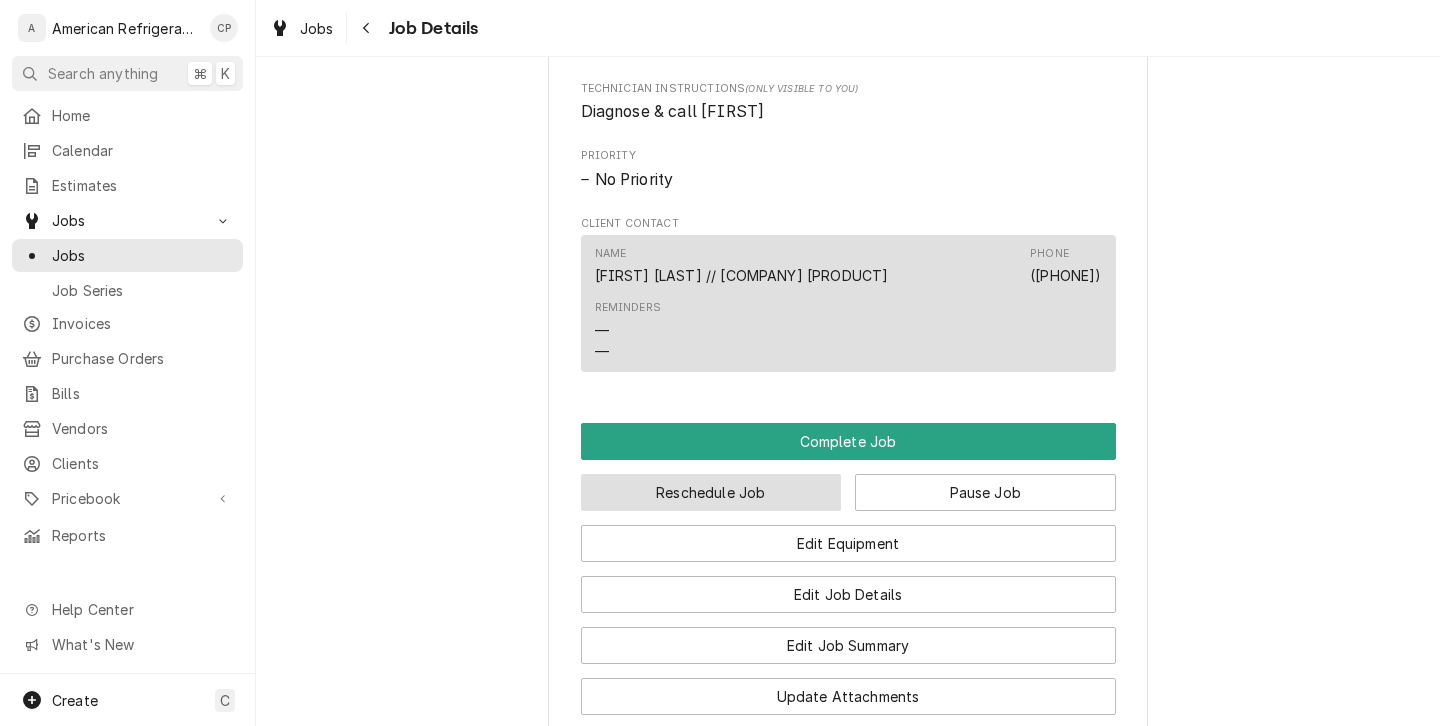 click on "Reschedule Job" at bounding box center (711, 492) 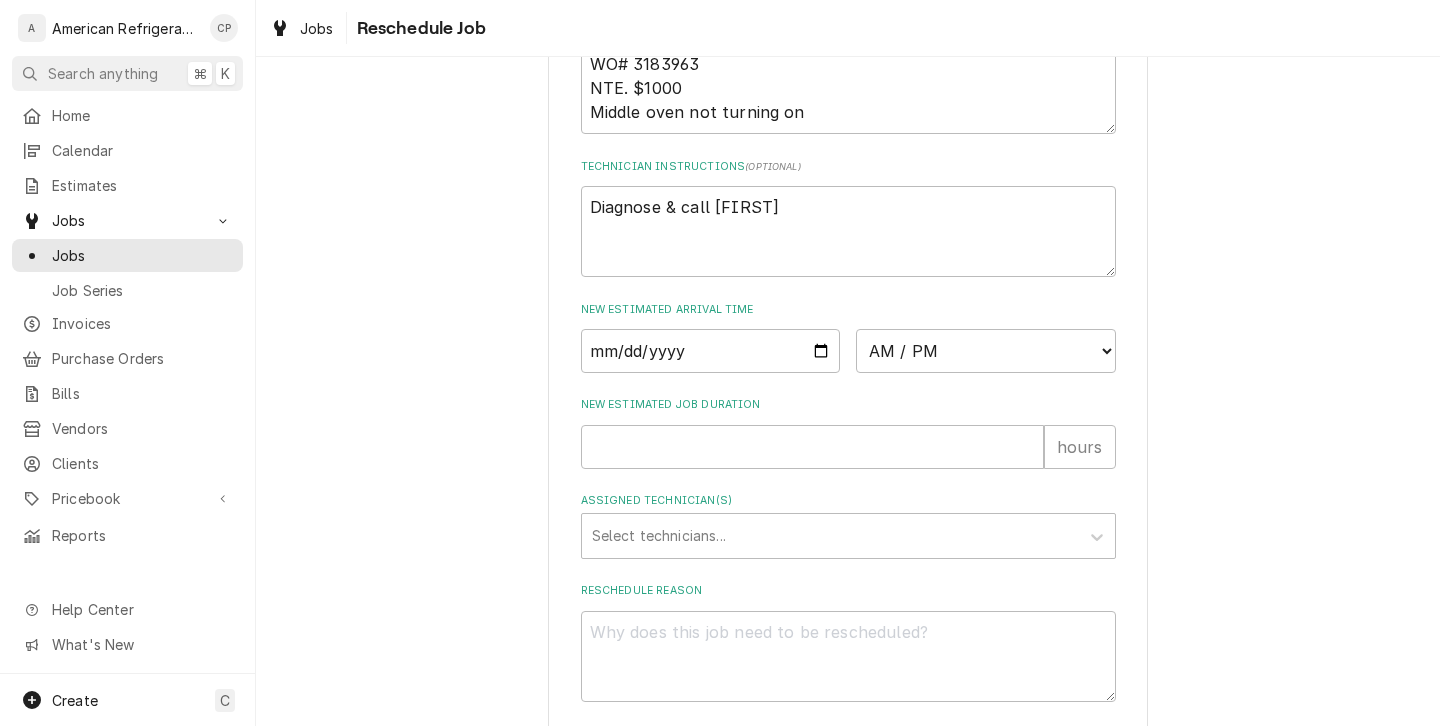 scroll, scrollTop: 774, scrollLeft: 0, axis: vertical 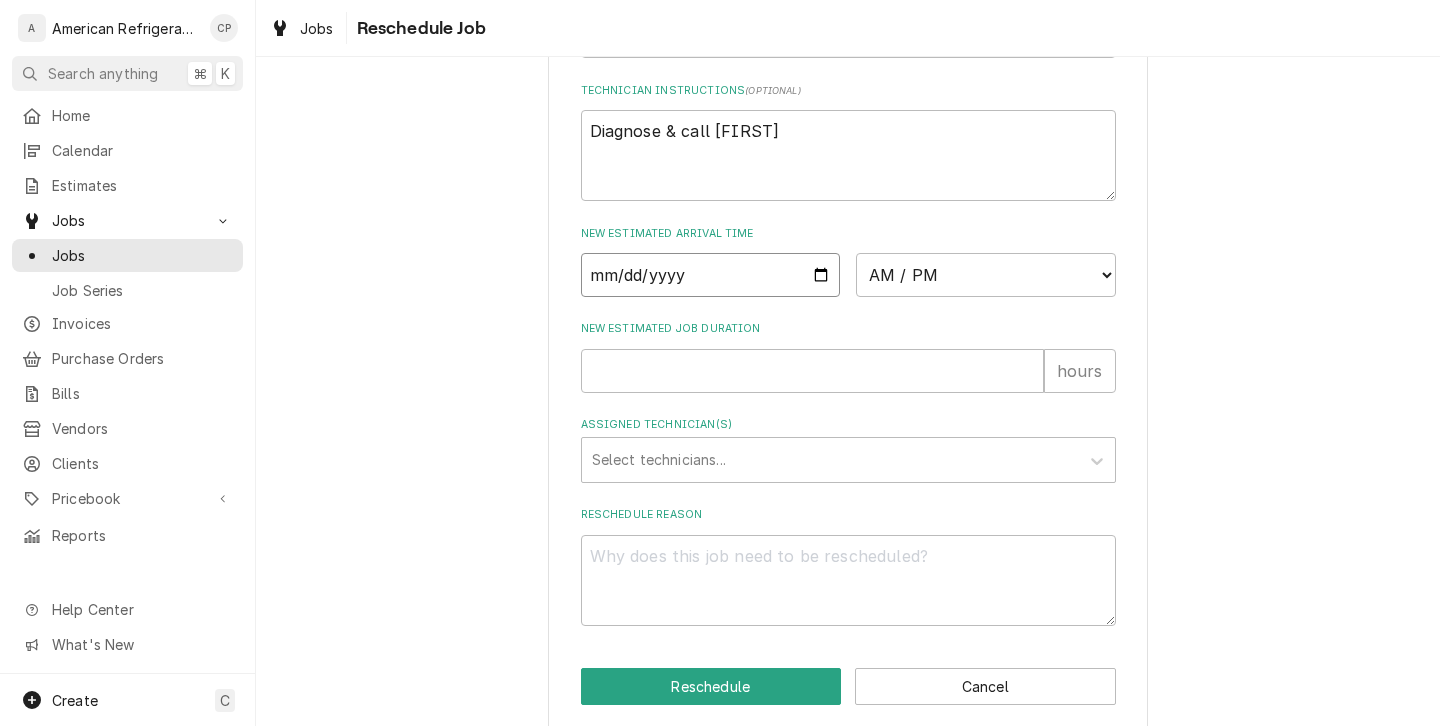 click at bounding box center [711, 275] 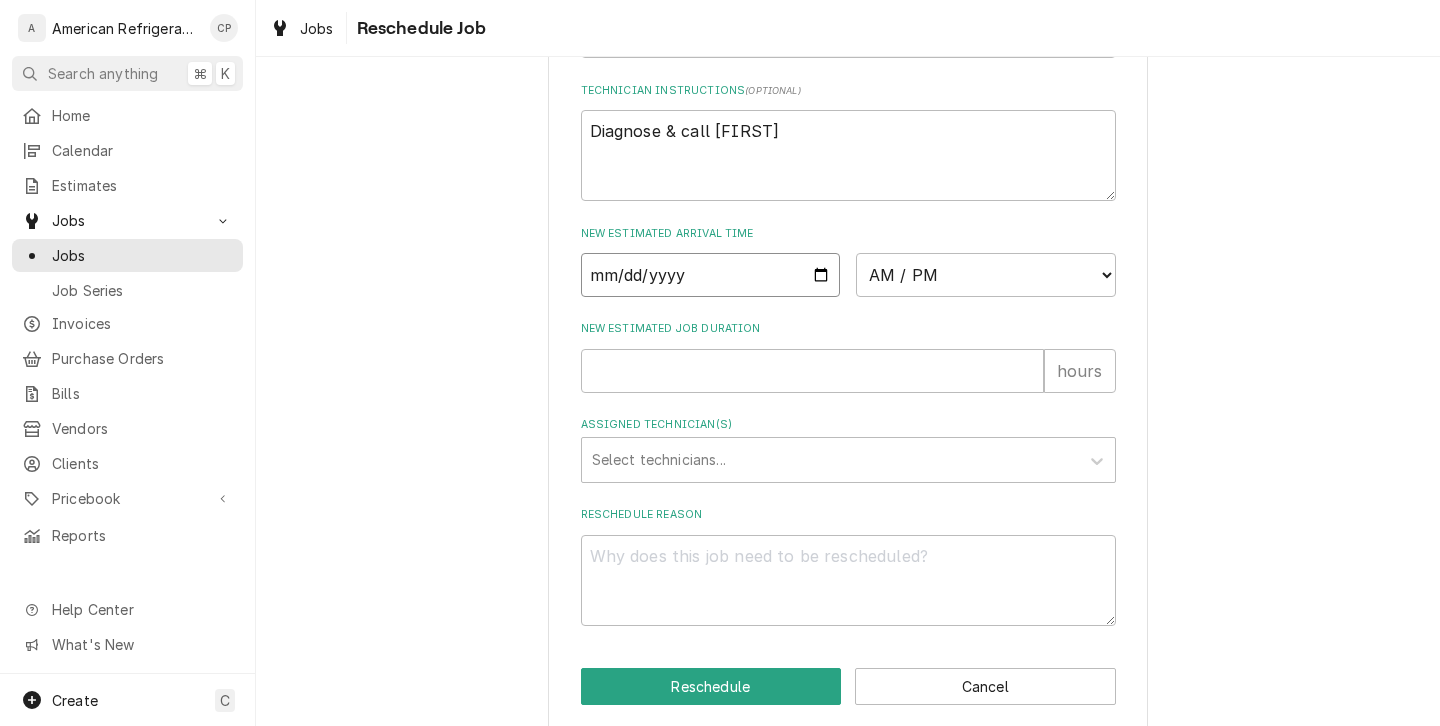 type on "x" 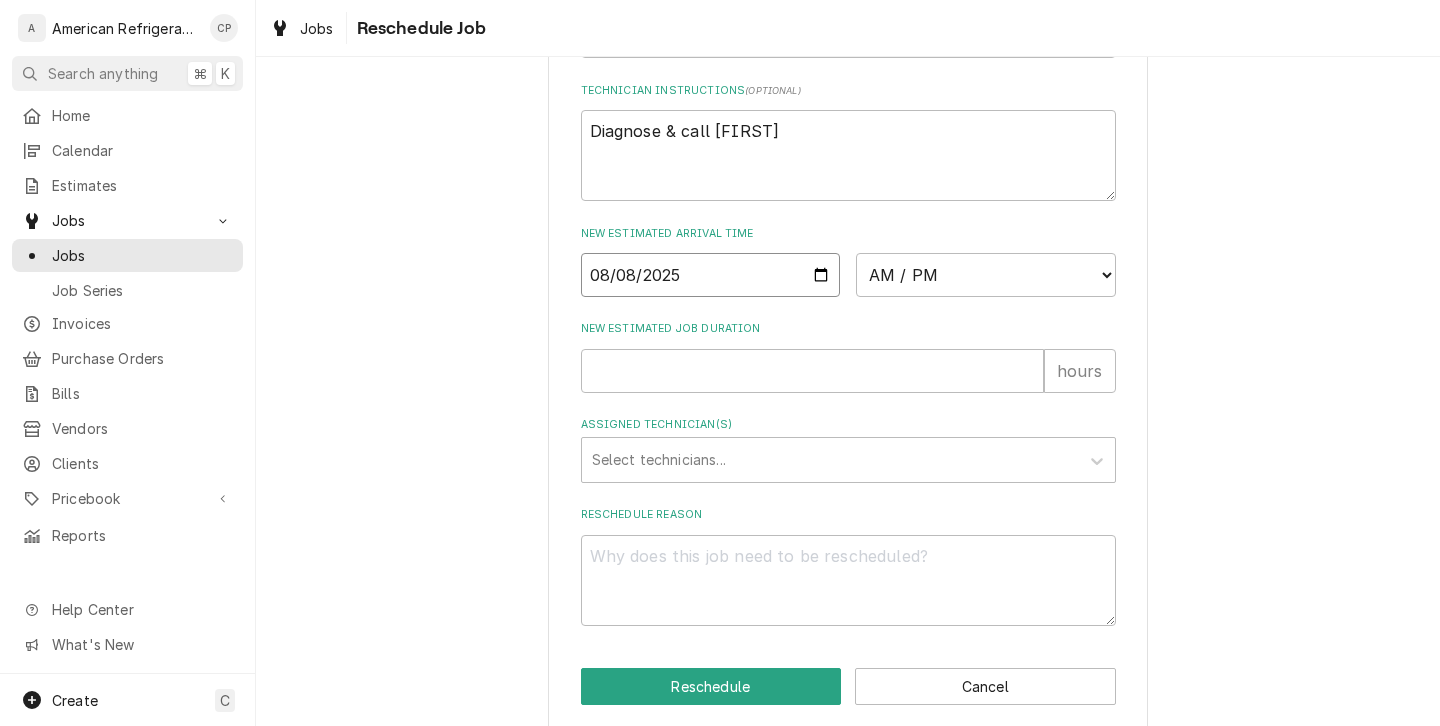 type on "2025-08-08" 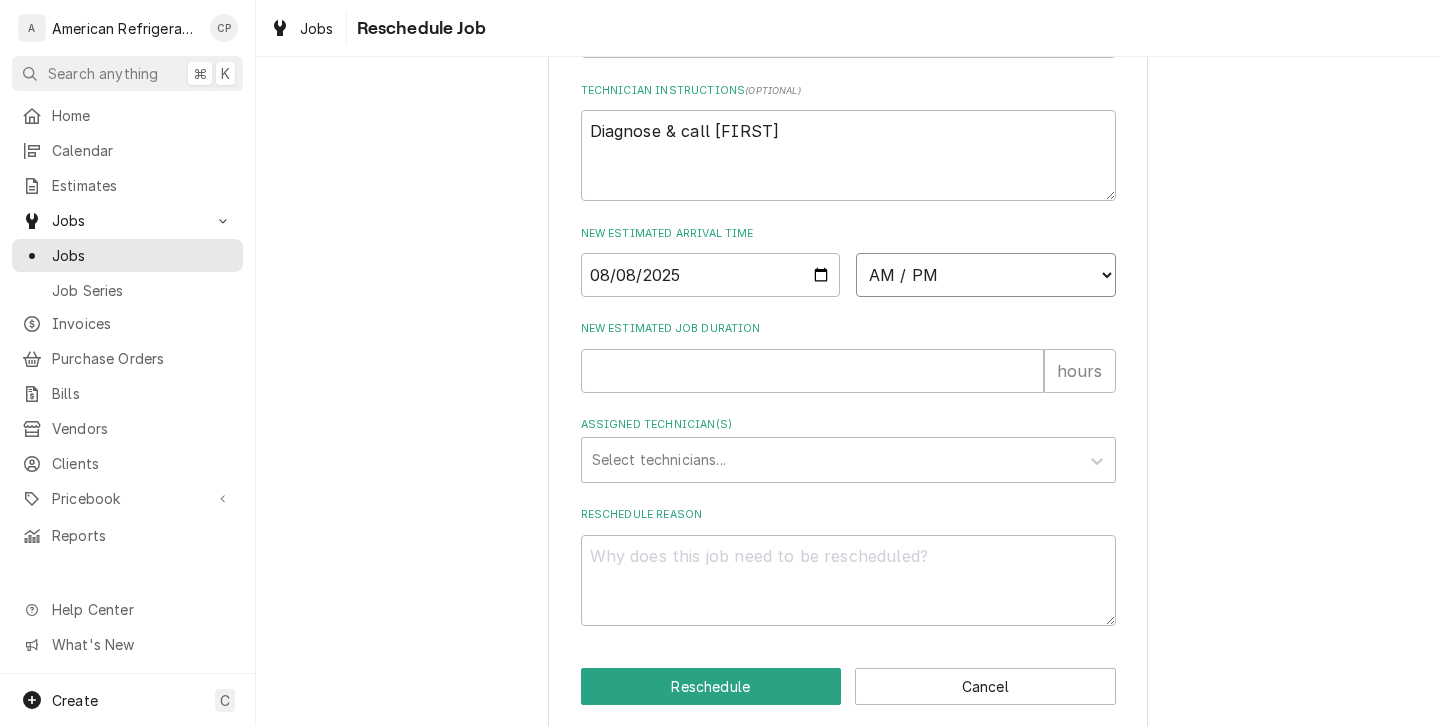 click on "AM / PM 6:00 AM 6:15 AM 6:30 AM 6:45 AM 7:00 AM 7:15 AM 7:30 AM 7:45 AM 8:00 AM 8:15 AM 8:30 AM 8:45 AM 9:00 AM 9:15 AM 9:30 AM 9:45 AM 10:00 AM 10:15 AM 10:30 AM 10:45 AM 11:00 AM 11:15 AM 11:30 AM 11:45 AM 12:00 PM 12:15 PM 12:30 PM 12:45 PM 1:00 PM 1:15 PM 1:30 PM 1:45 PM 2:00 PM 2:15 PM 2:30 PM 2:45 PM 3:00 PM 3:15 PM 3:30 PM 3:45 PM 4:00 PM 4:15 PM 4:30 PM 4:45 PM 5:00 PM 5:15 PM 5:30 PM 5:45 PM 6:00 PM 6:15 PM 6:30 PM 6:45 PM 7:00 PM 7:15 PM 7:30 PM 7:45 PM 8:00 PM 8:15 PM 8:30 PM 8:45 PM 9:00 PM 9:15 PM 9:30 PM 9:45 PM 10:00 PM 10:15 PM 10:30 PM 10:45 PM 11:00 PM 11:15 PM 11:30 PM 11:45 PM 12:00 AM 12:15 AM 12:30 AM 12:45 AM 1:00 AM 1:15 AM 1:30 AM 1:45 AM 2:00 AM 2:15 AM 2:30 AM 2:45 AM 3:00 AM 3:15 AM 3:30 AM 3:45 AM 4:00 AM 4:15 AM 4:30 AM 4:45 AM 5:00 AM 5:15 AM 5:30 AM 5:45 AM" at bounding box center (986, 275) 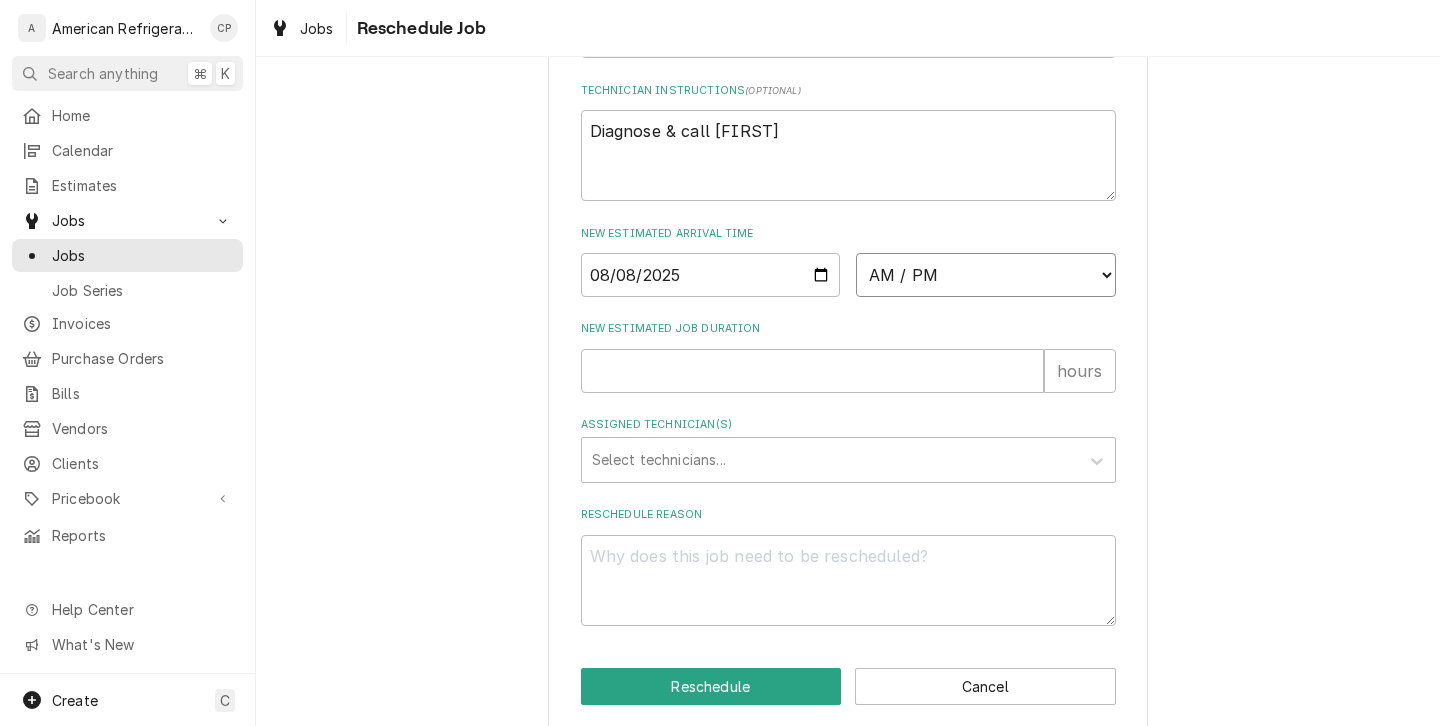 select on "11:15:00" 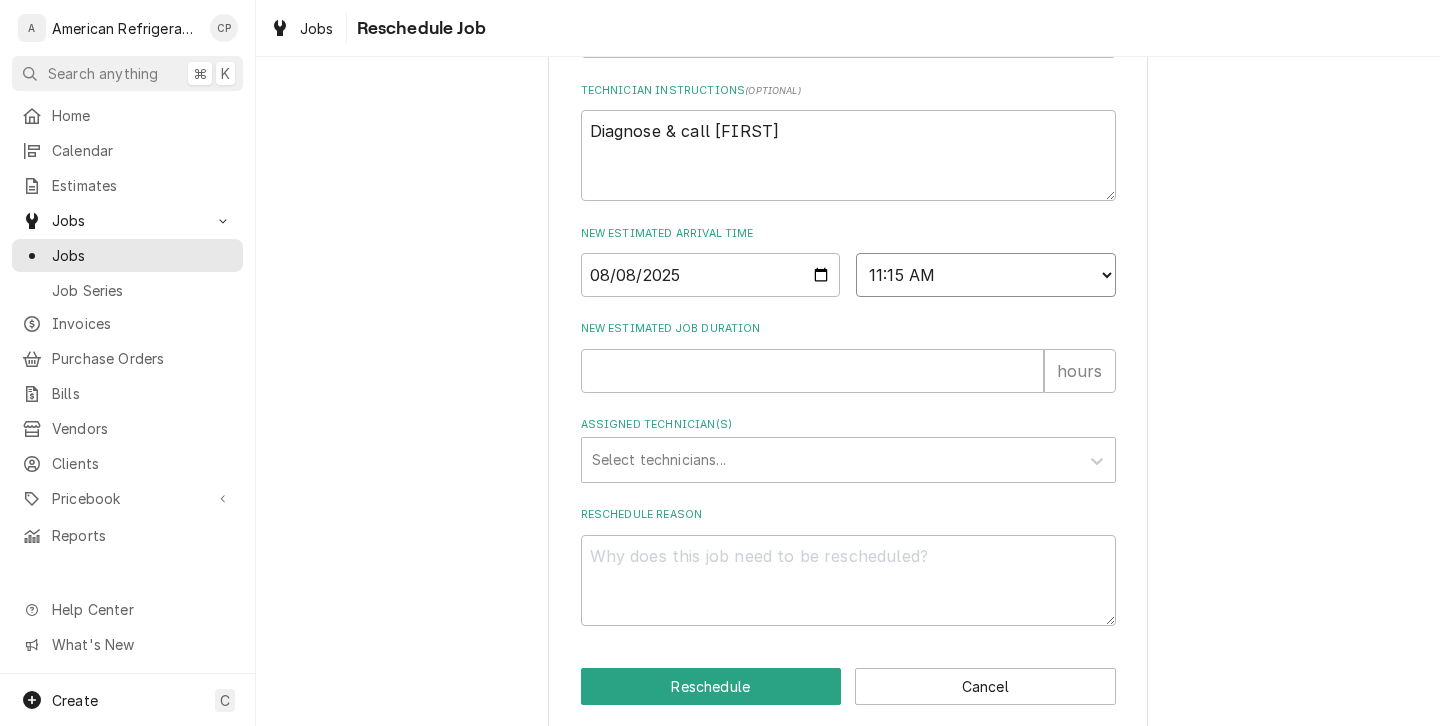 type on "x" 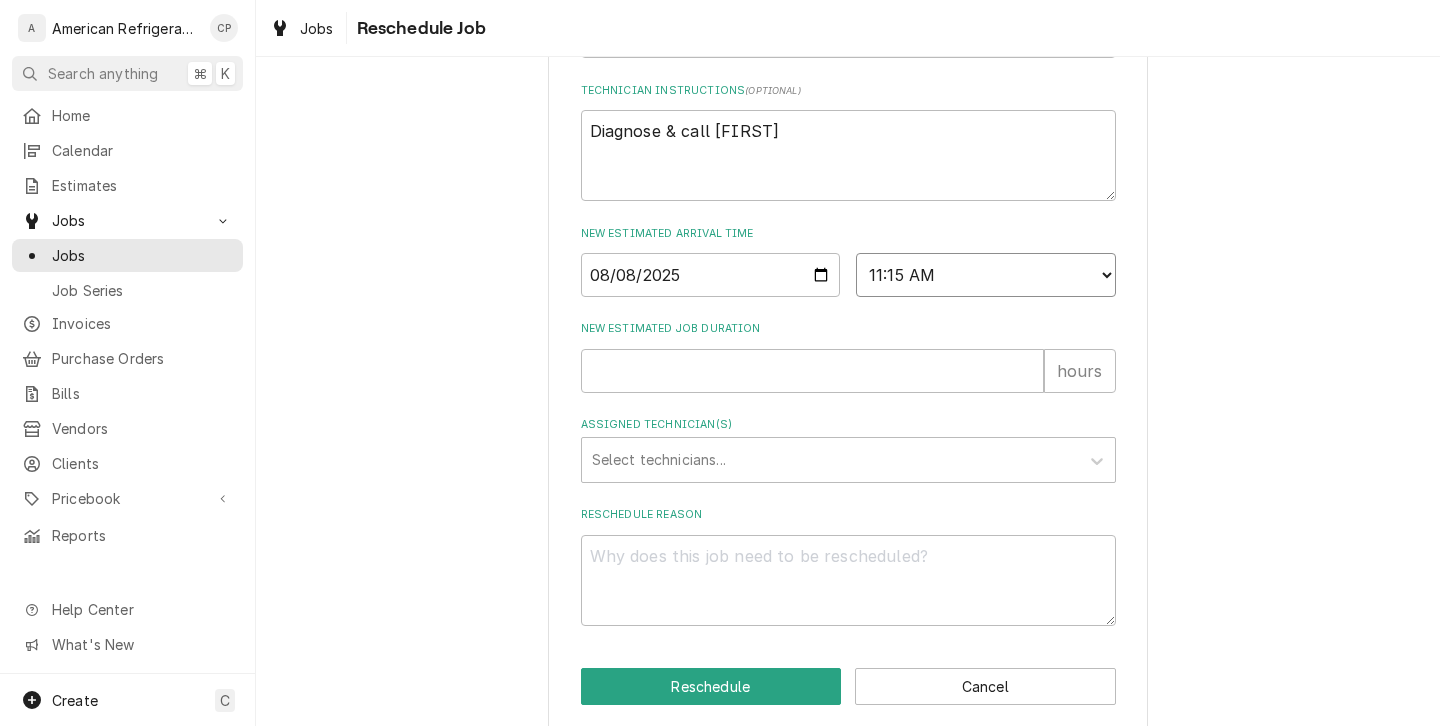 select on "12:00:00" 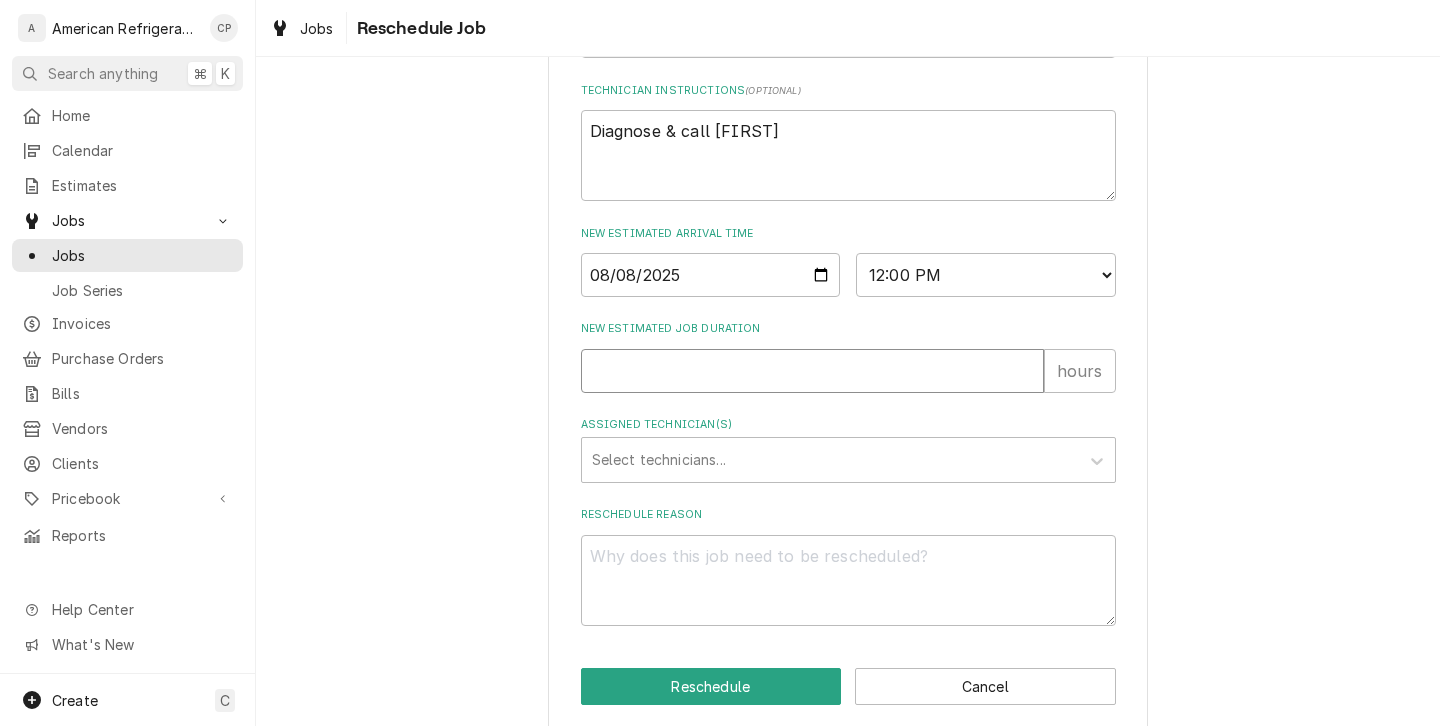 click on "New Estimated Job Duration" at bounding box center [812, 371] 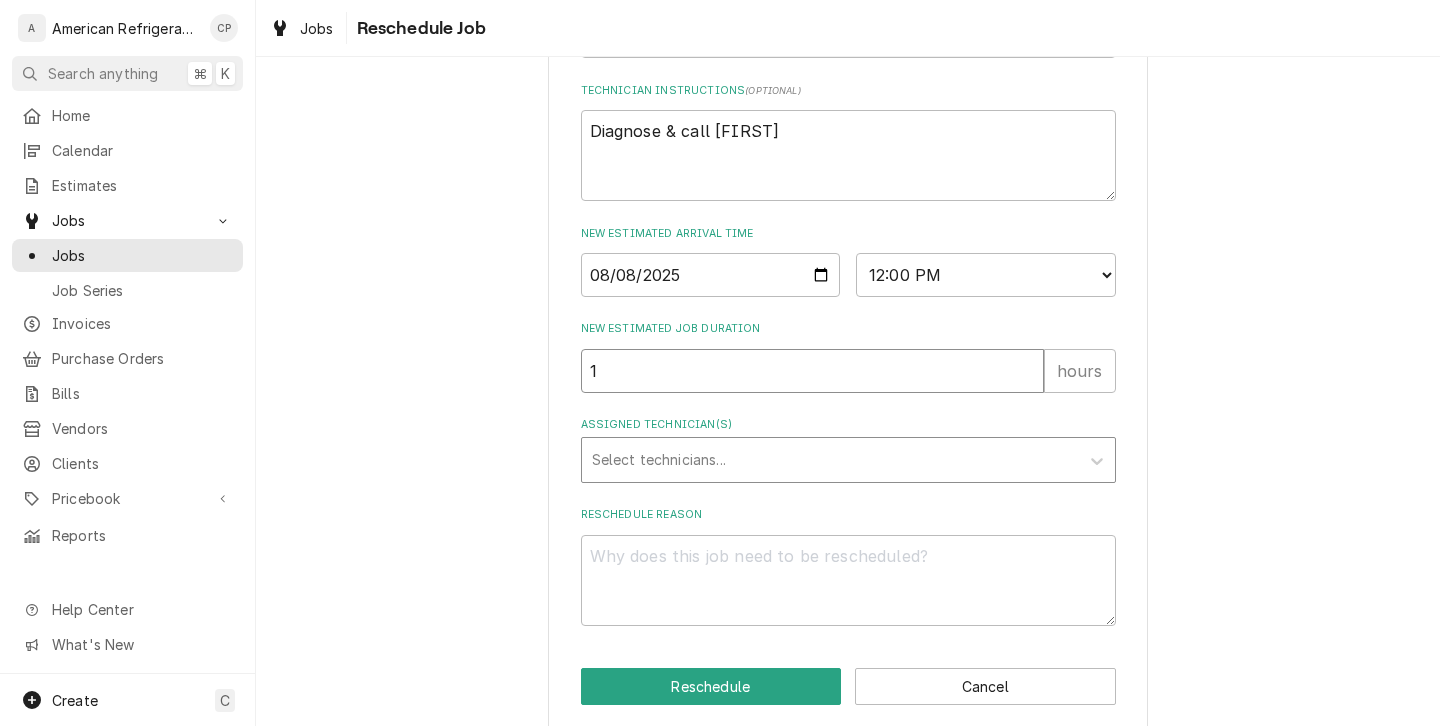 type on "1" 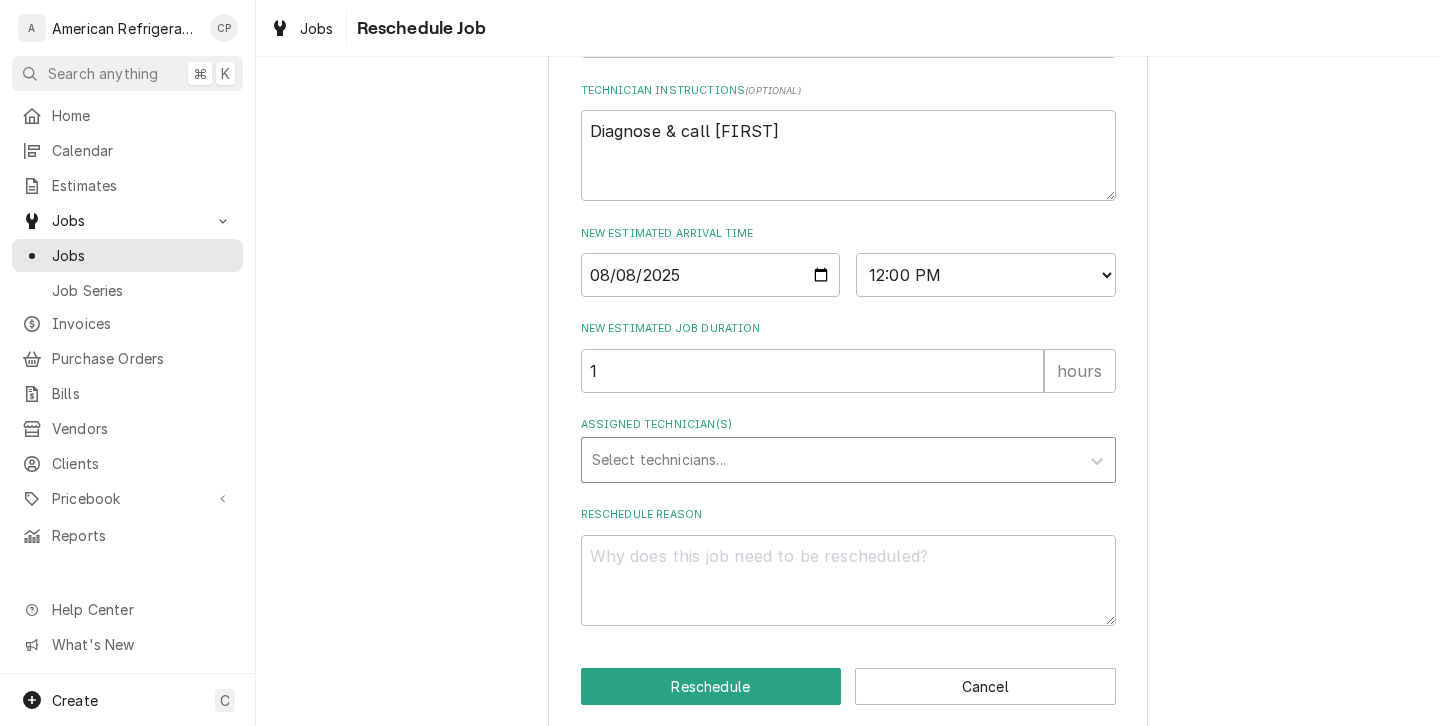 click at bounding box center [830, 460] 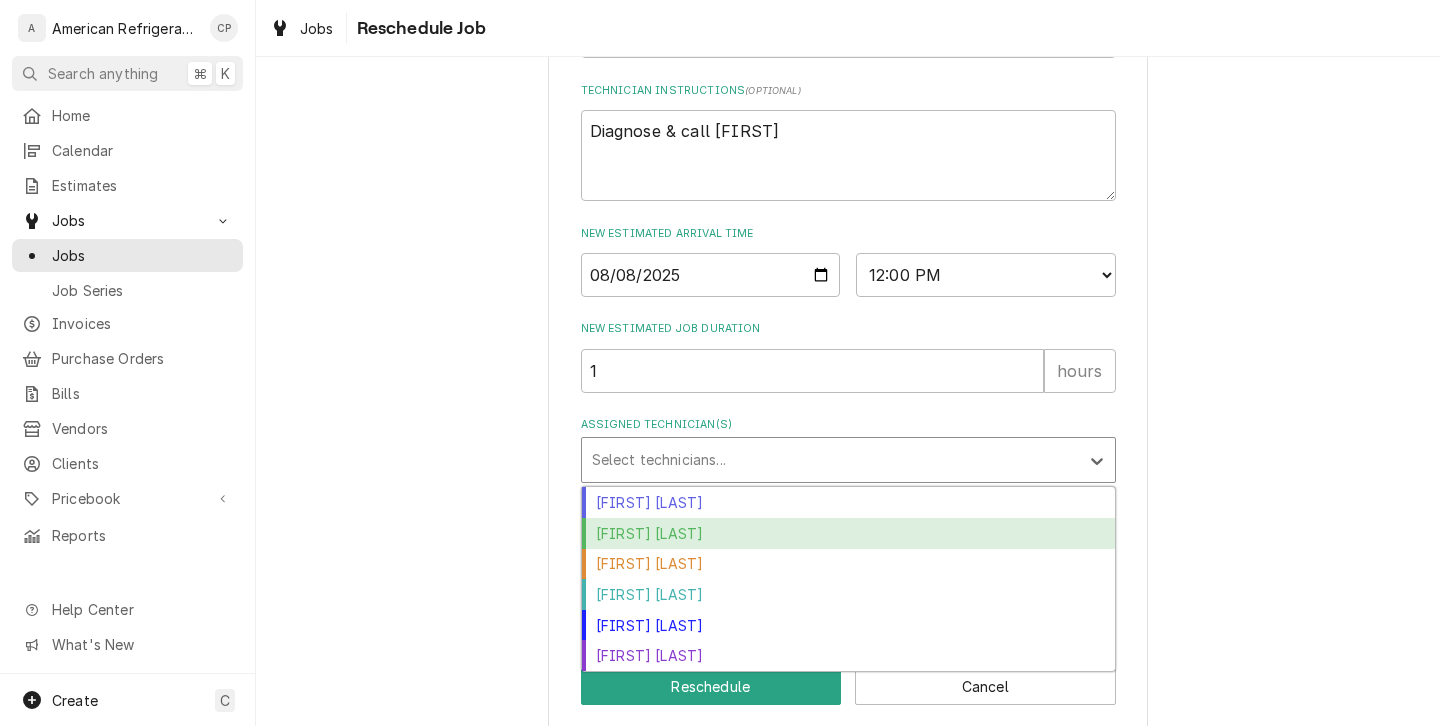 click on "Brandon Stephens" at bounding box center [848, 533] 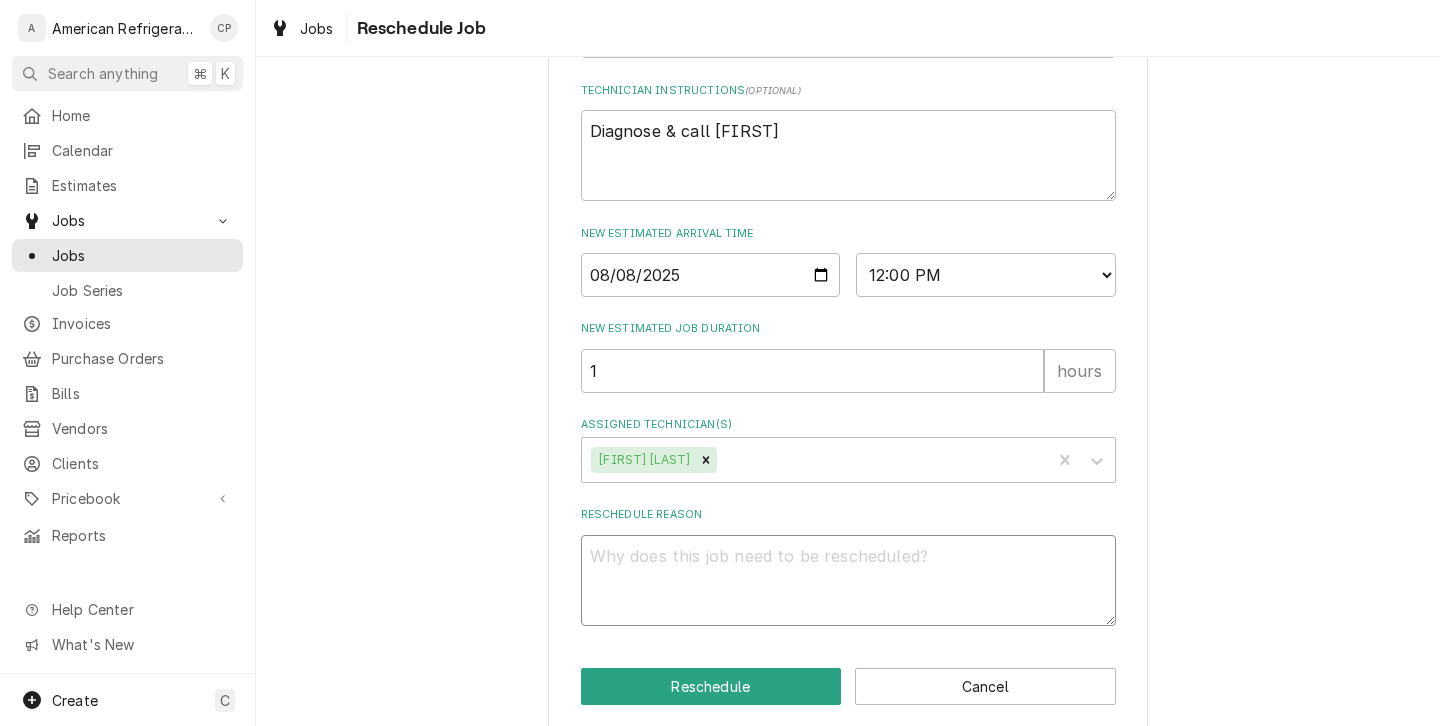 click on "Reschedule Reason" at bounding box center (848, 580) 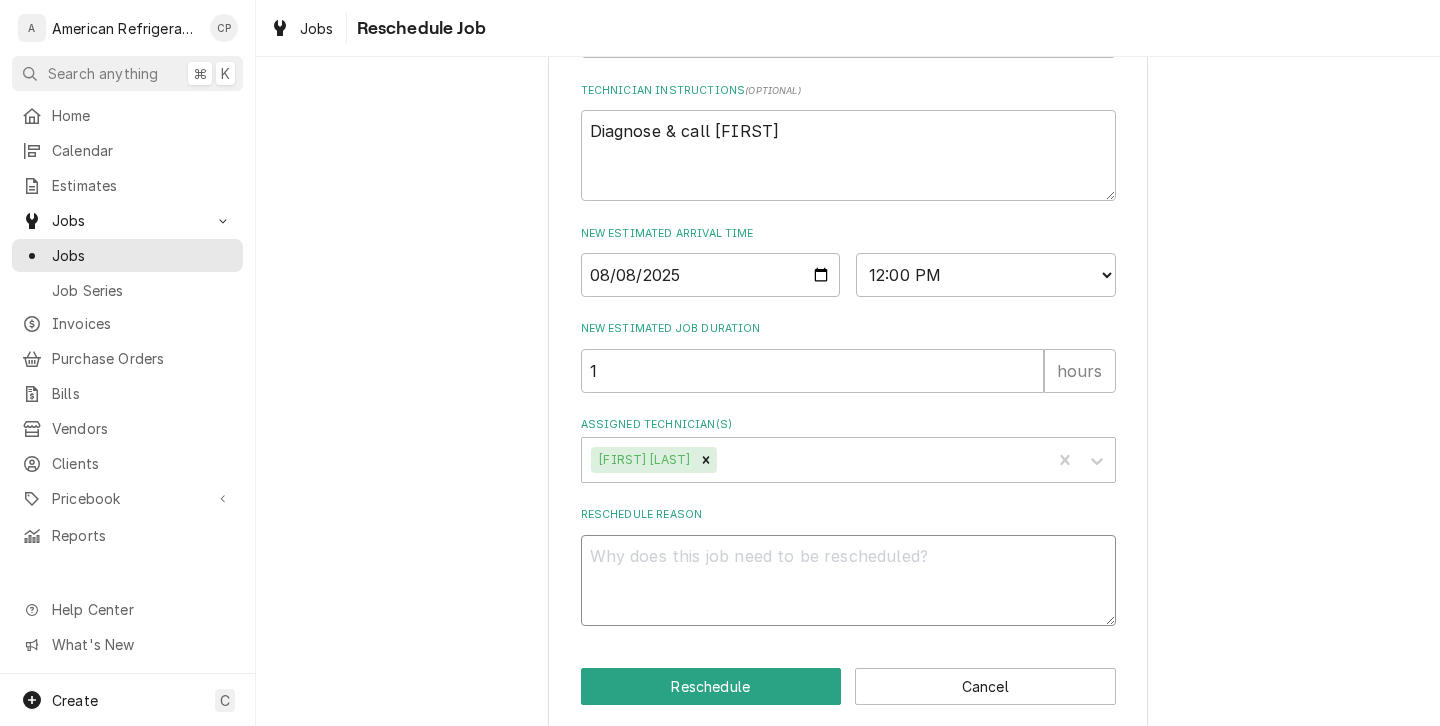 type on "x" 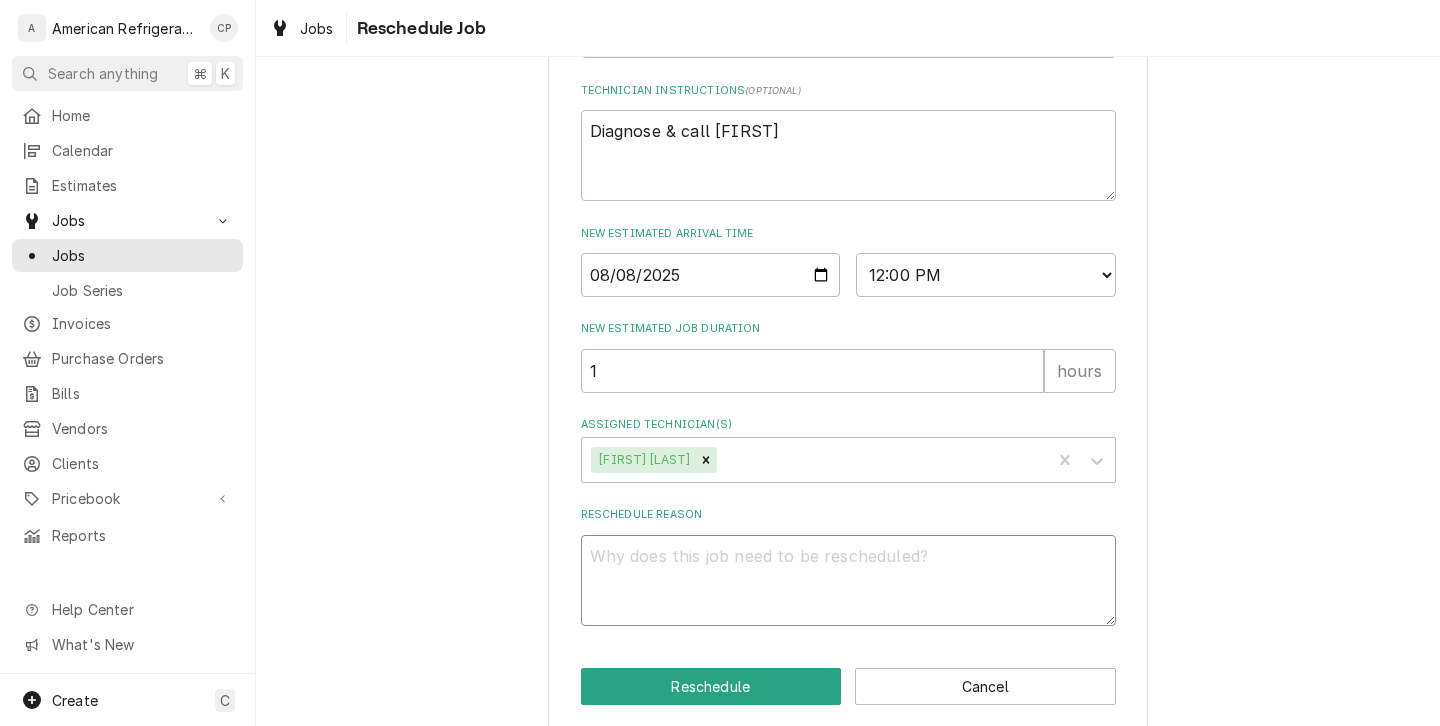 type on "N" 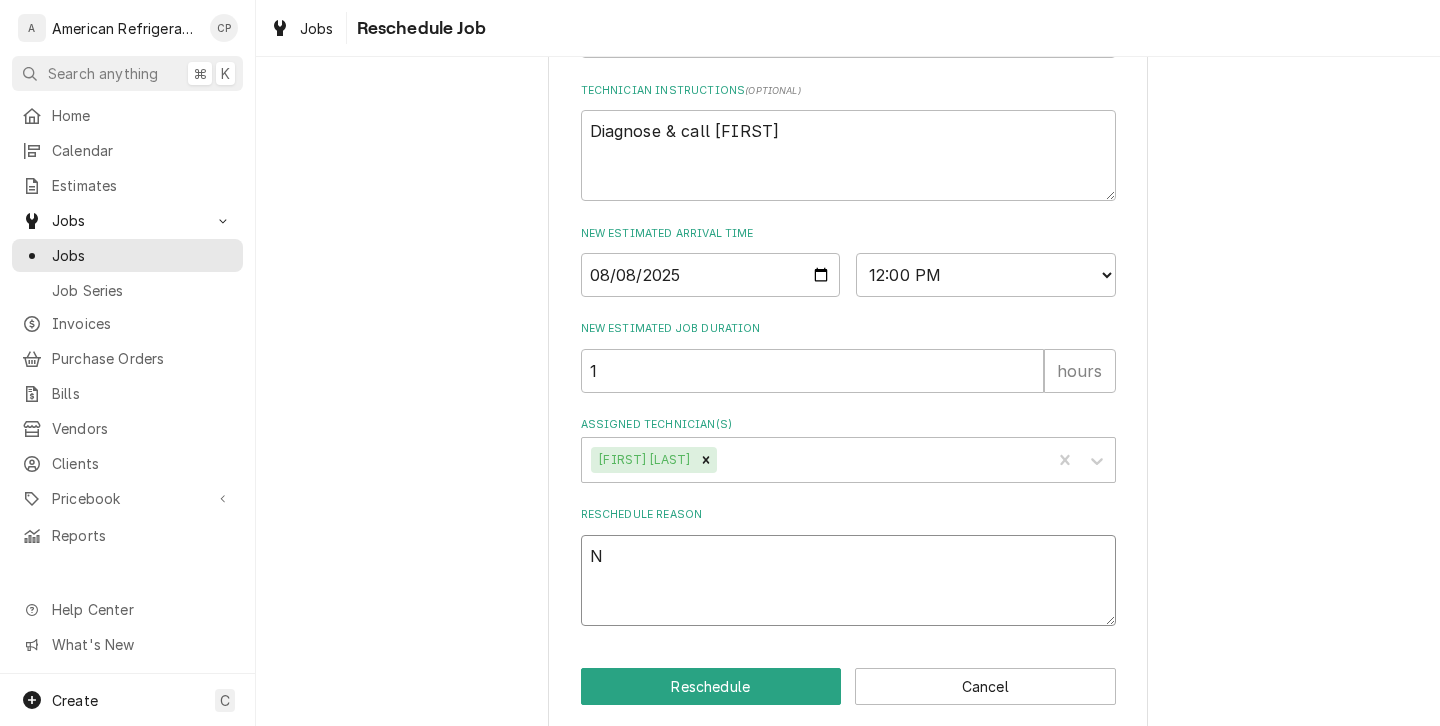 type on "x" 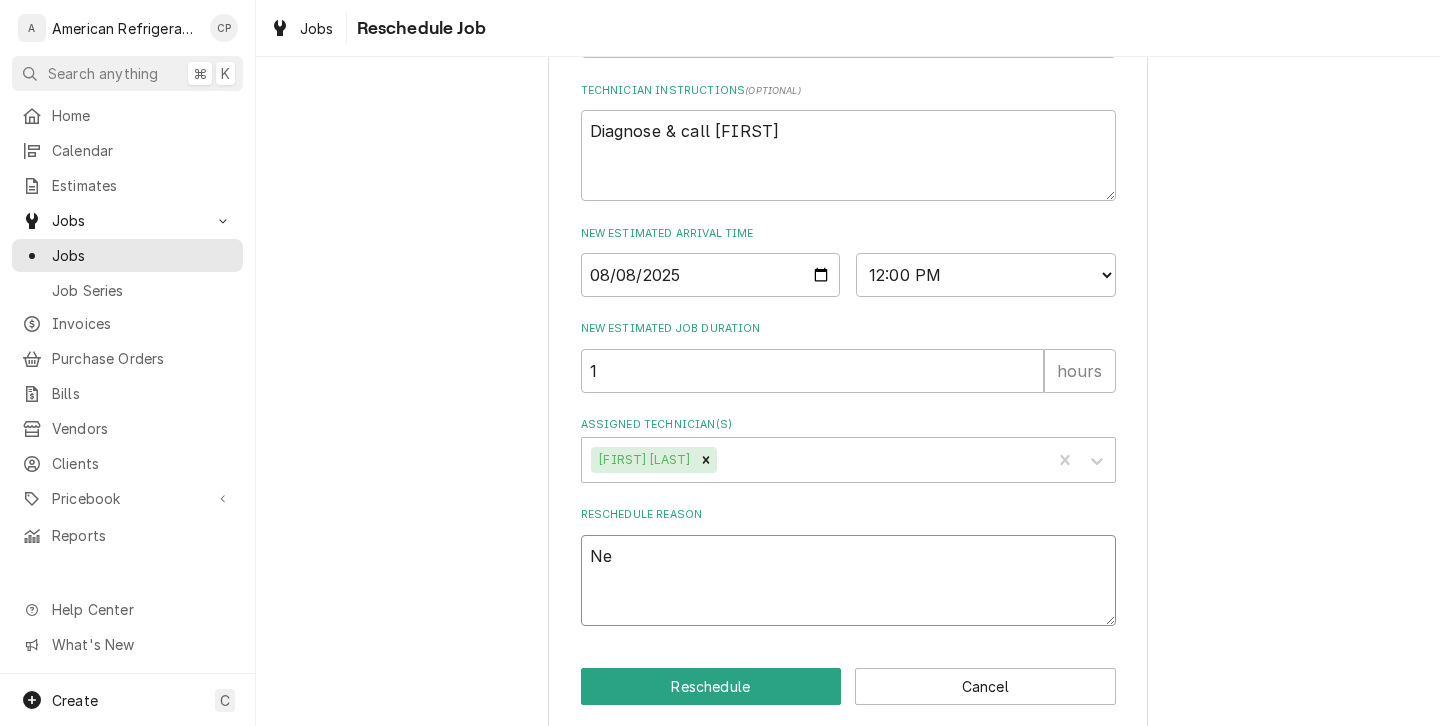 type on "x" 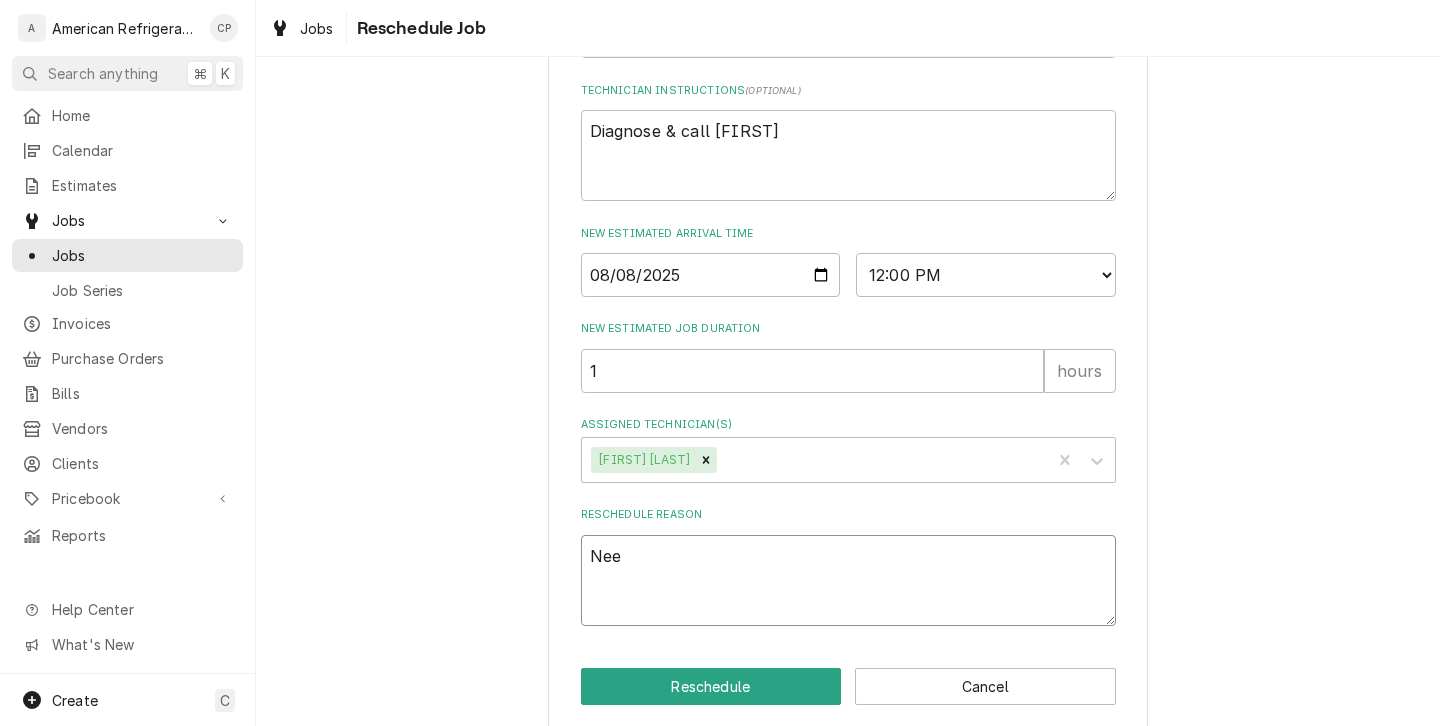 type on "x" 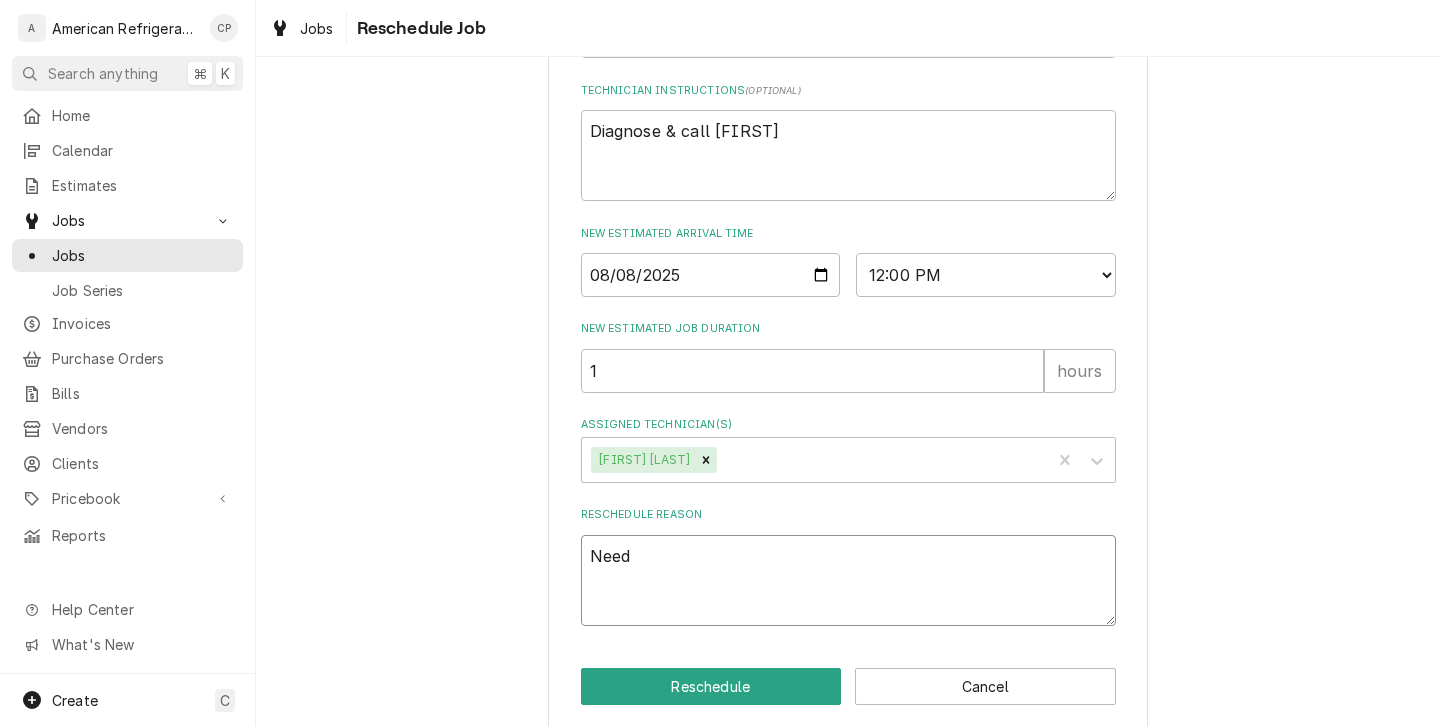 type on "x" 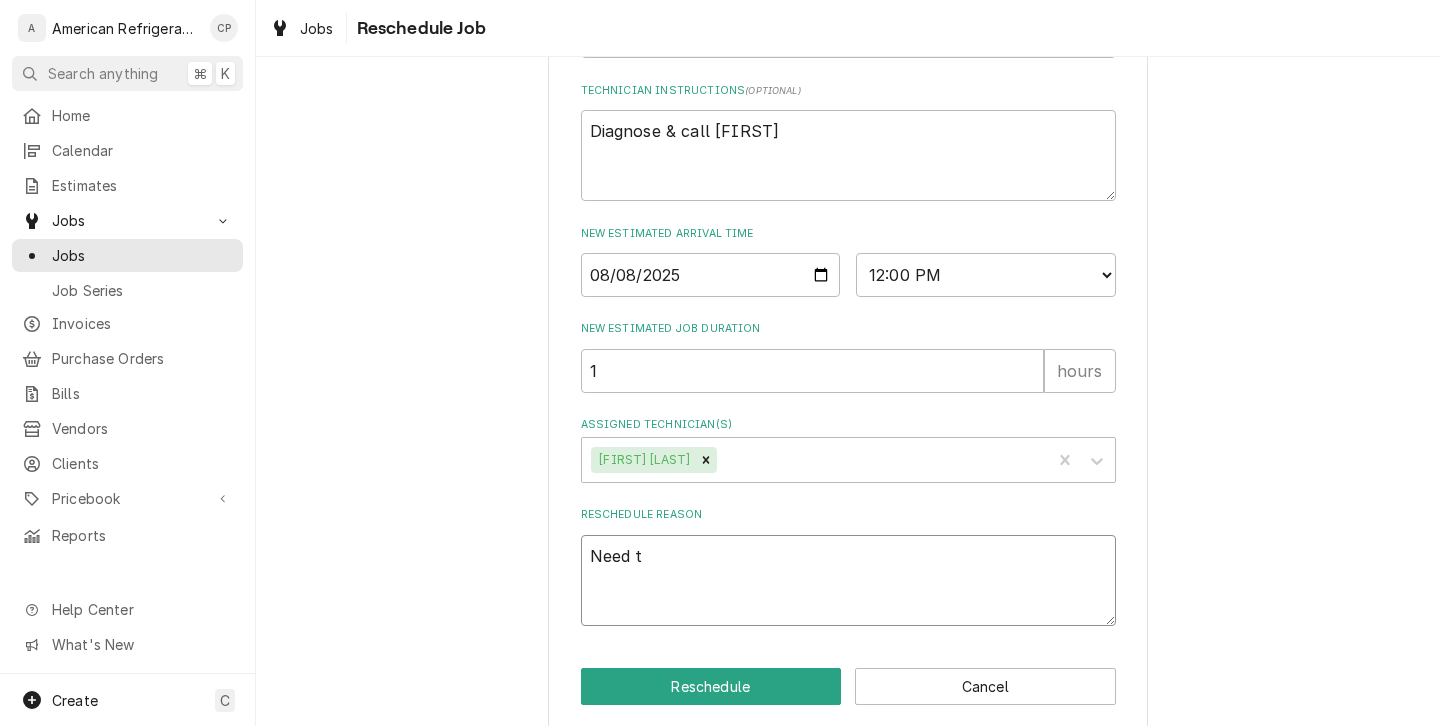 type on "x" 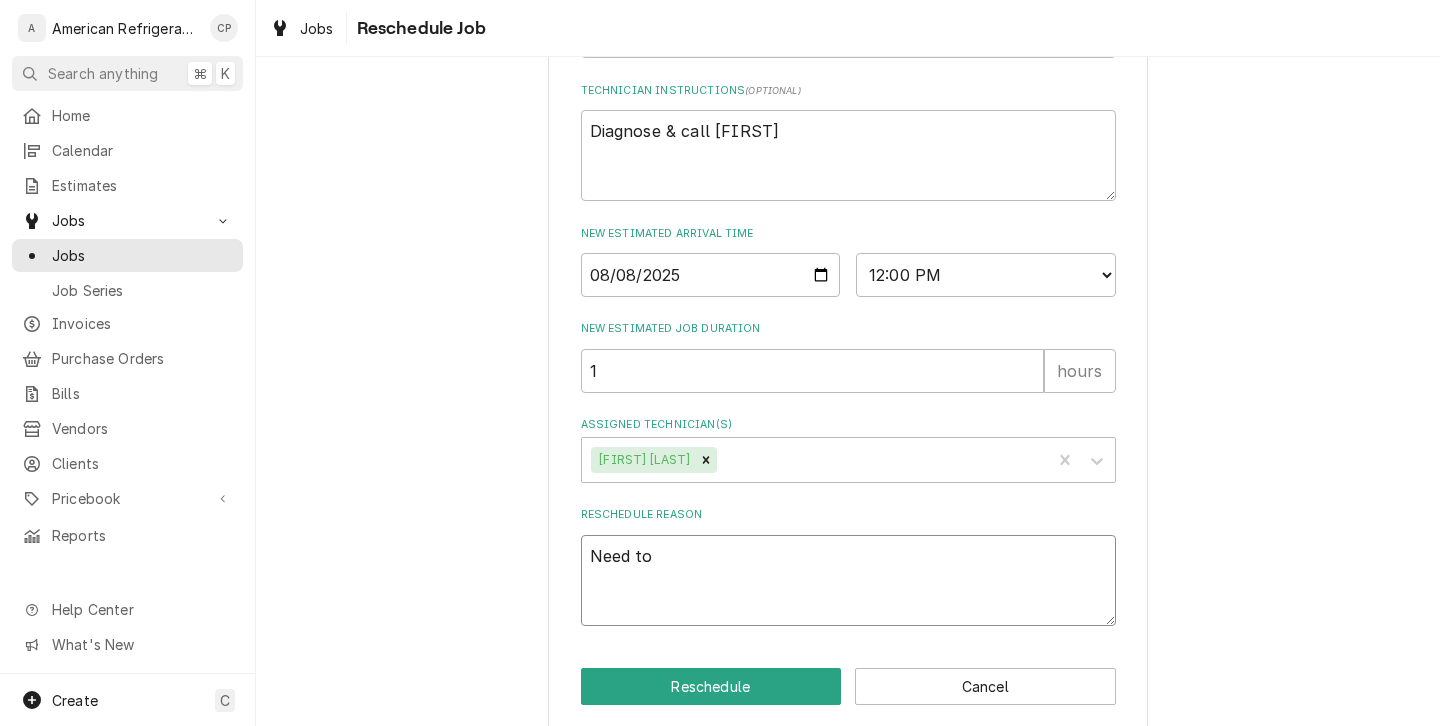 type on "x" 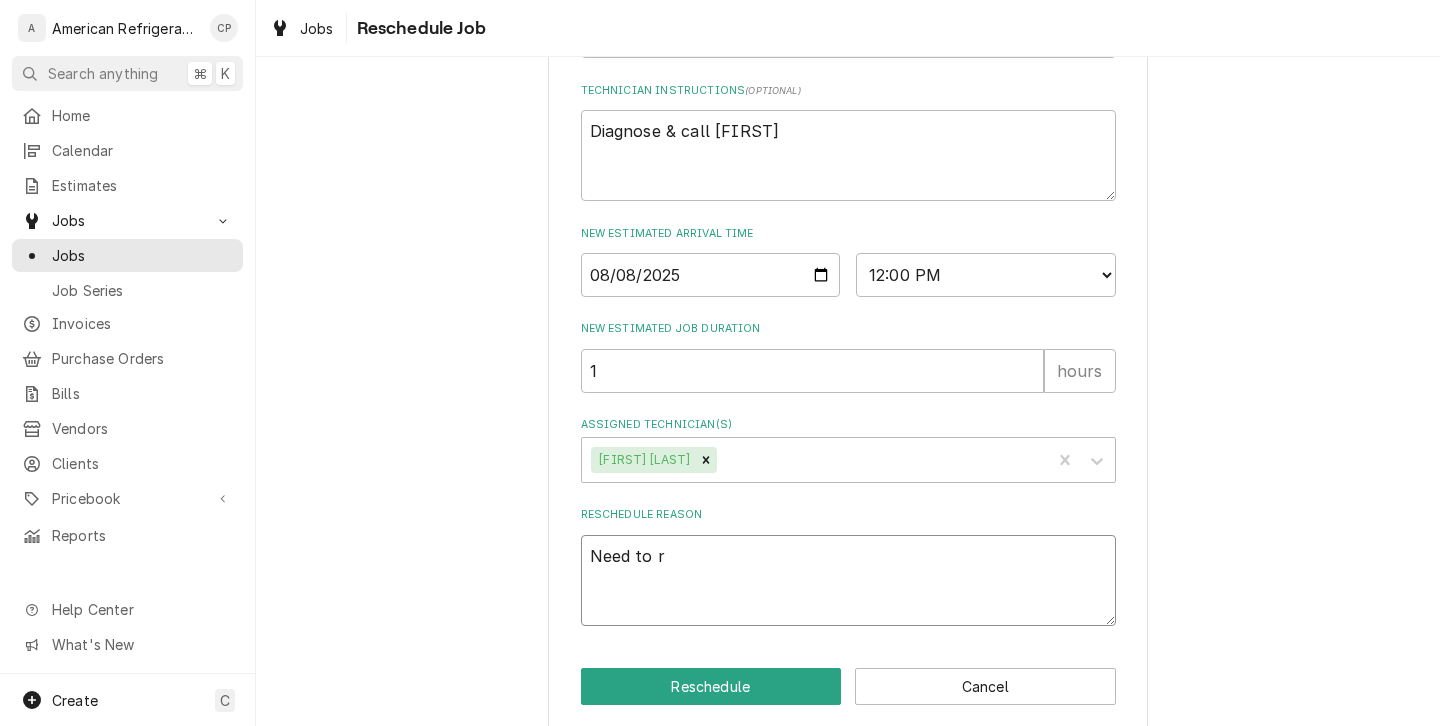 type on "x" 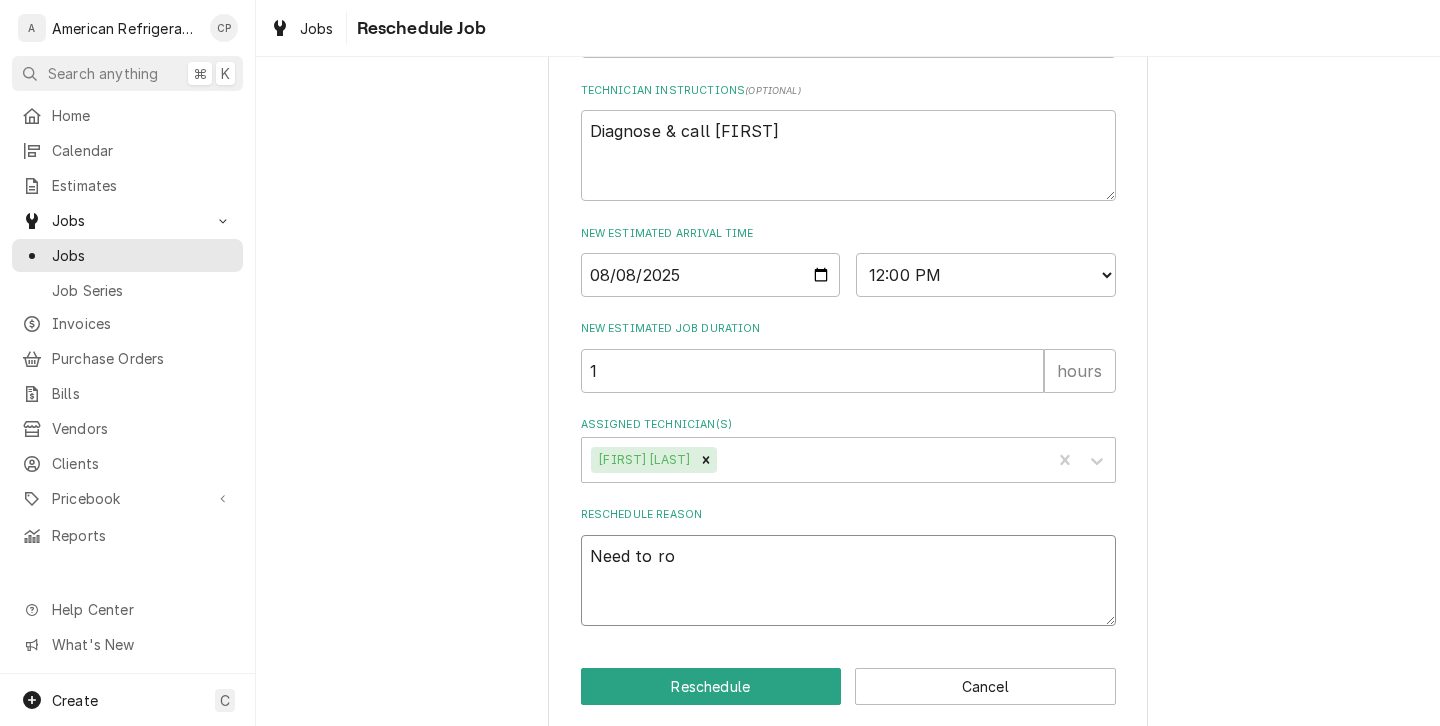 type on "x" 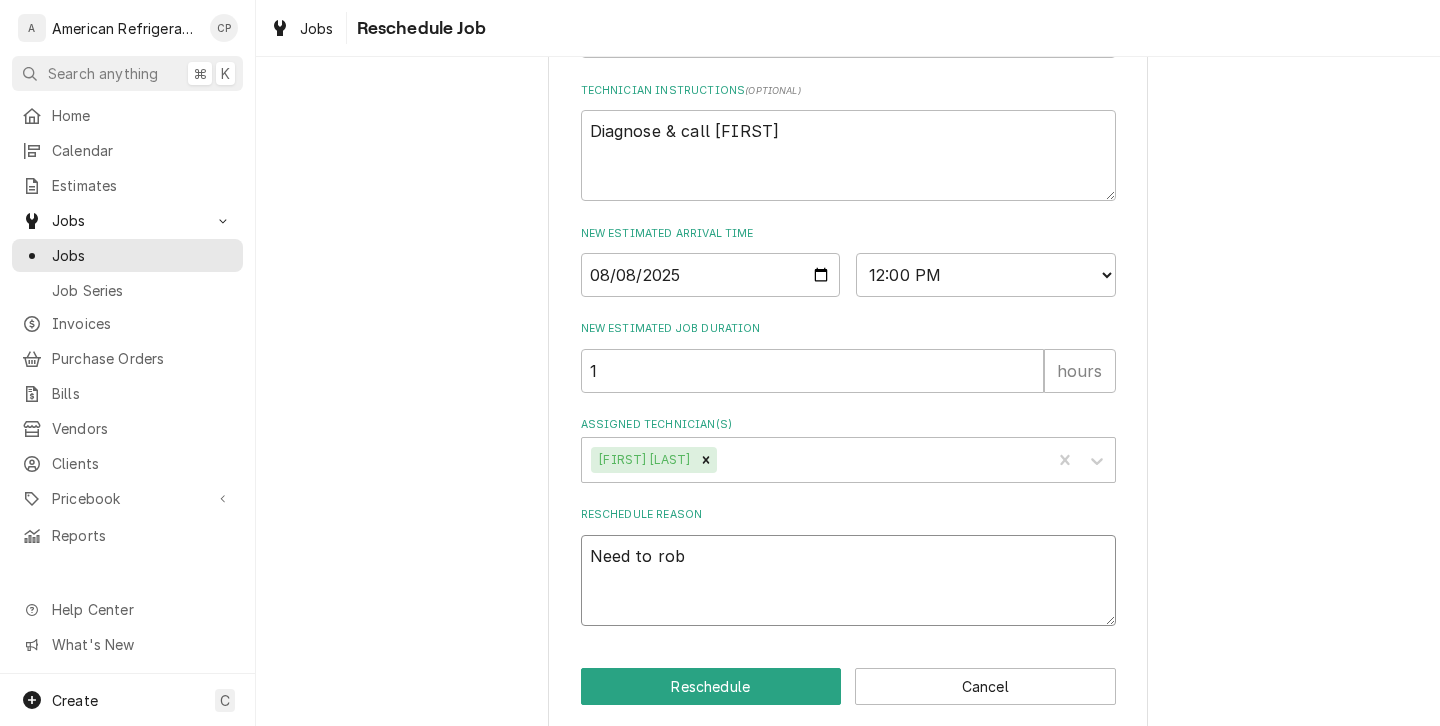 type on "x" 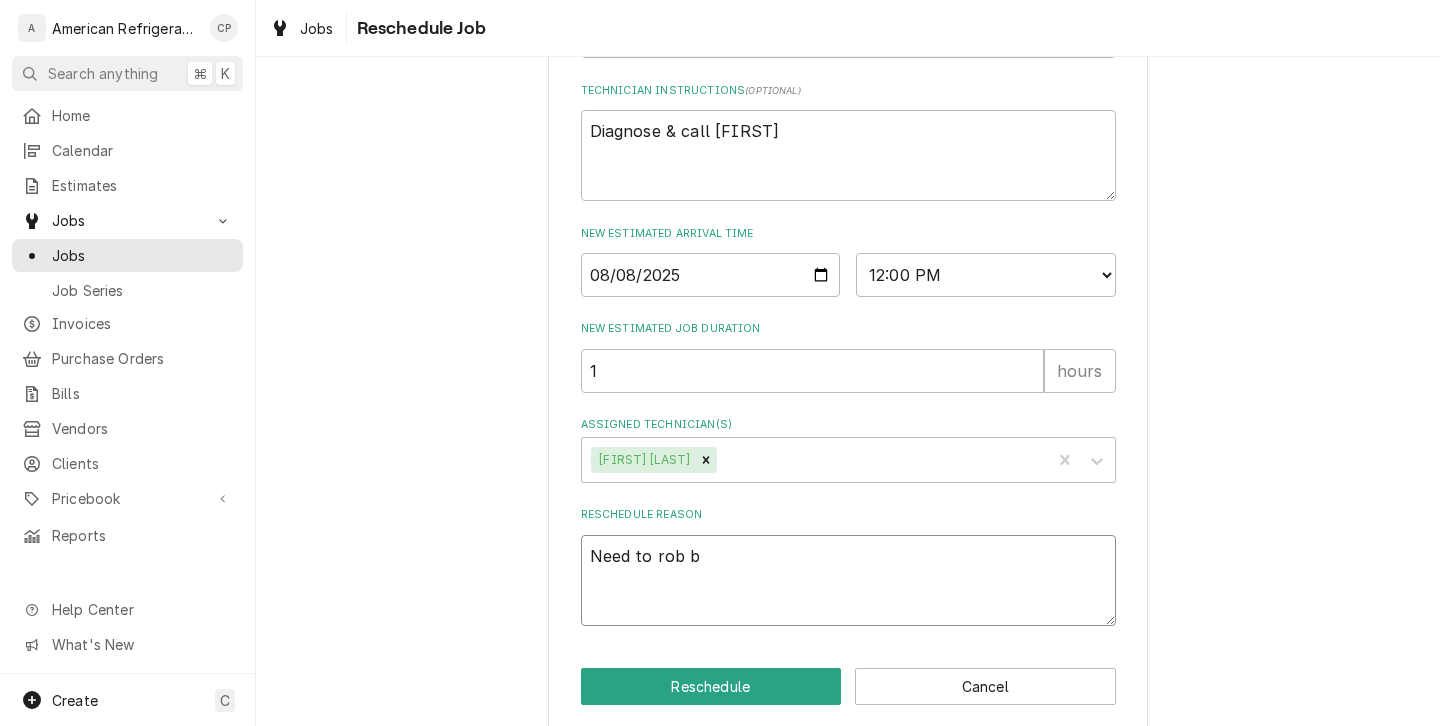 type on "x" 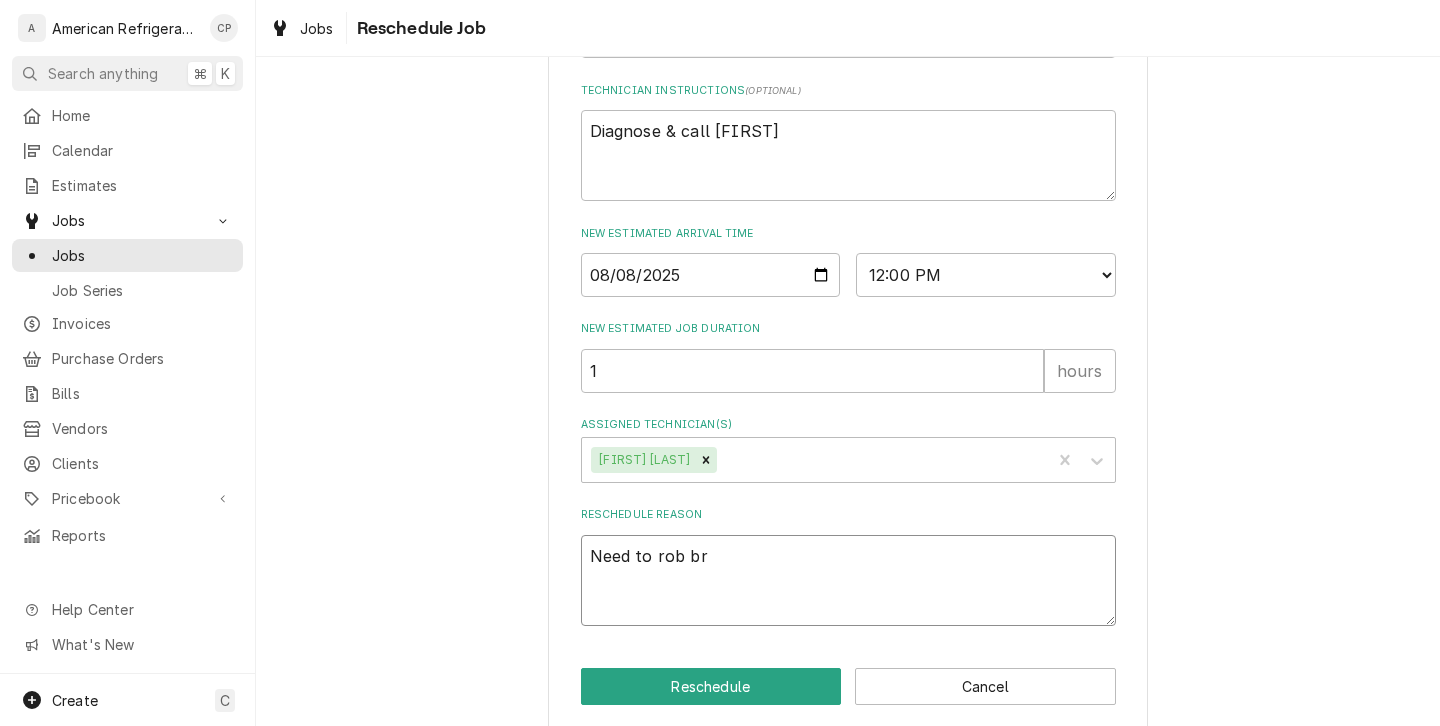 type on "x" 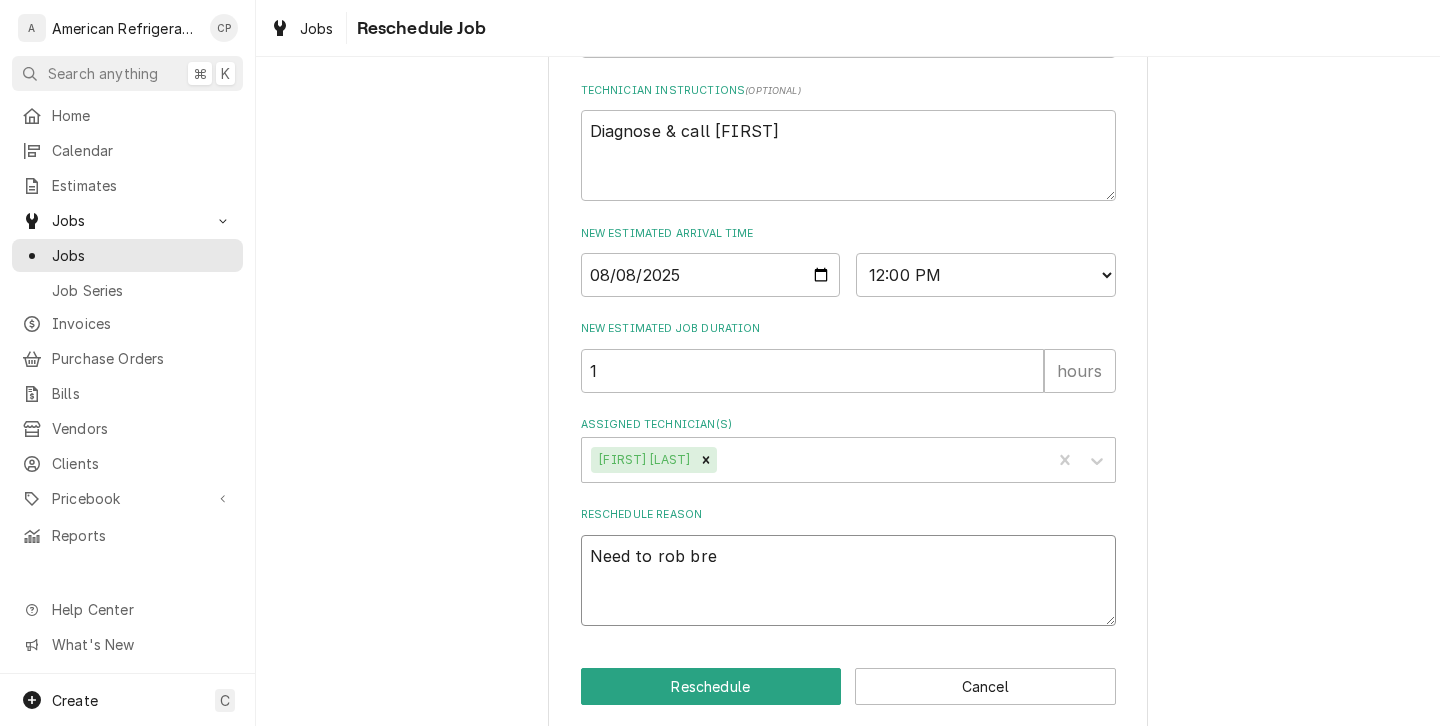 type on "x" 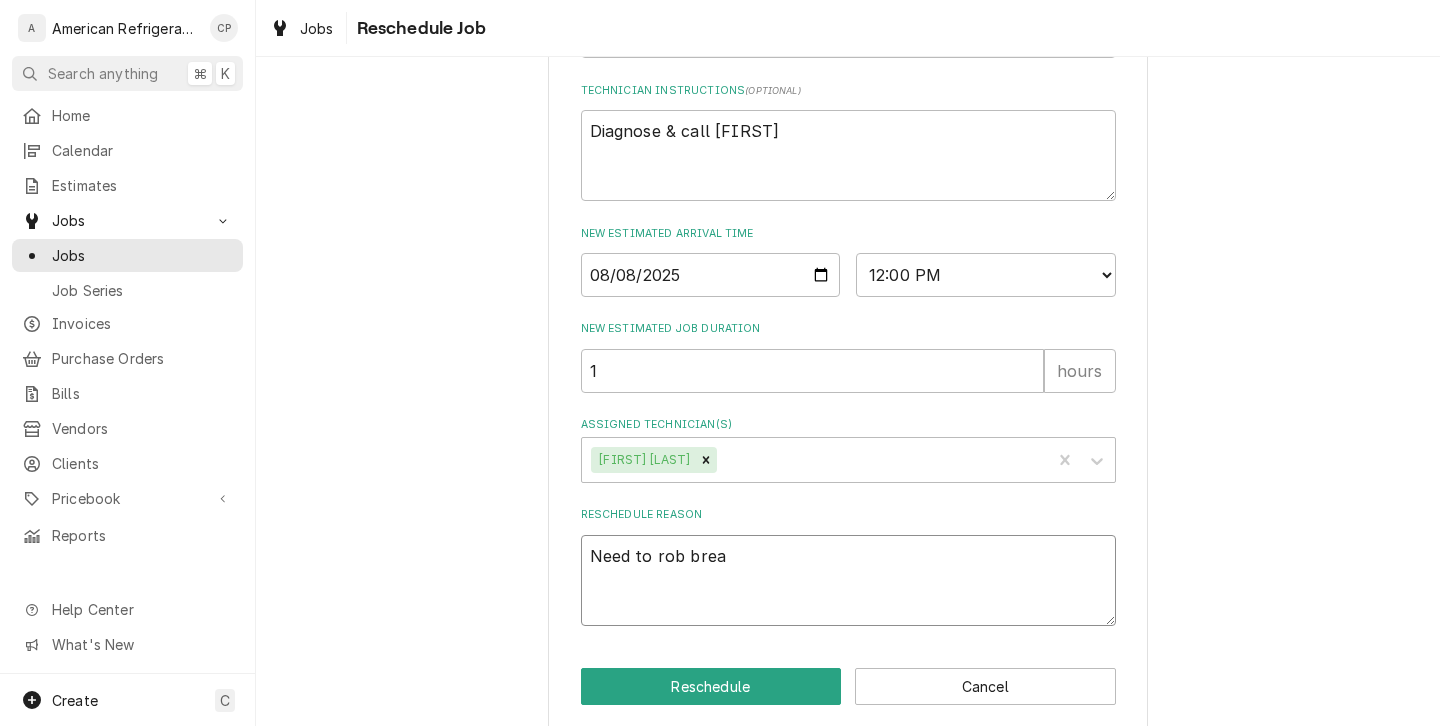 type on "x" 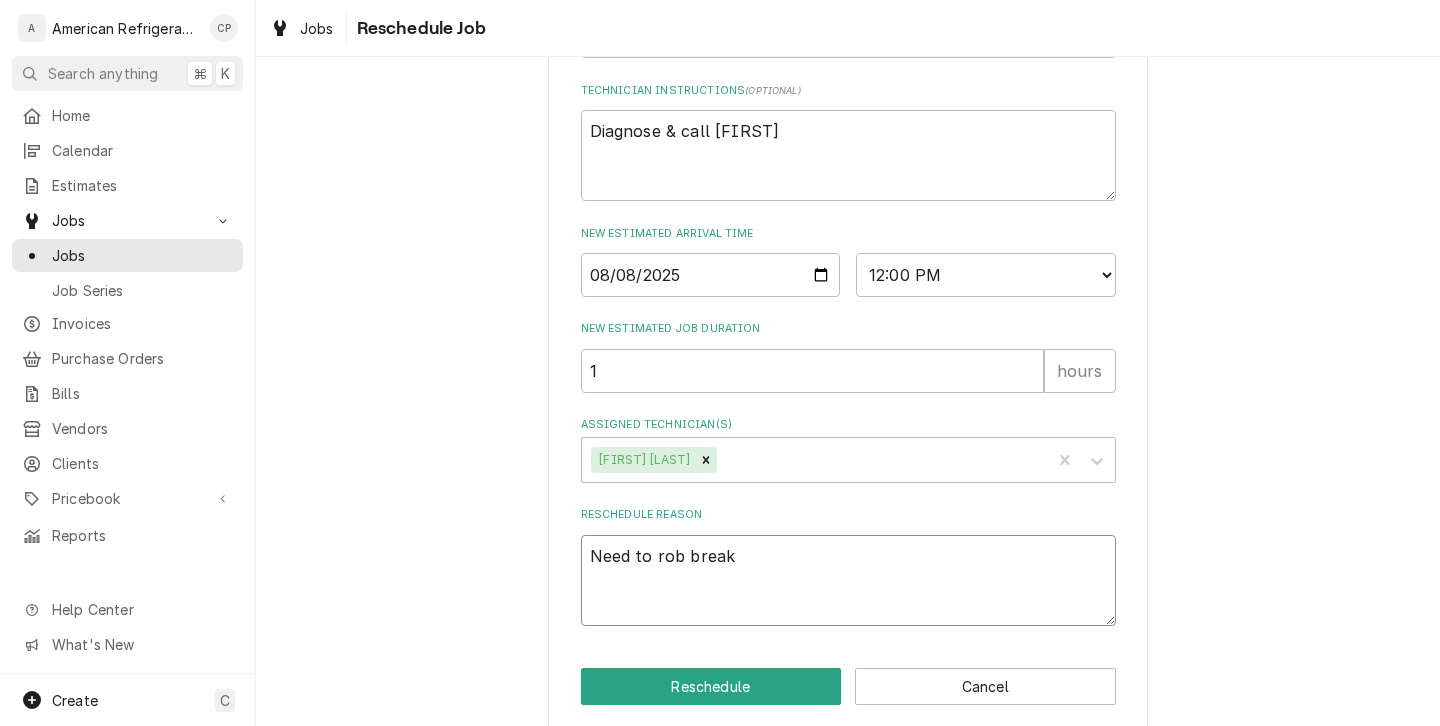 type on "x" 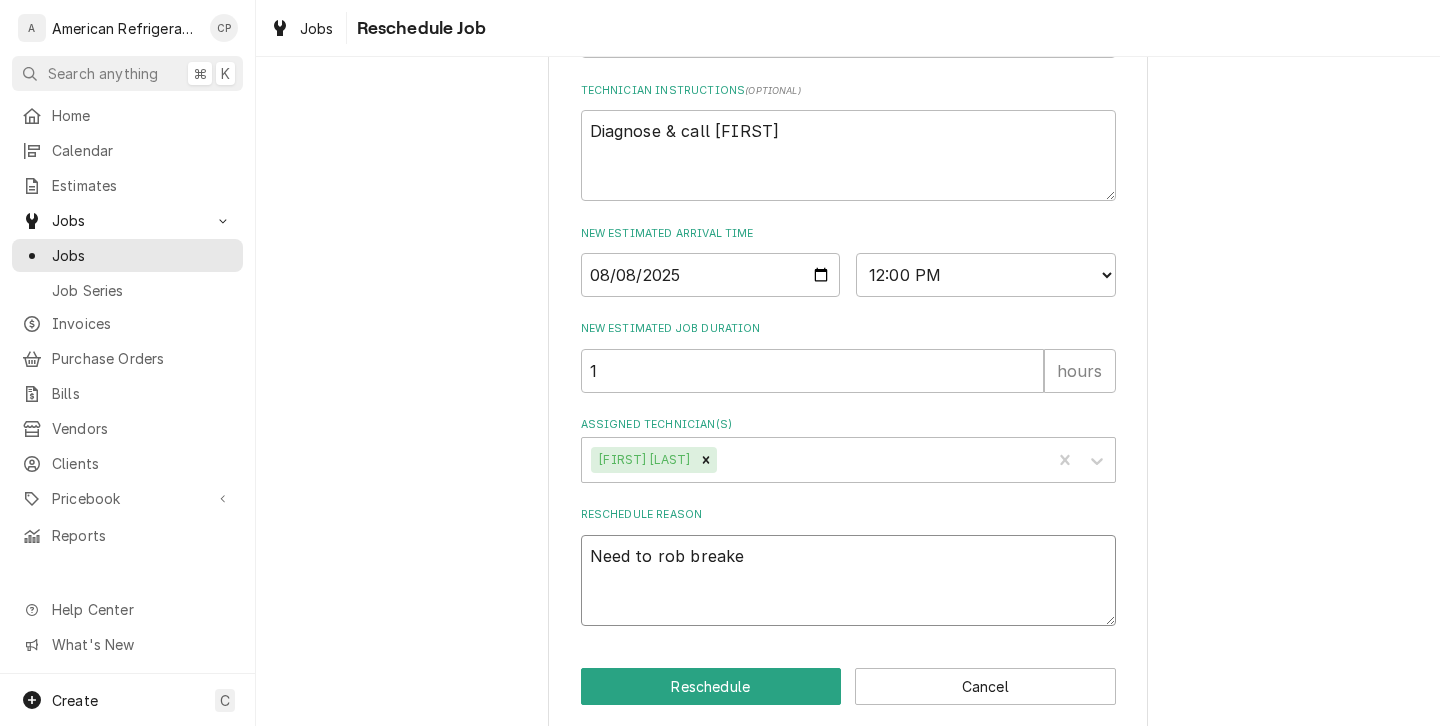 type on "x" 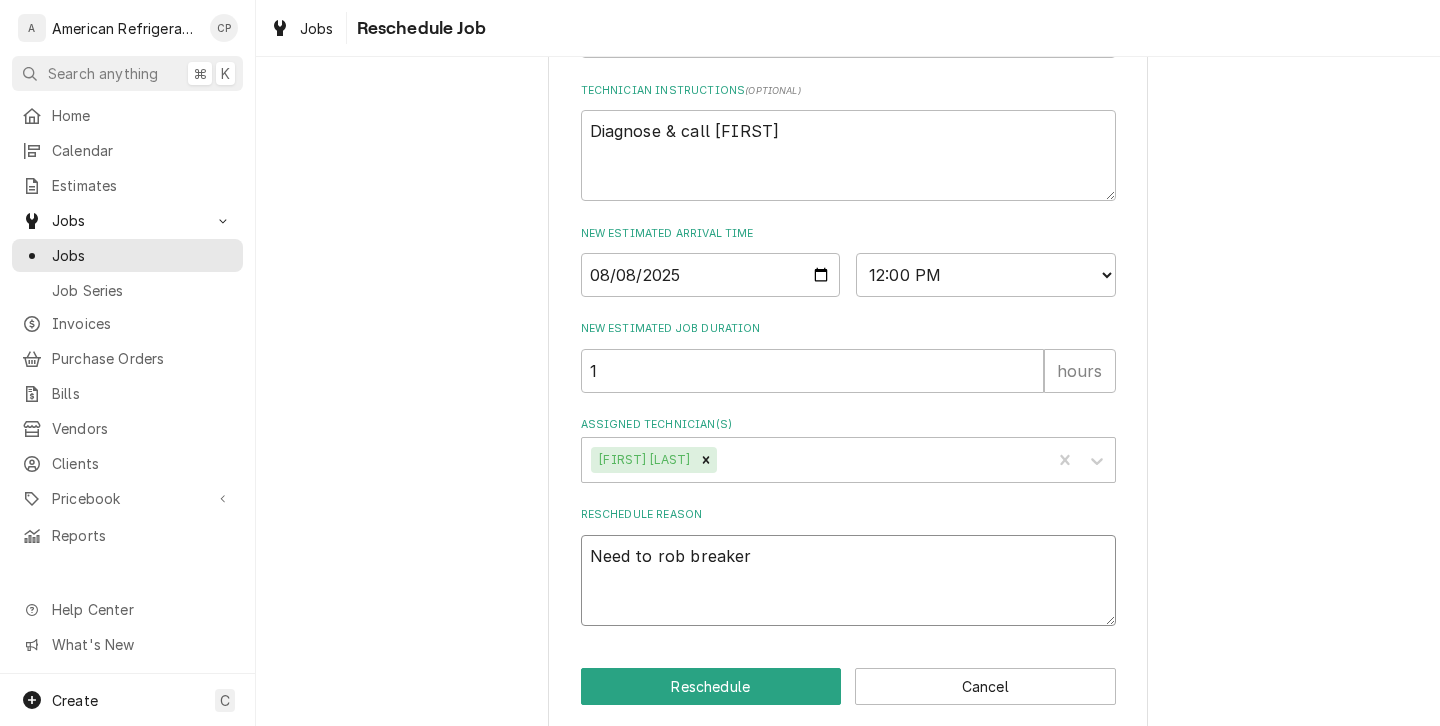 type on "x" 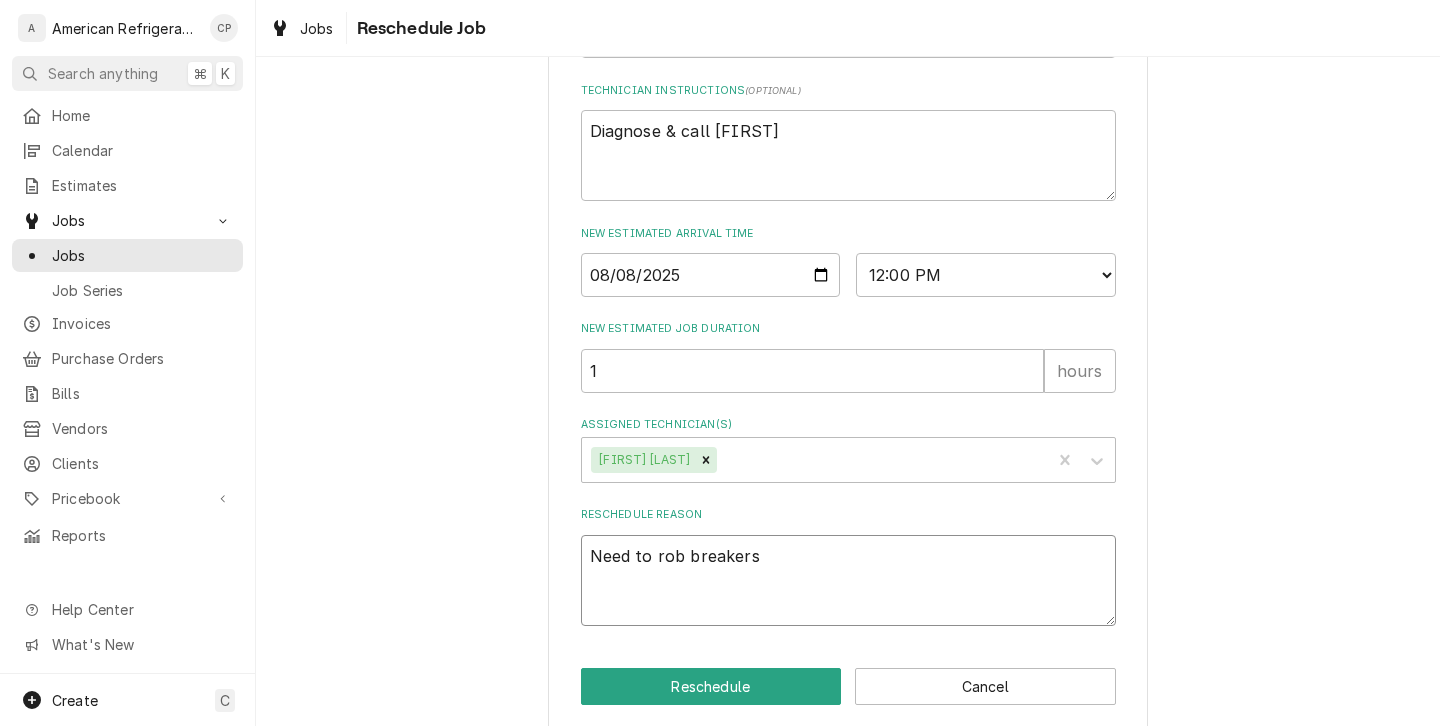 type on "x" 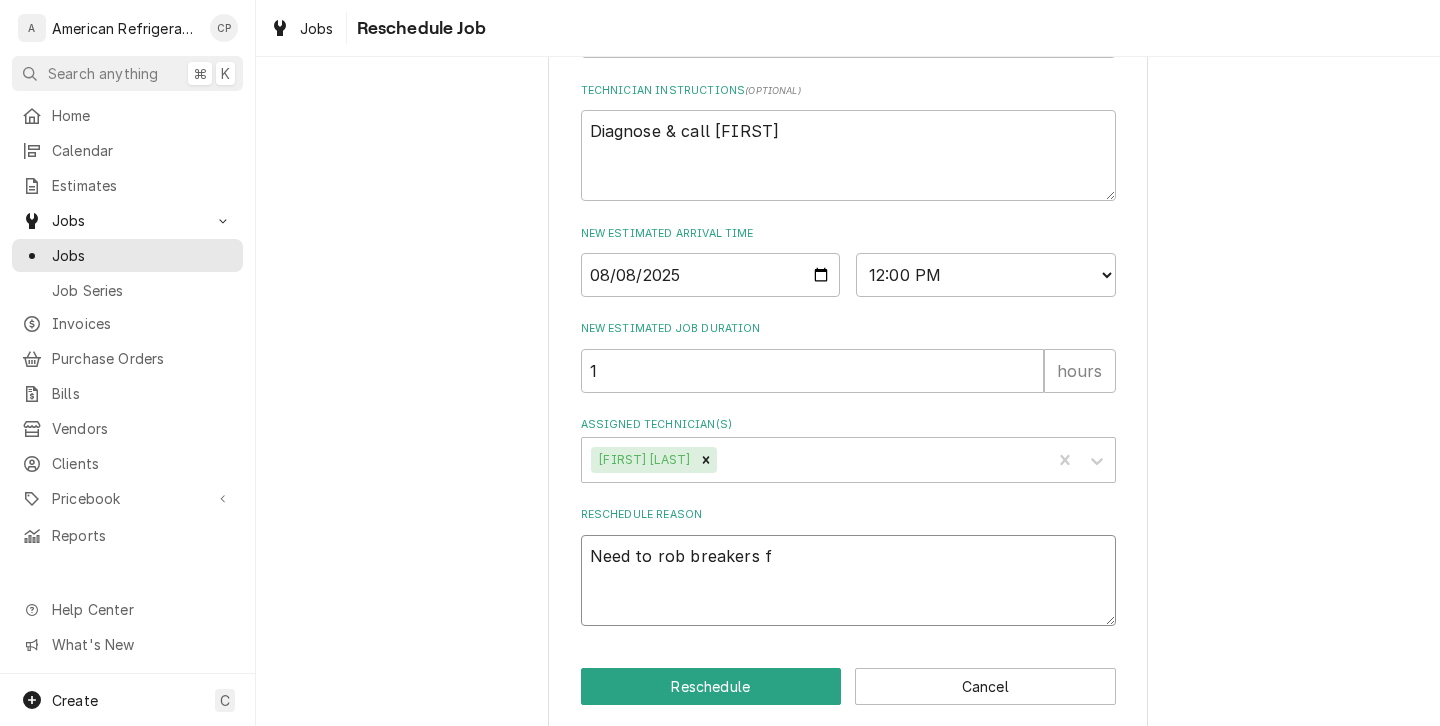 type on "x" 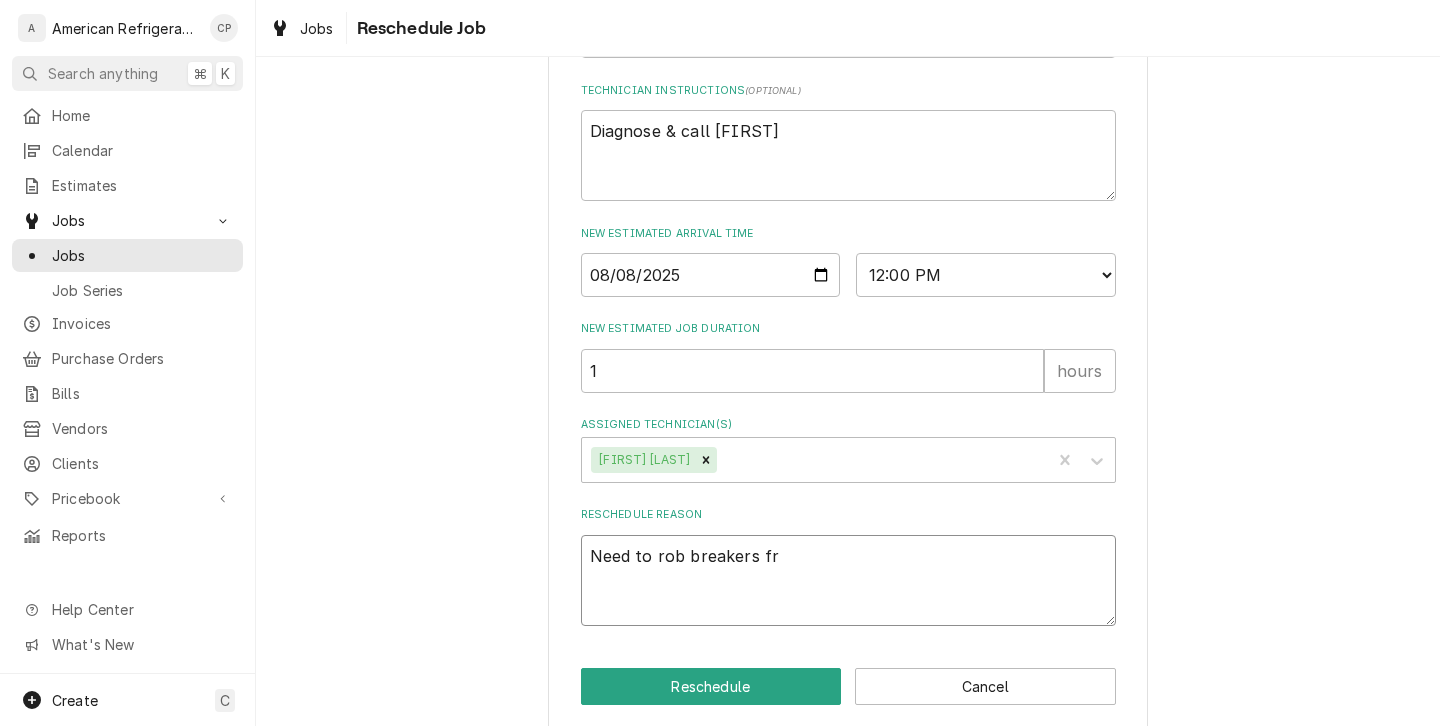 type on "Need to rob breakers fro" 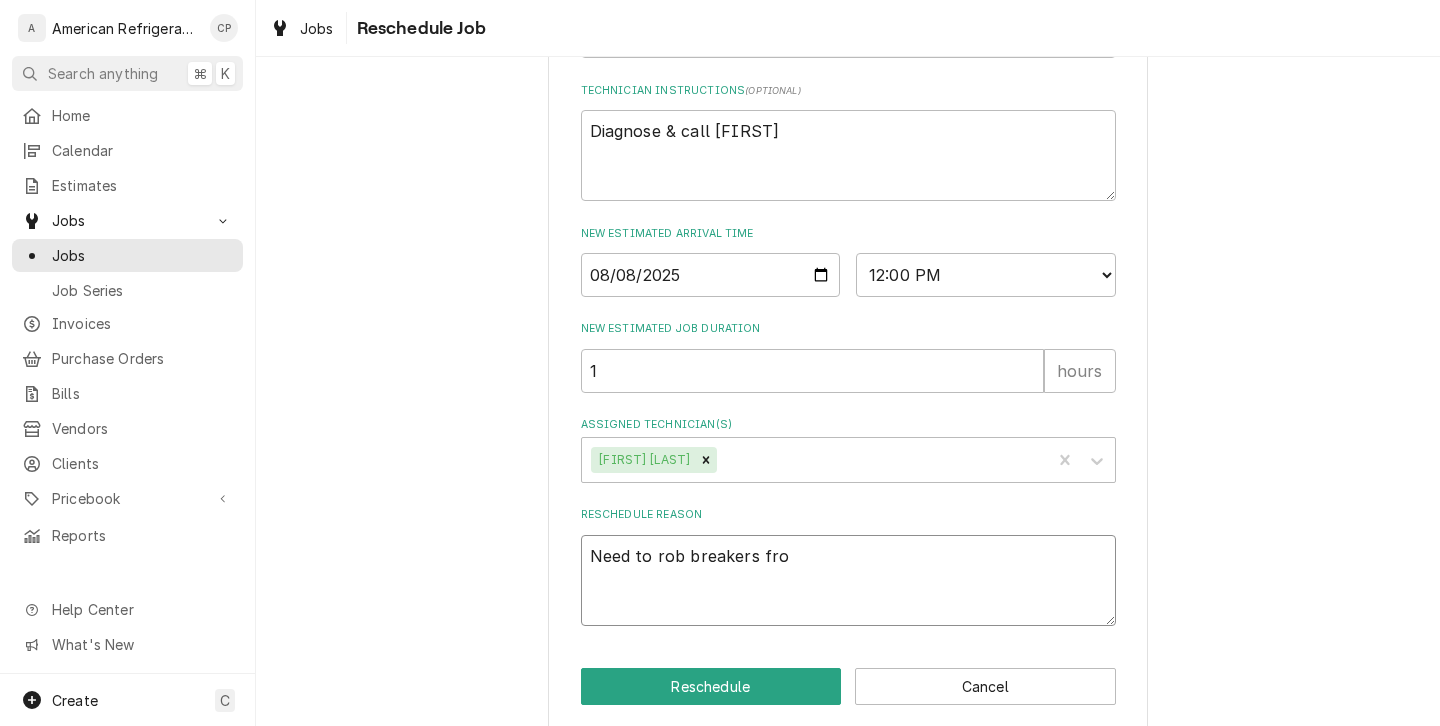type on "x" 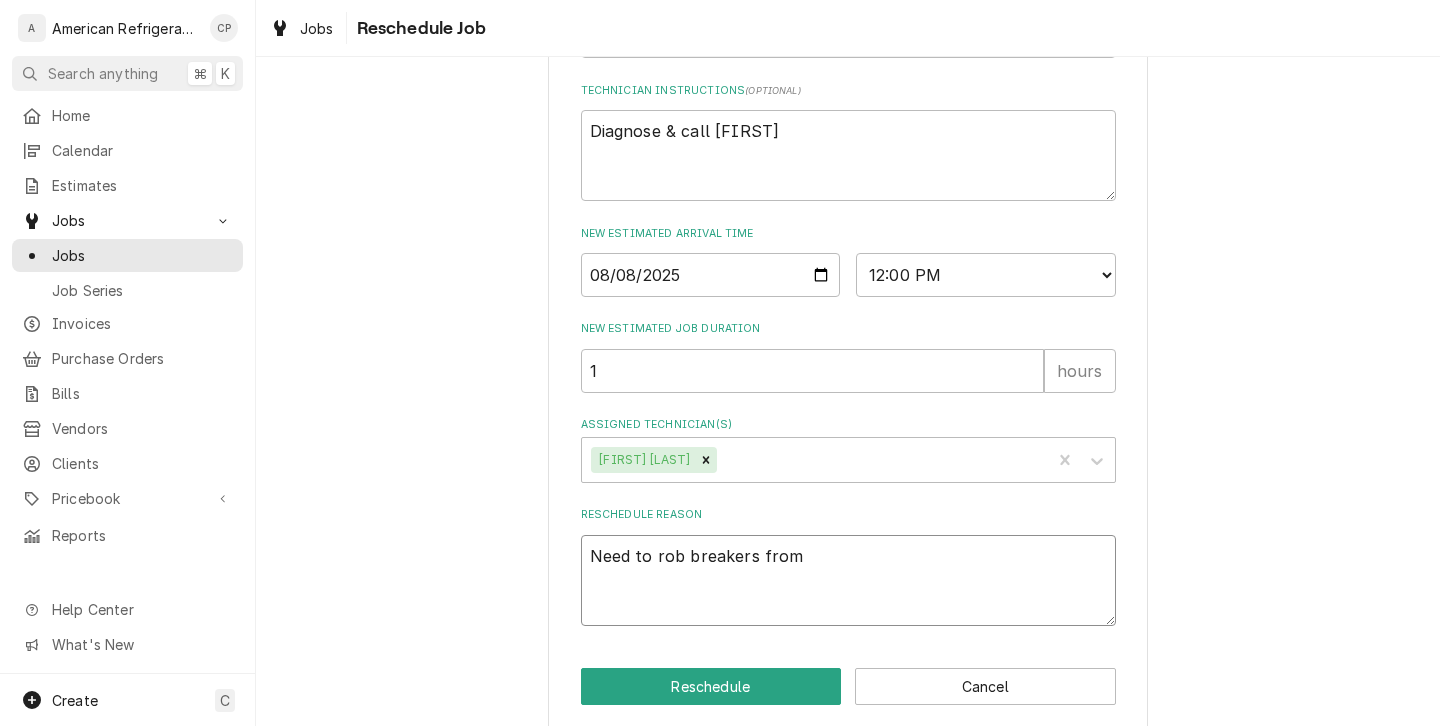 type on "x" 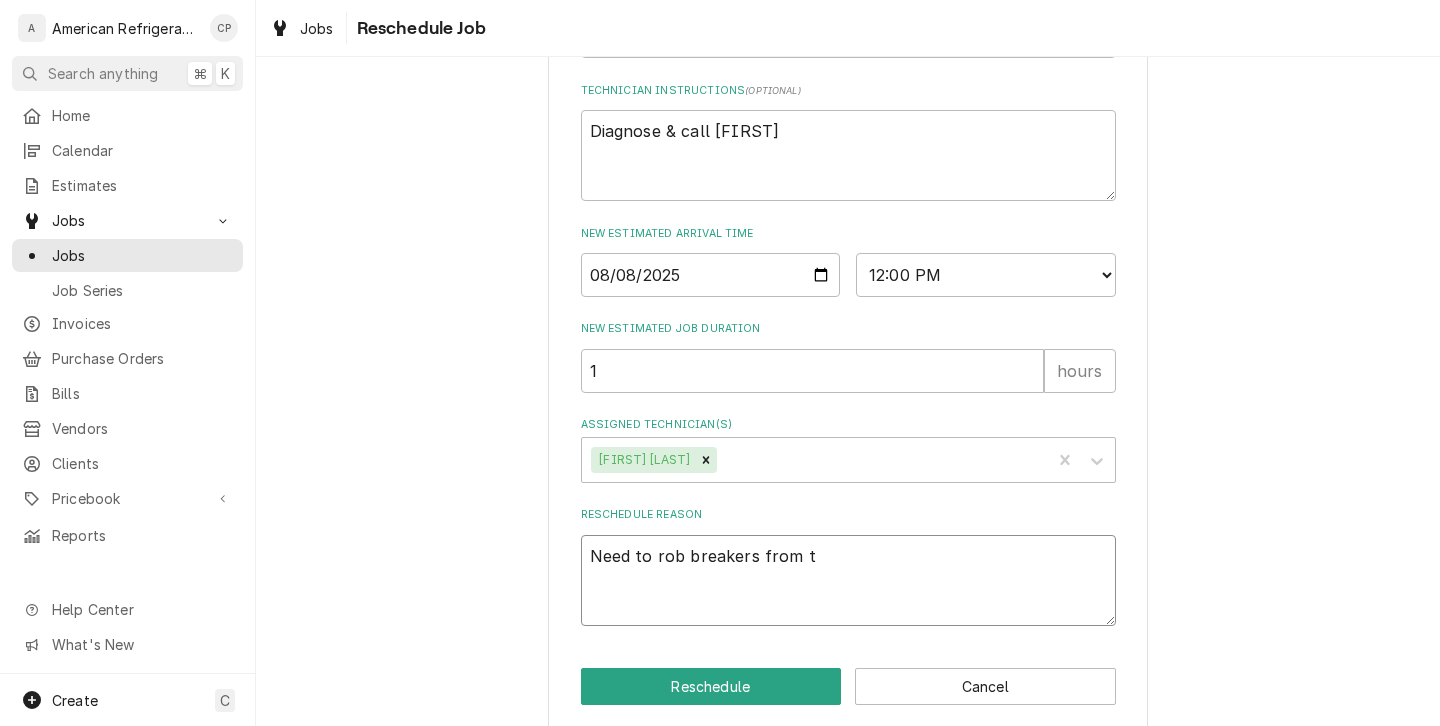type on "x" 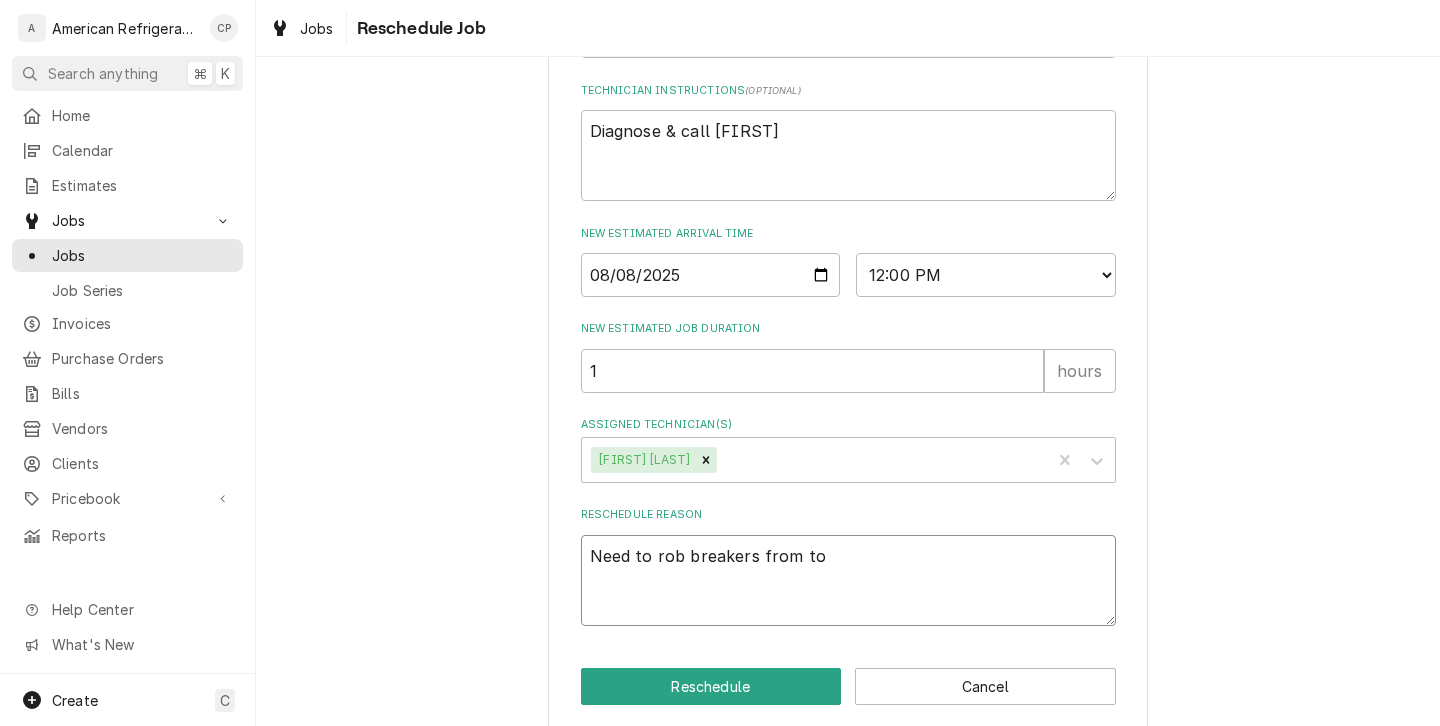 type on "x" 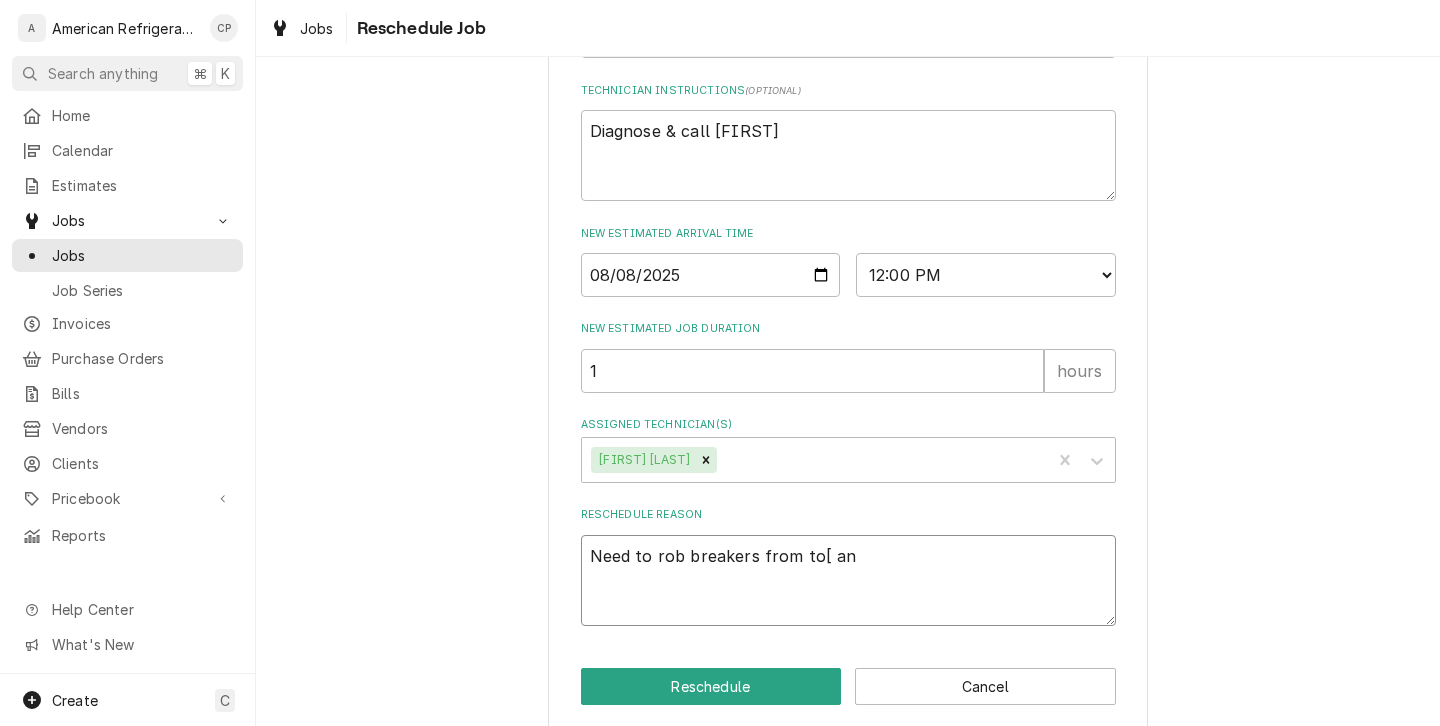type on "x" 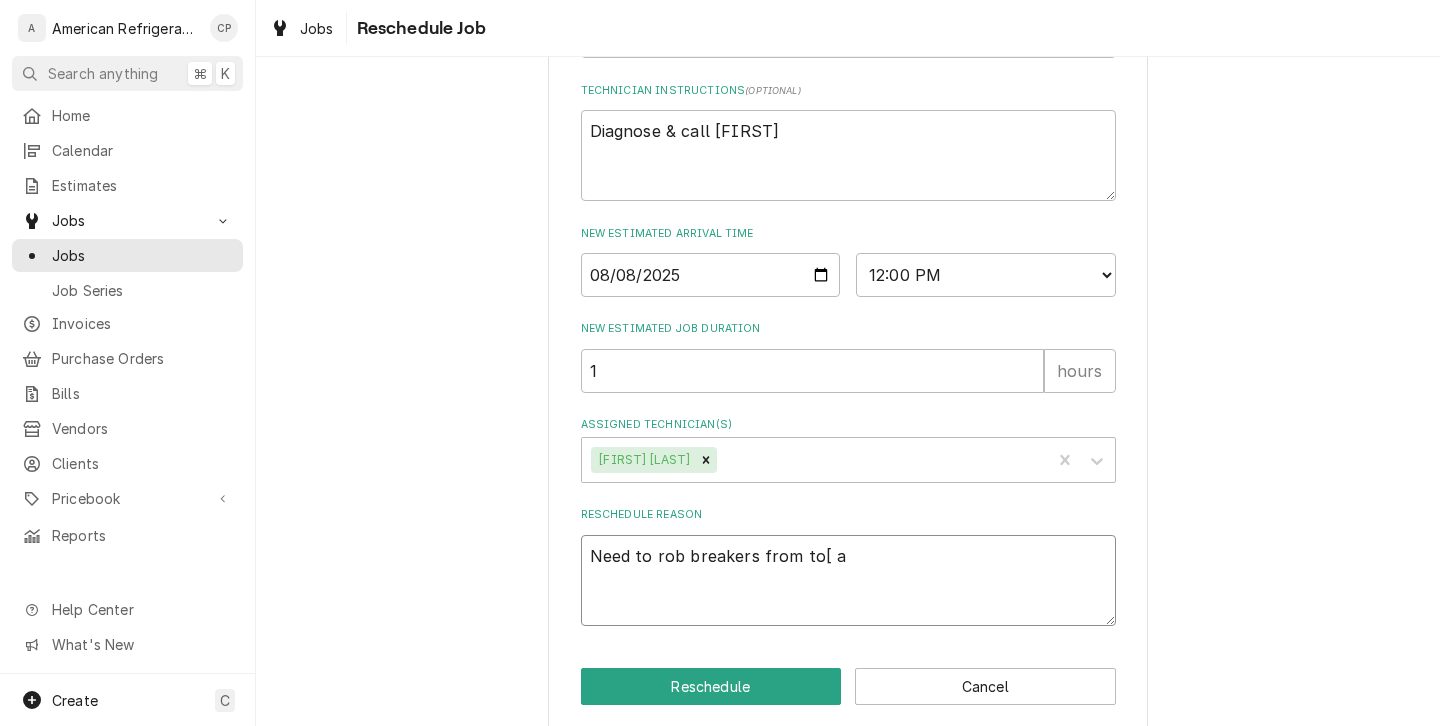 type on "Need to rob breakers from to[ an" 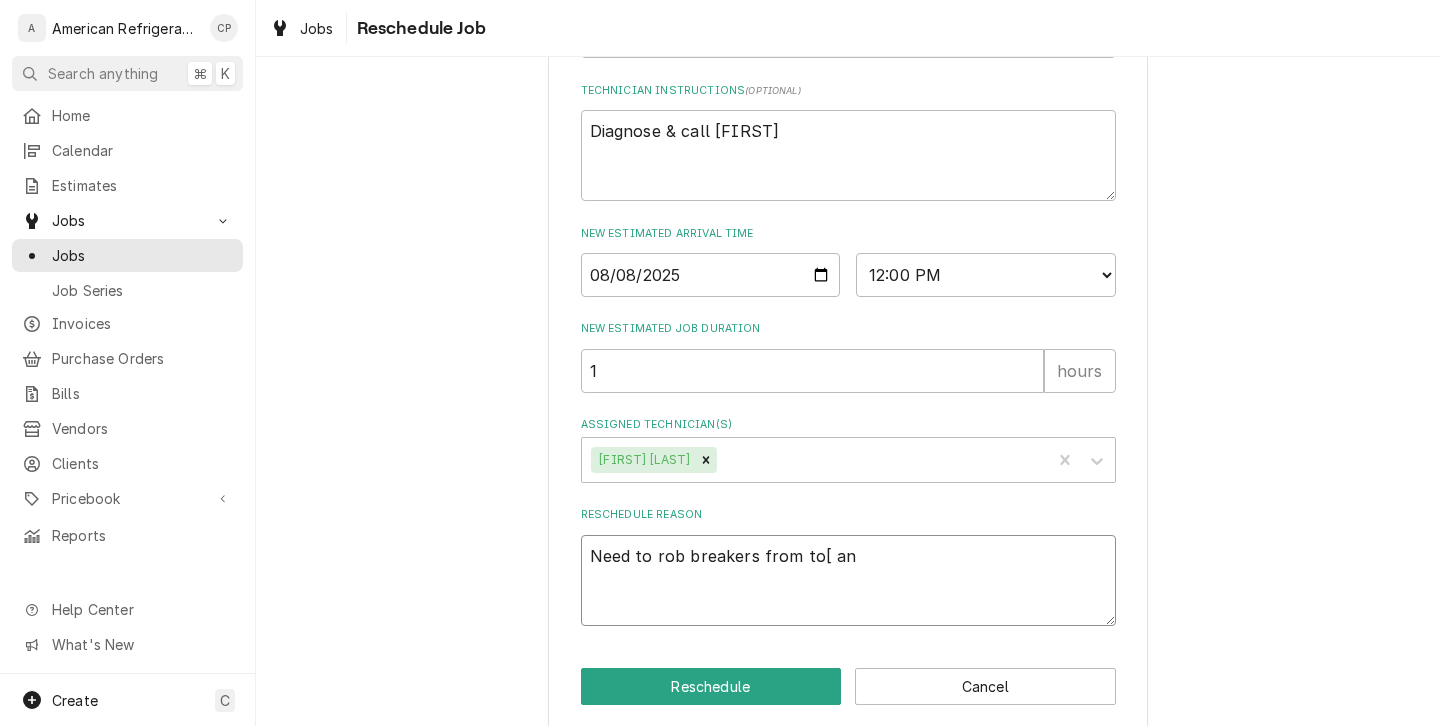 type on "x" 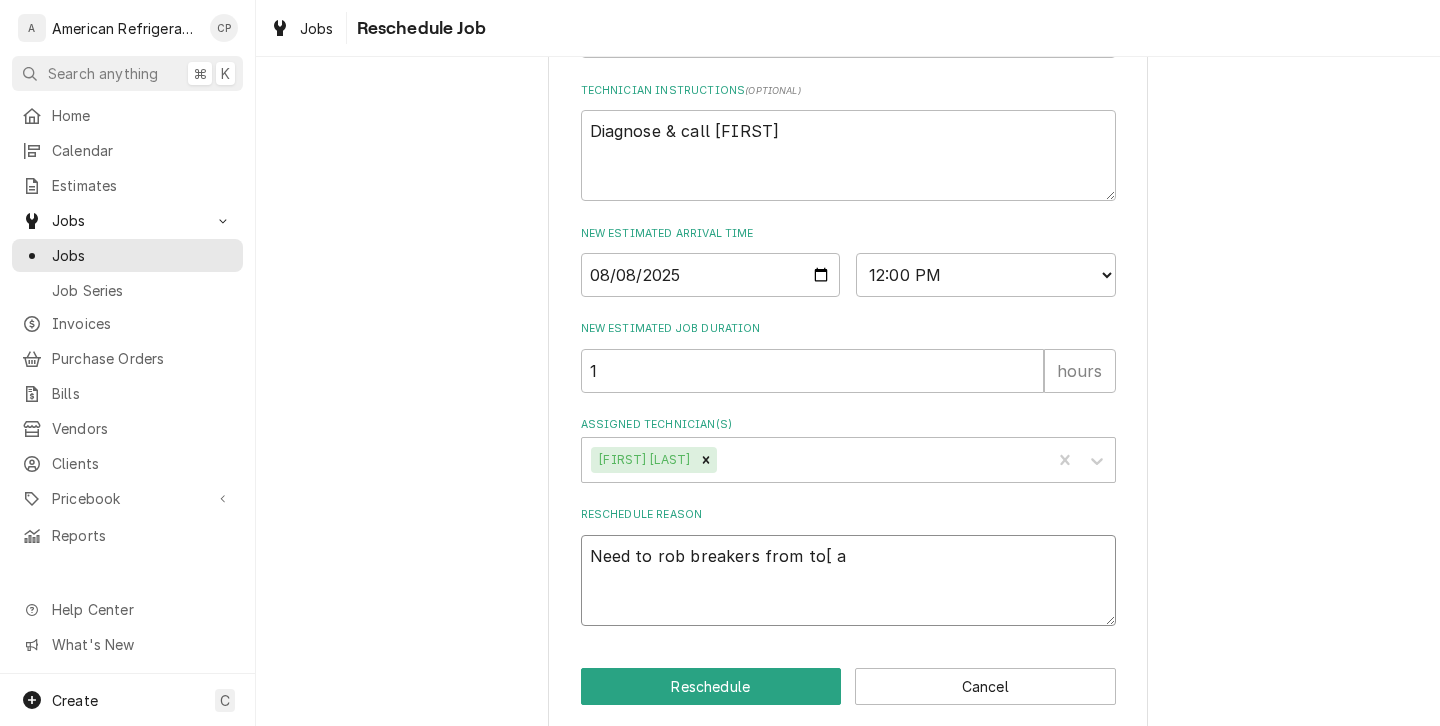 type on "x" 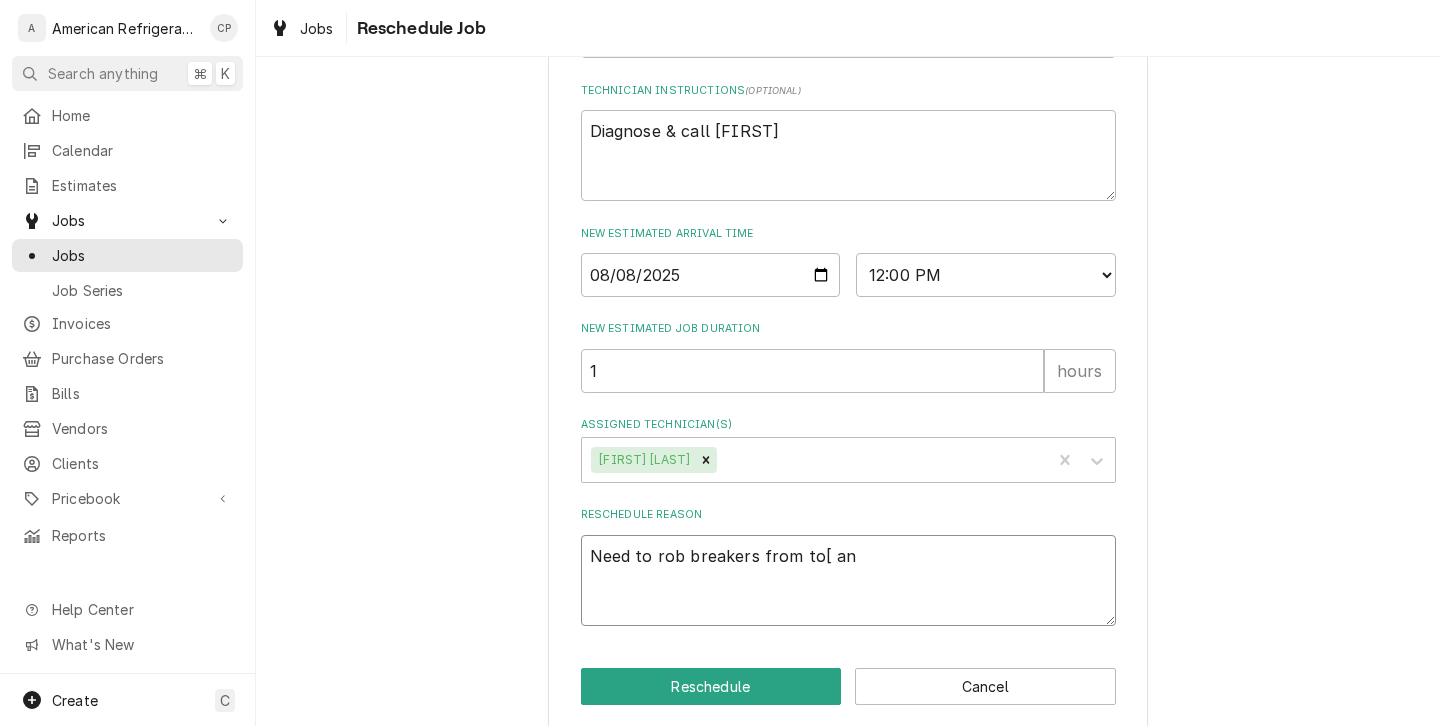 type on "x" 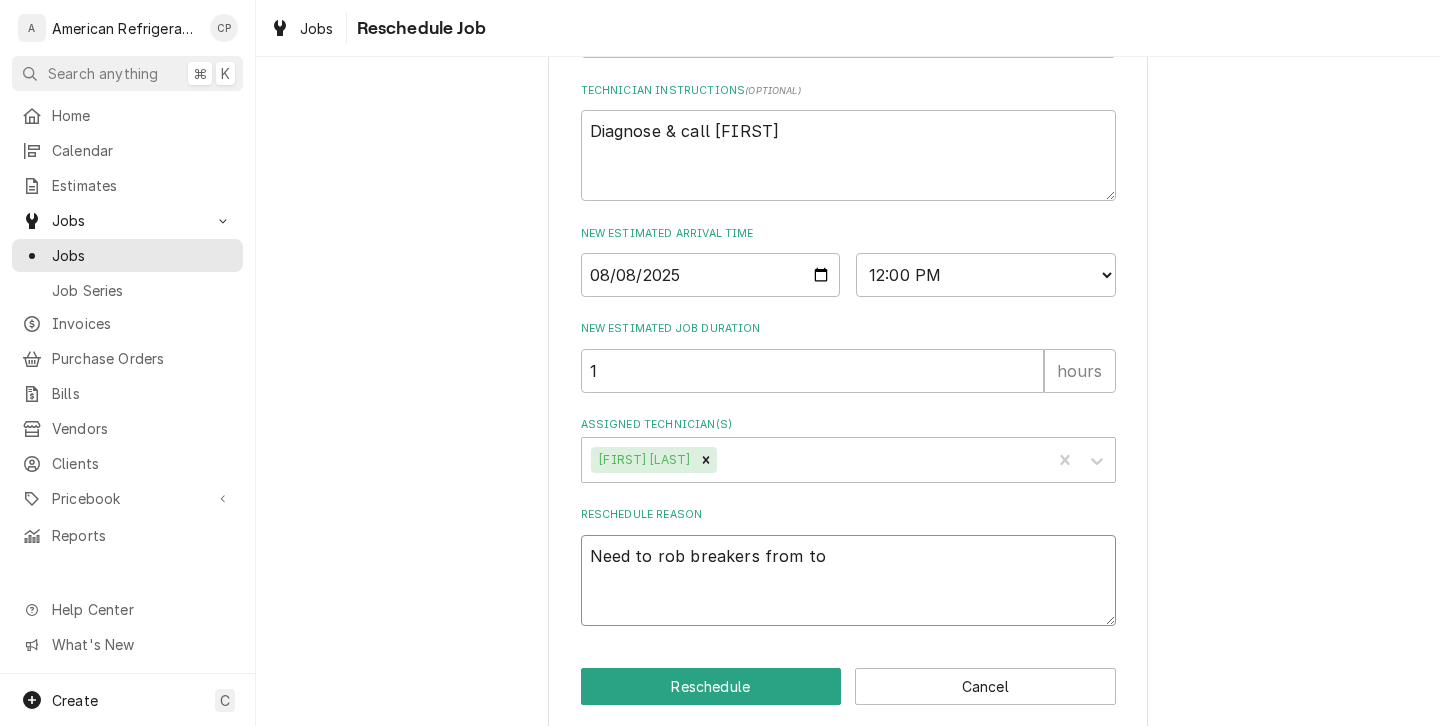 type on "x" 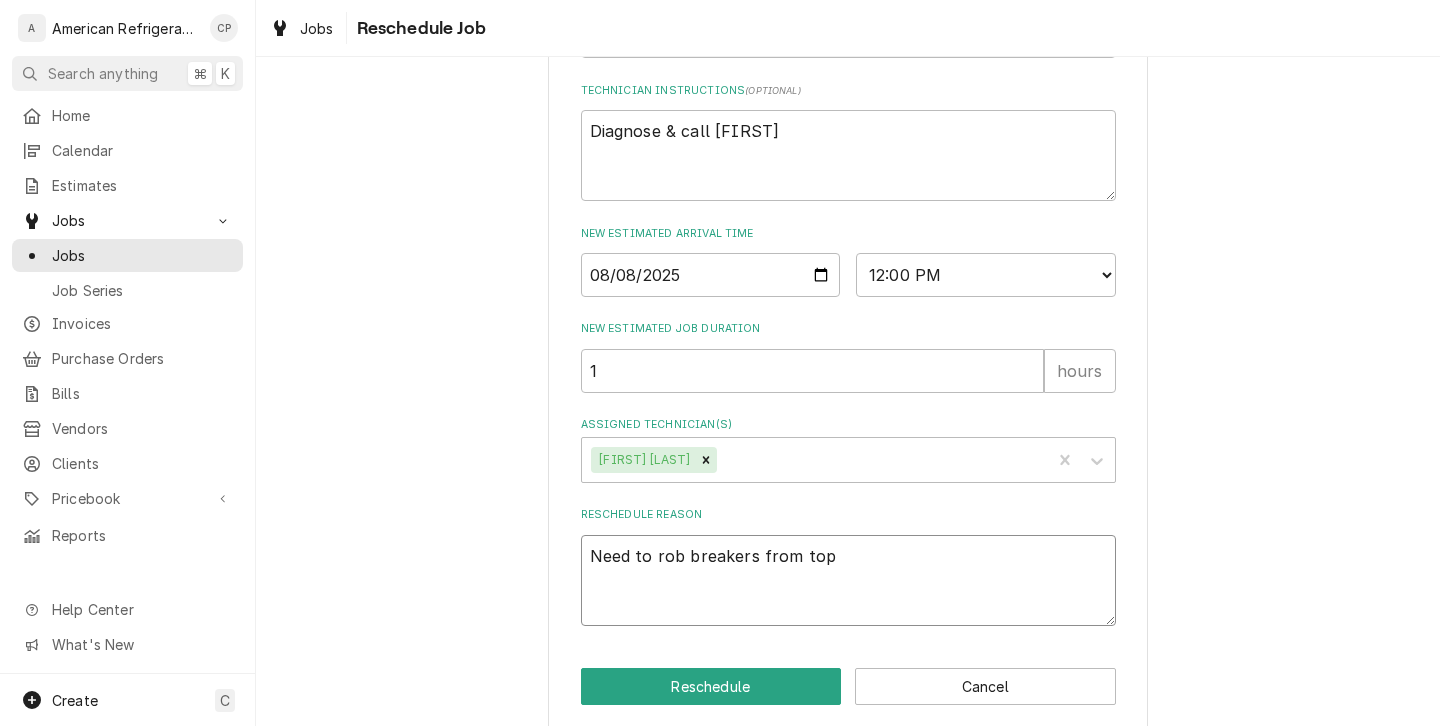 type on "x" 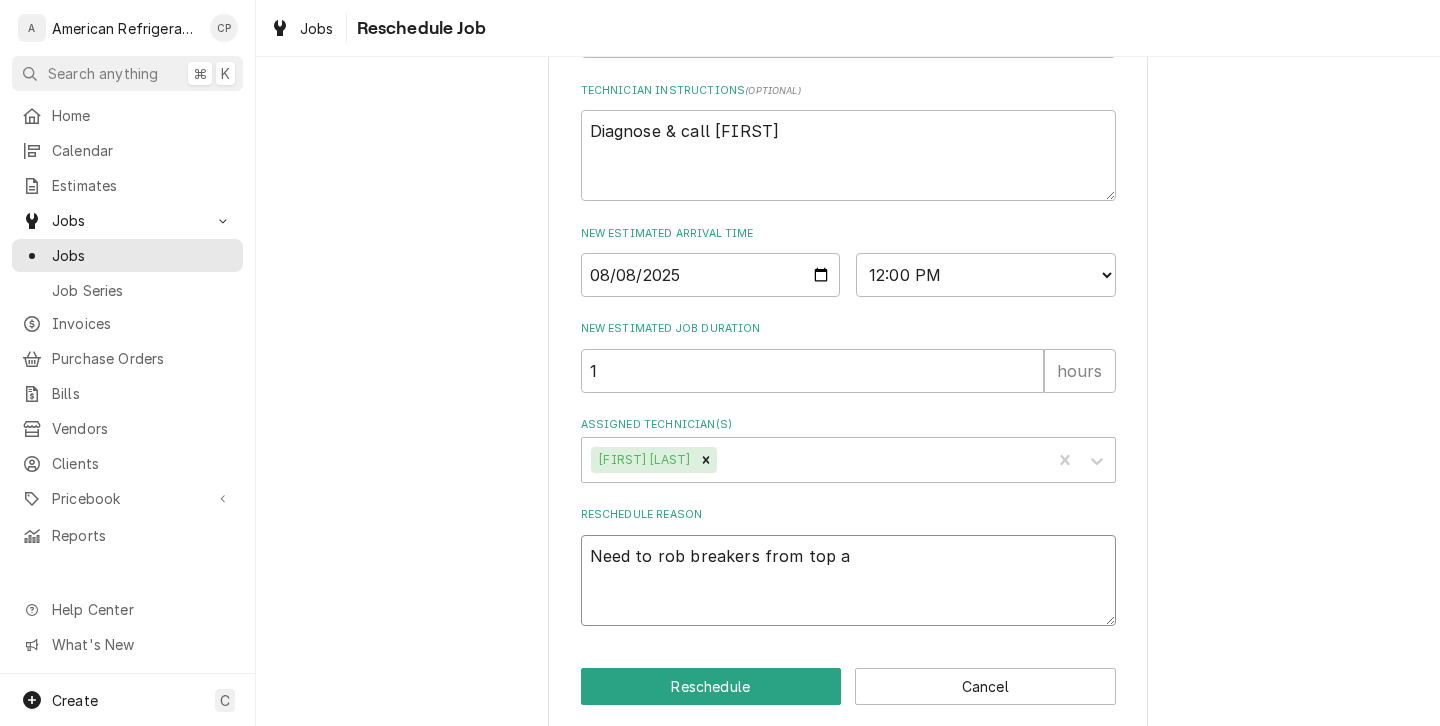 type on "x" 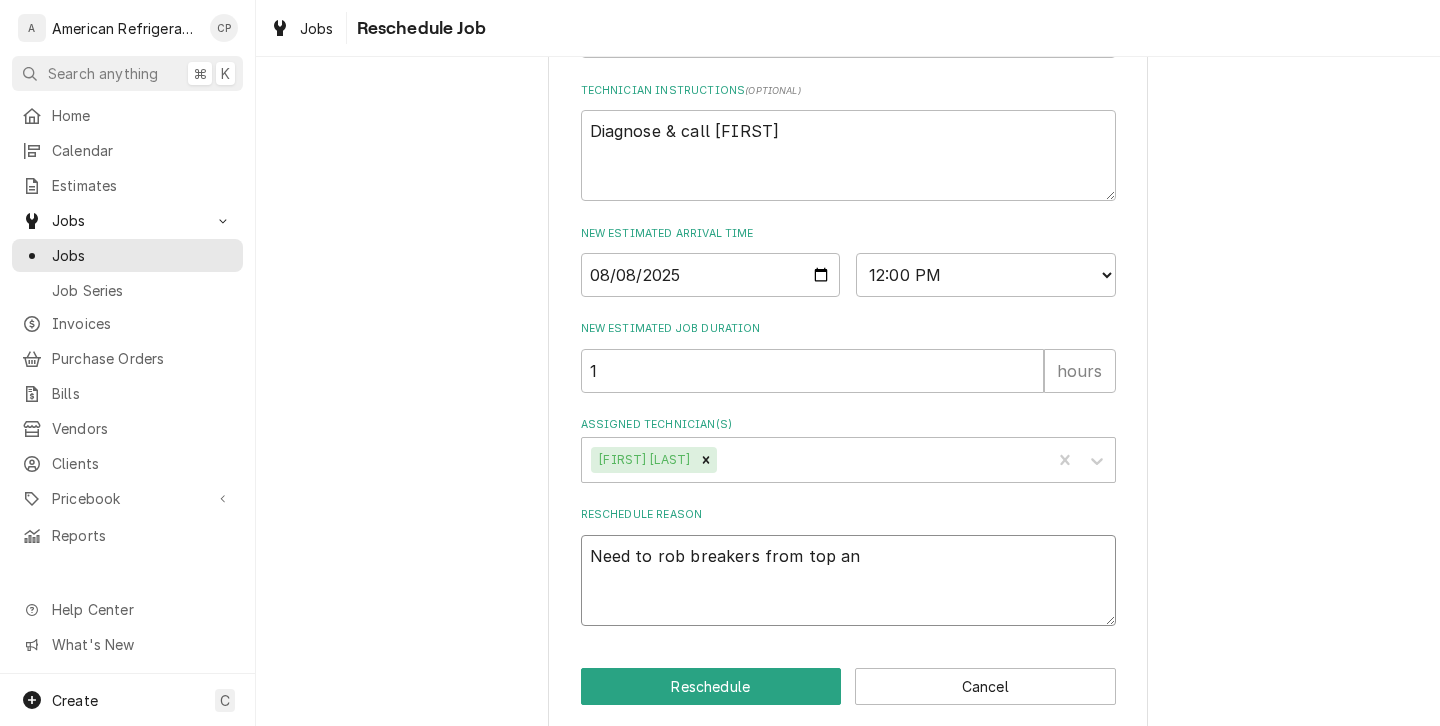 type on "x" 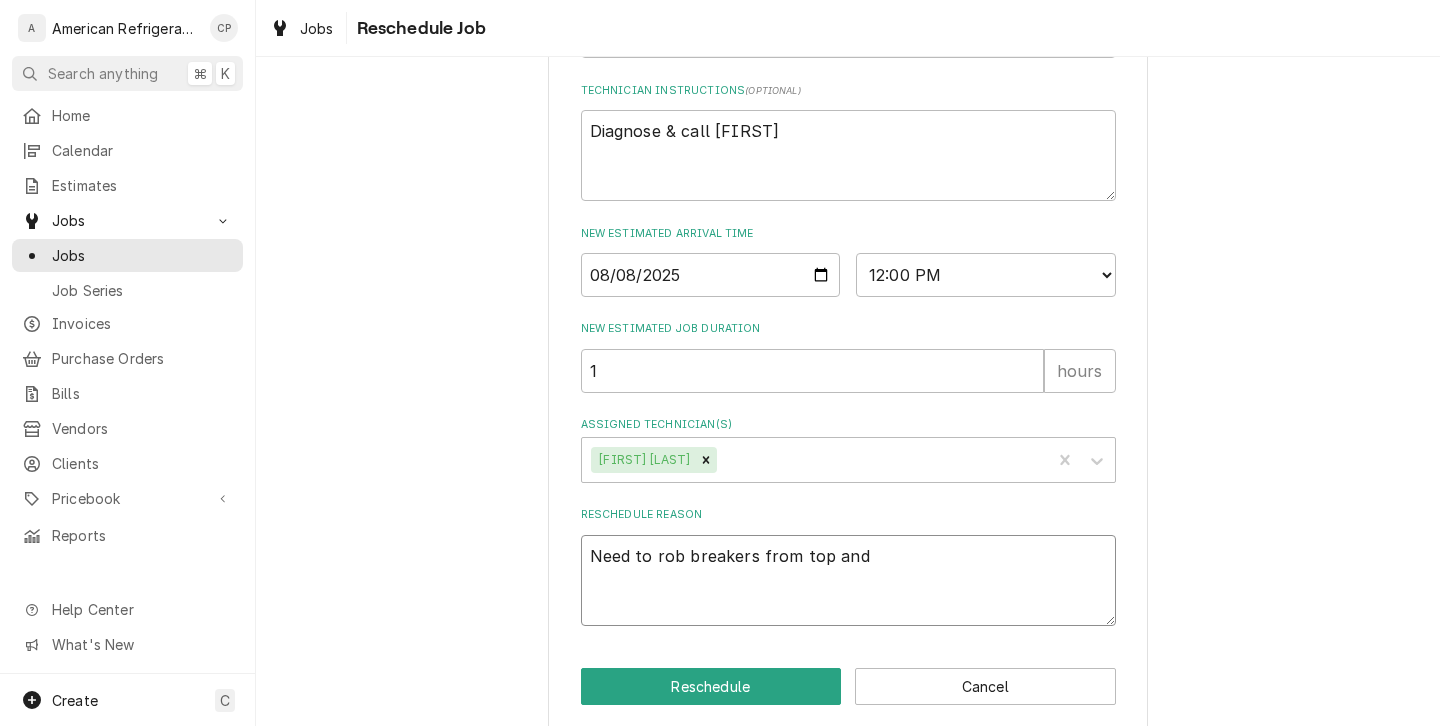 type on "x" 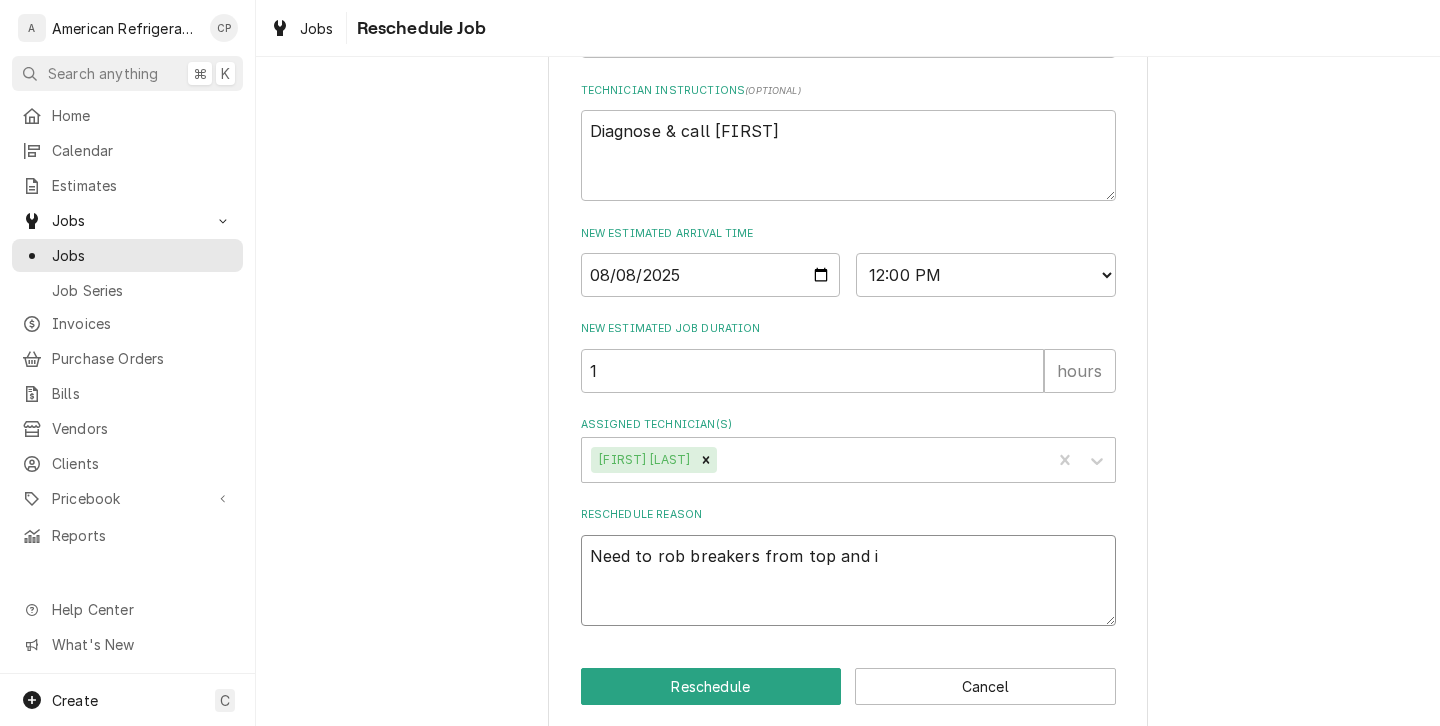 type on "x" 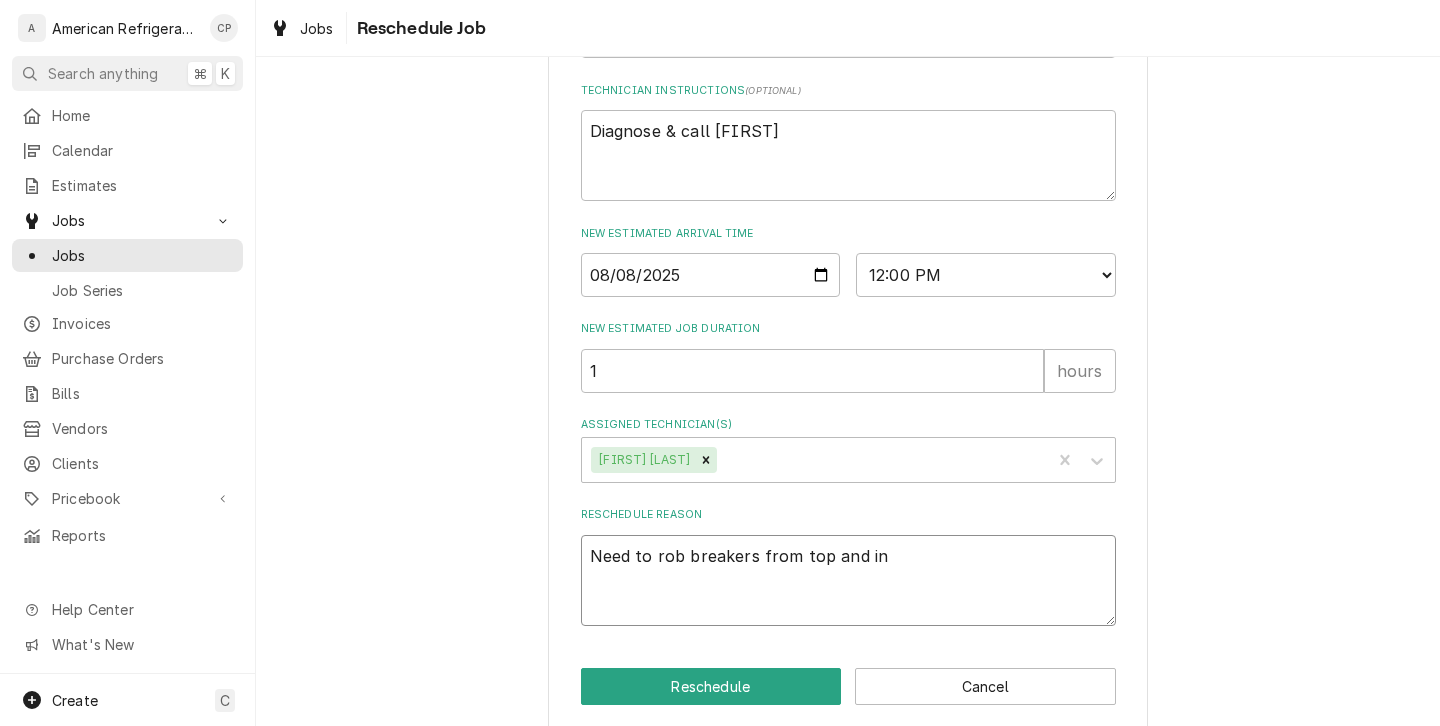 type on "Need to rob breakers from top and ins" 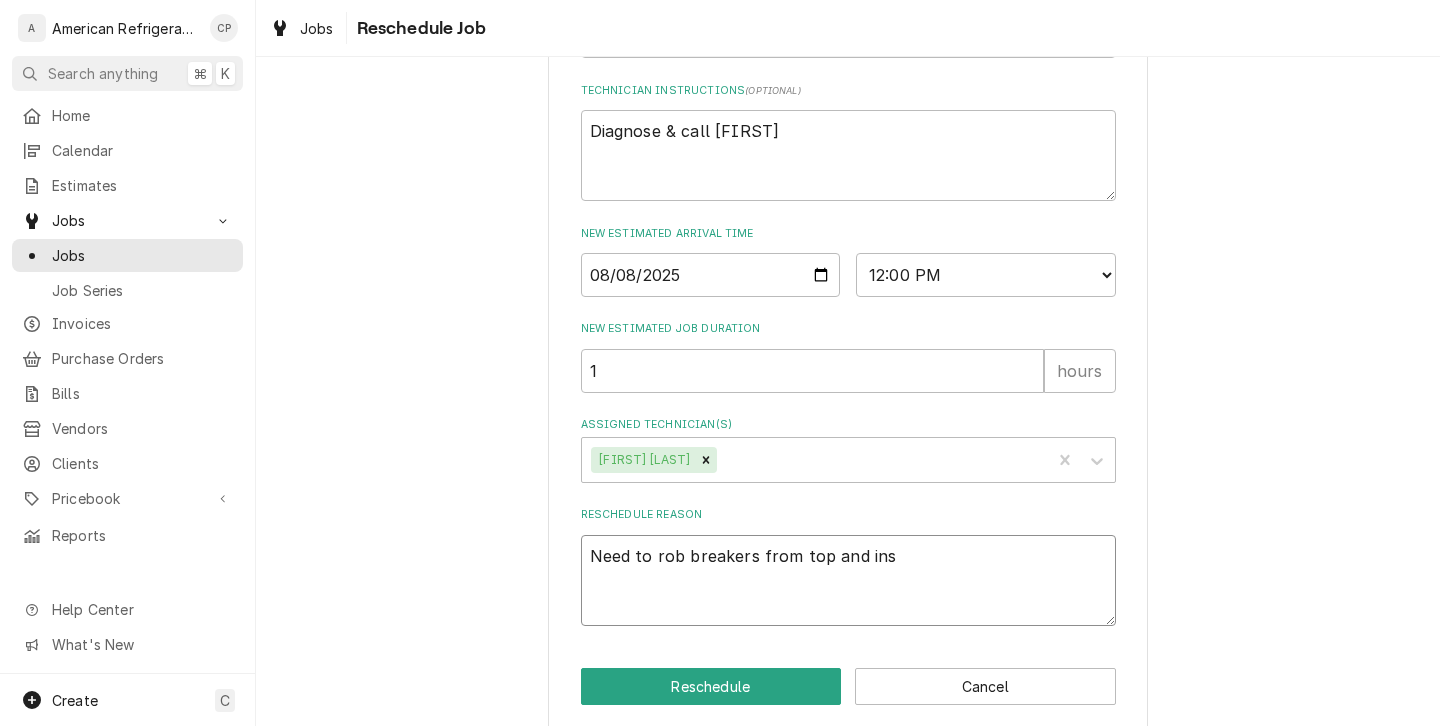 type on "x" 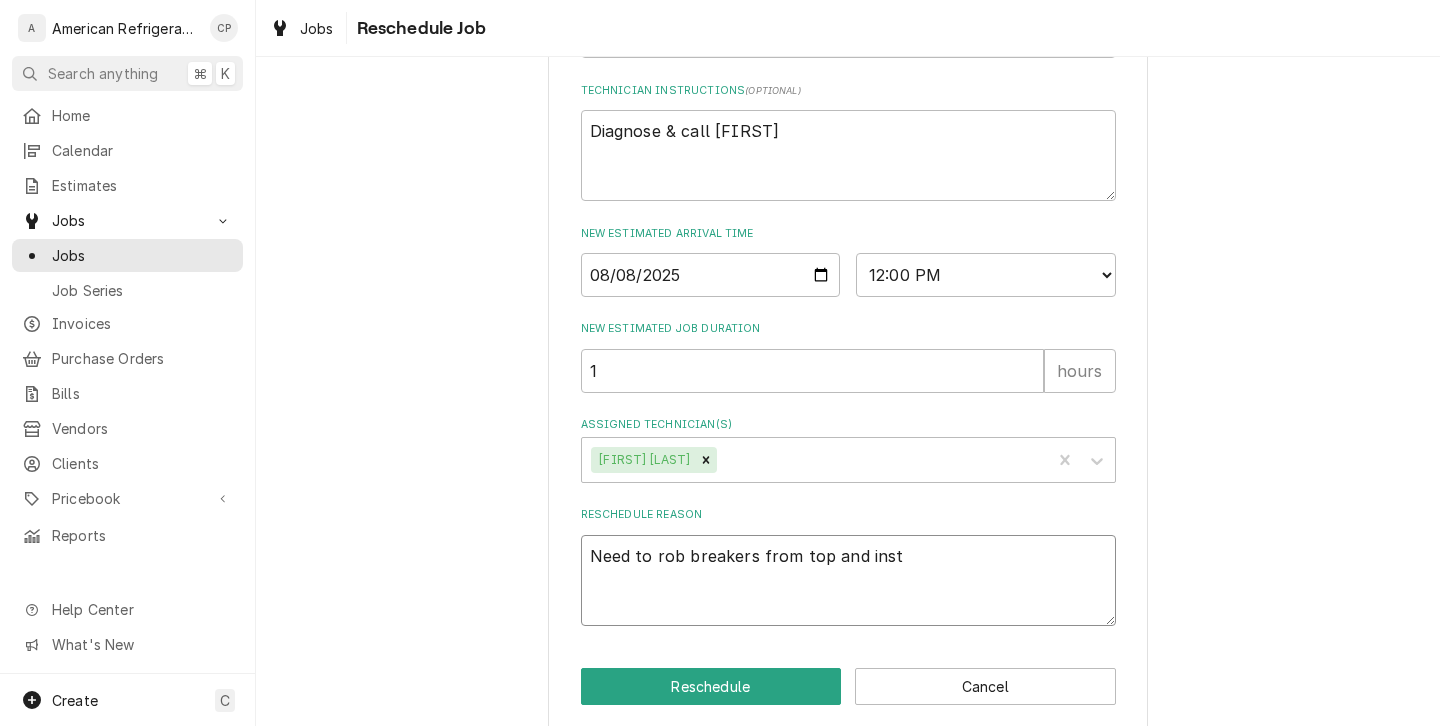 type on "x" 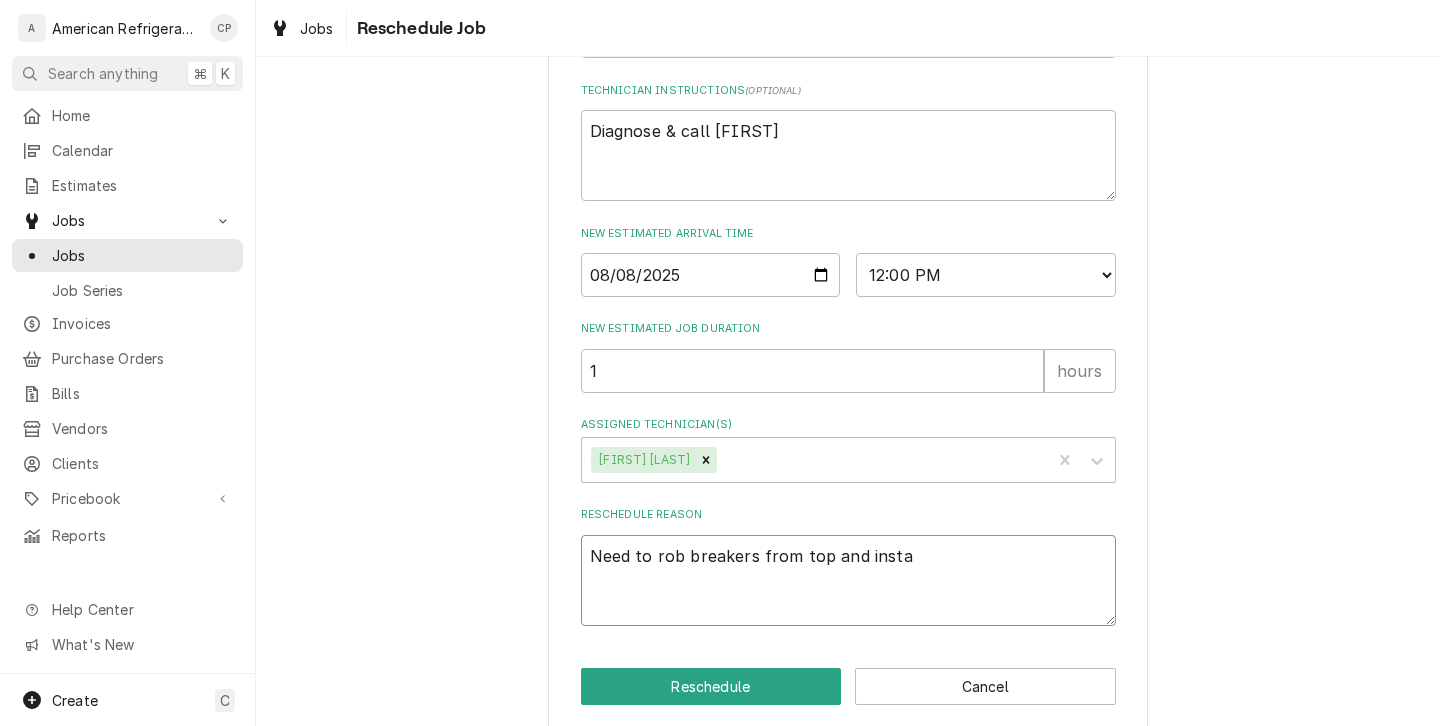 type on "x" 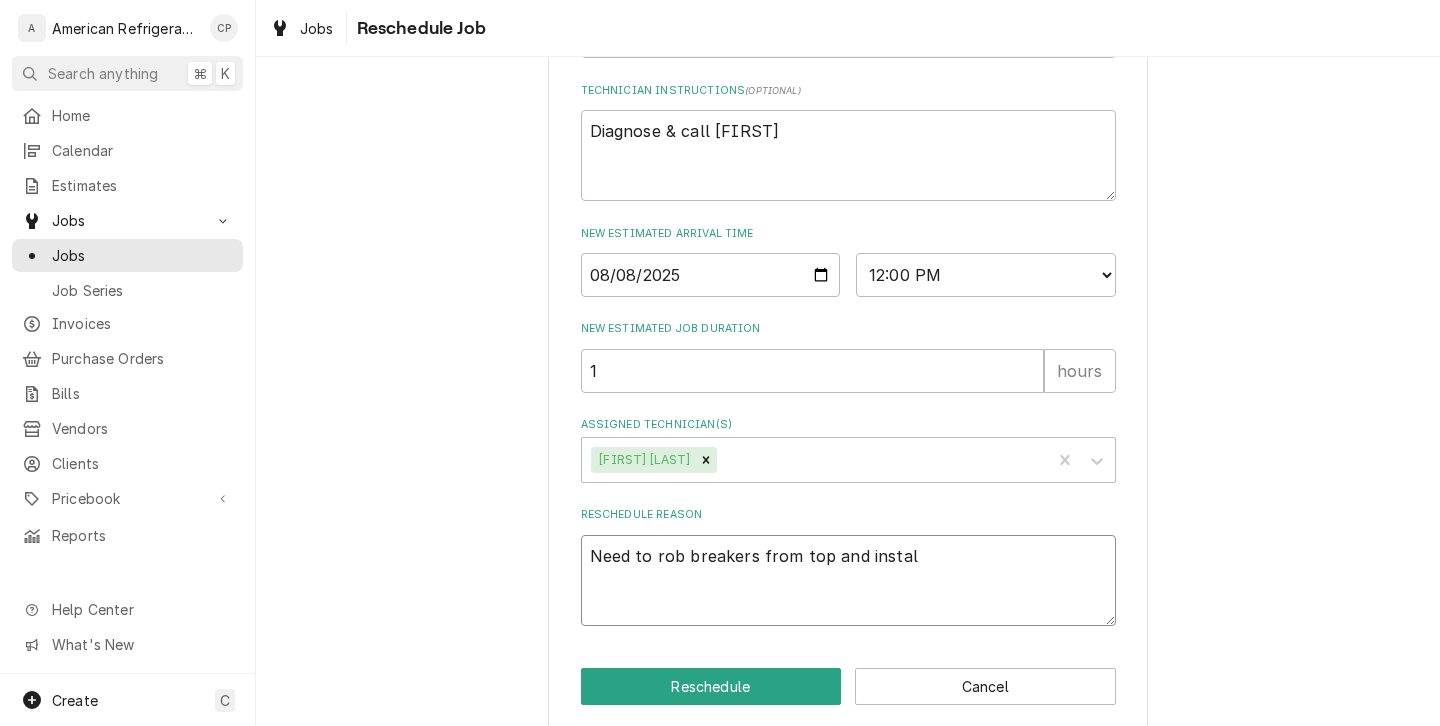 type on "x" 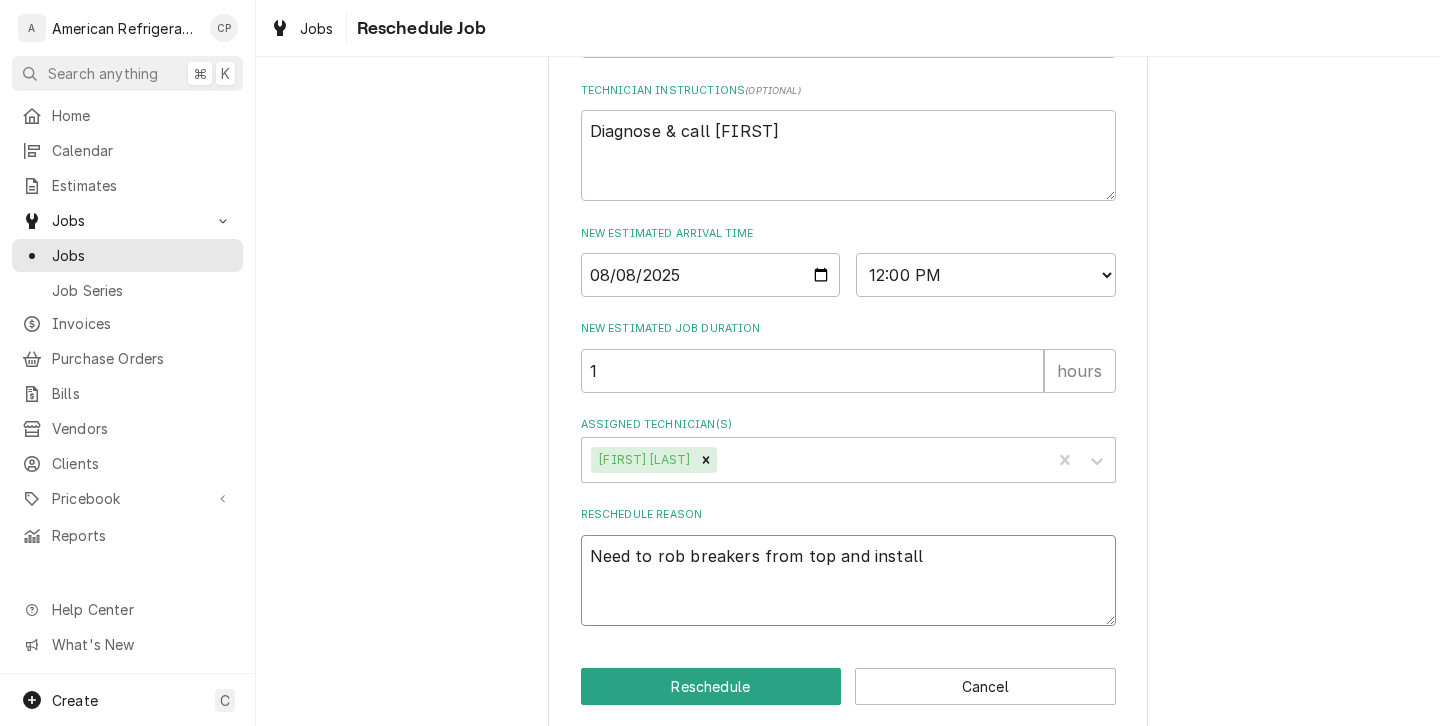 type on "x" 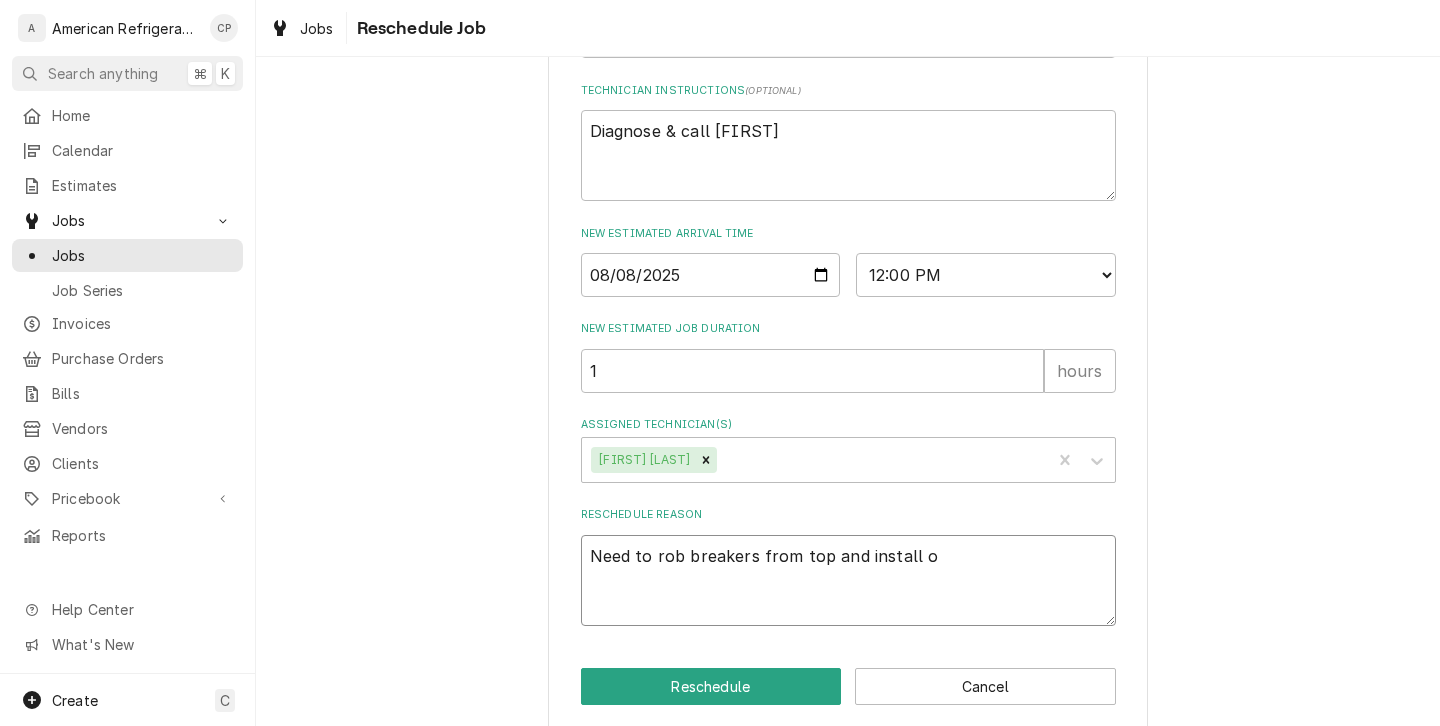 type on "x" 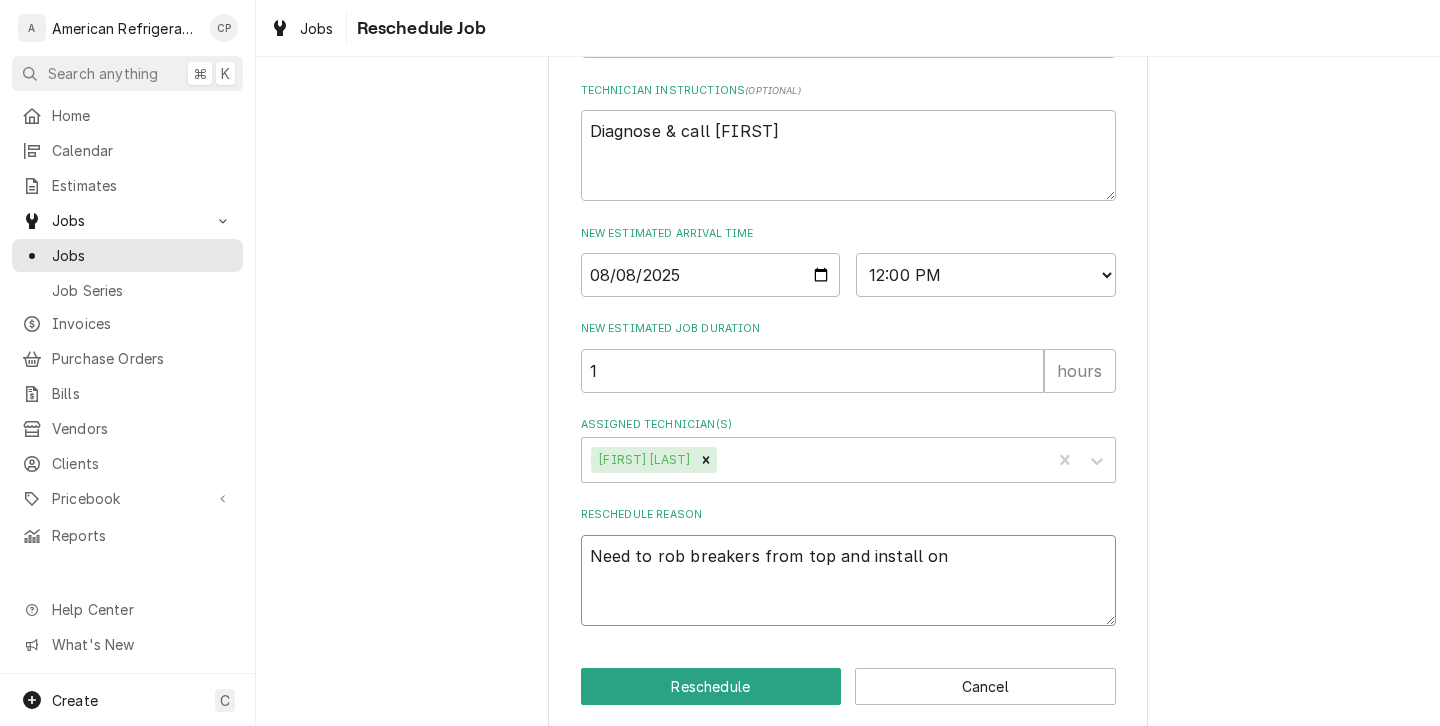 type on "x" 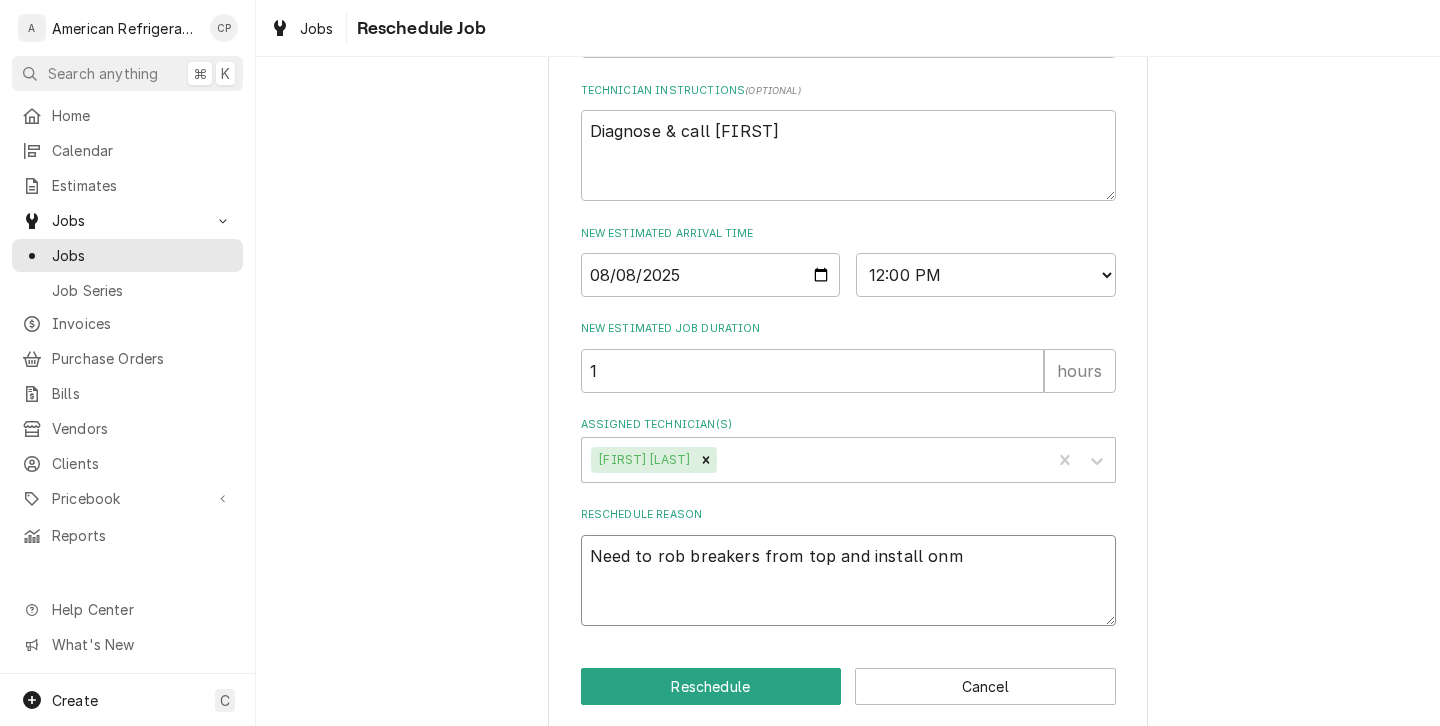 type on "x" 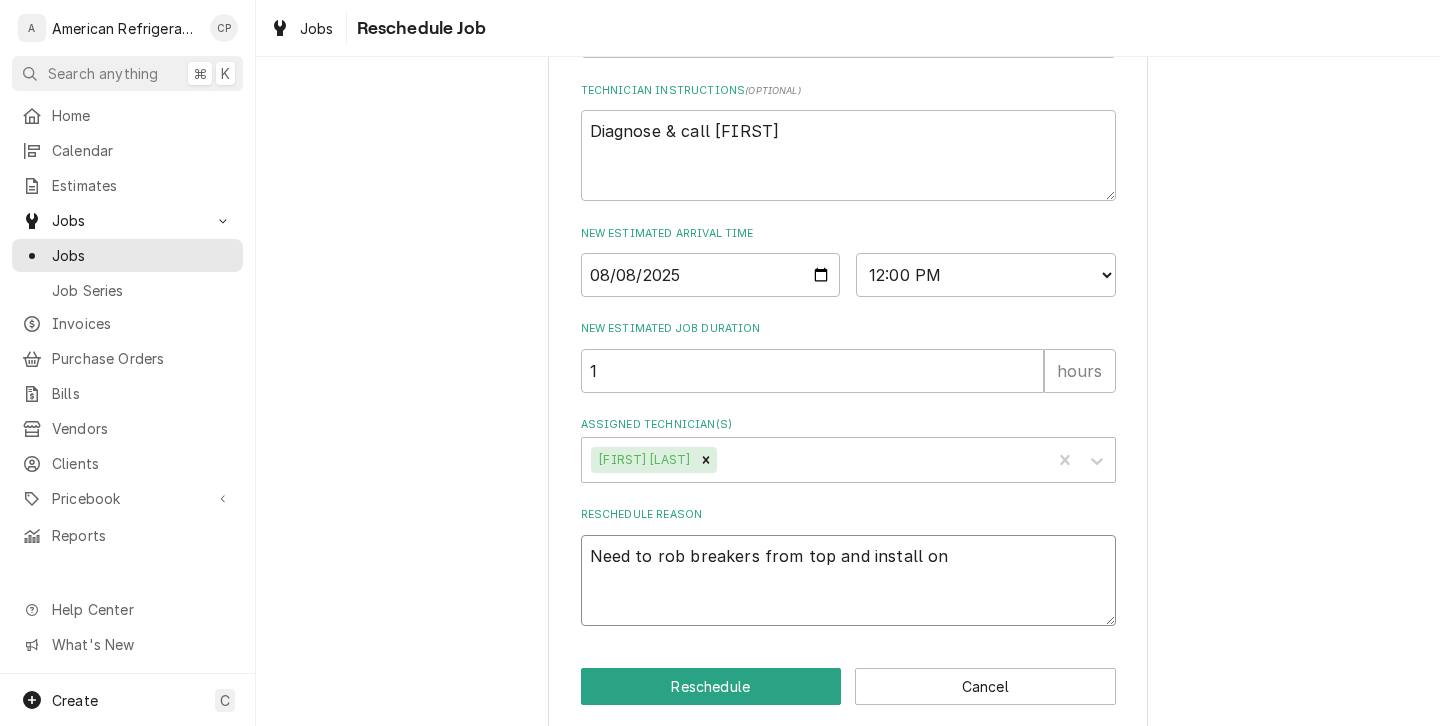 type on "x" 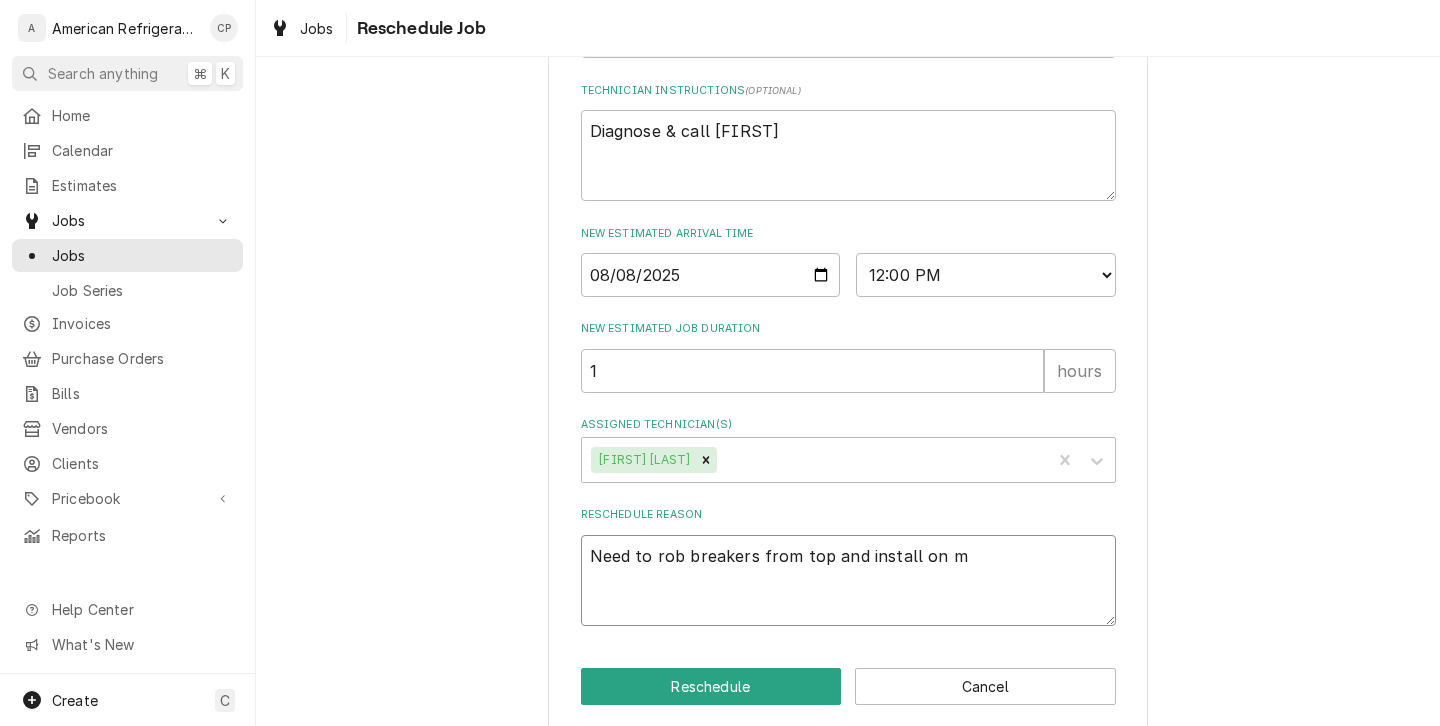 type on "x" 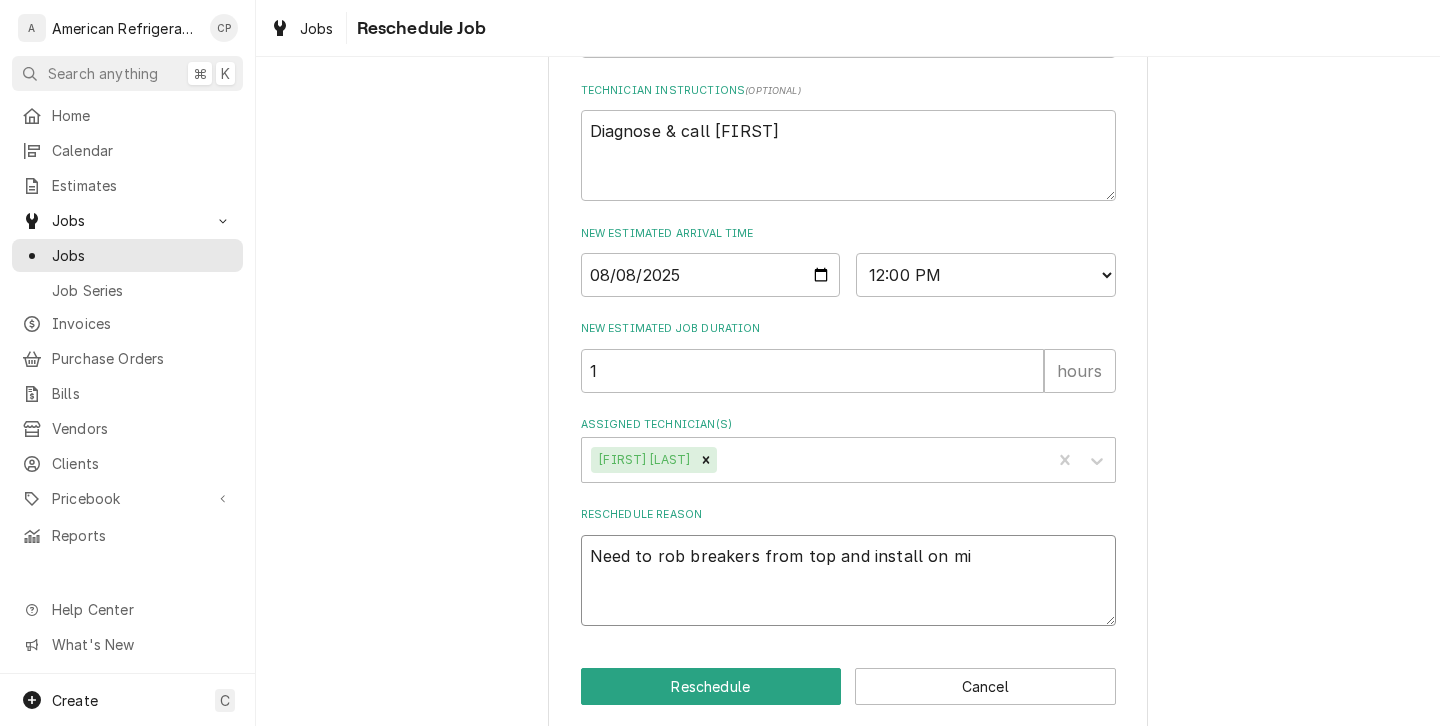type on "x" 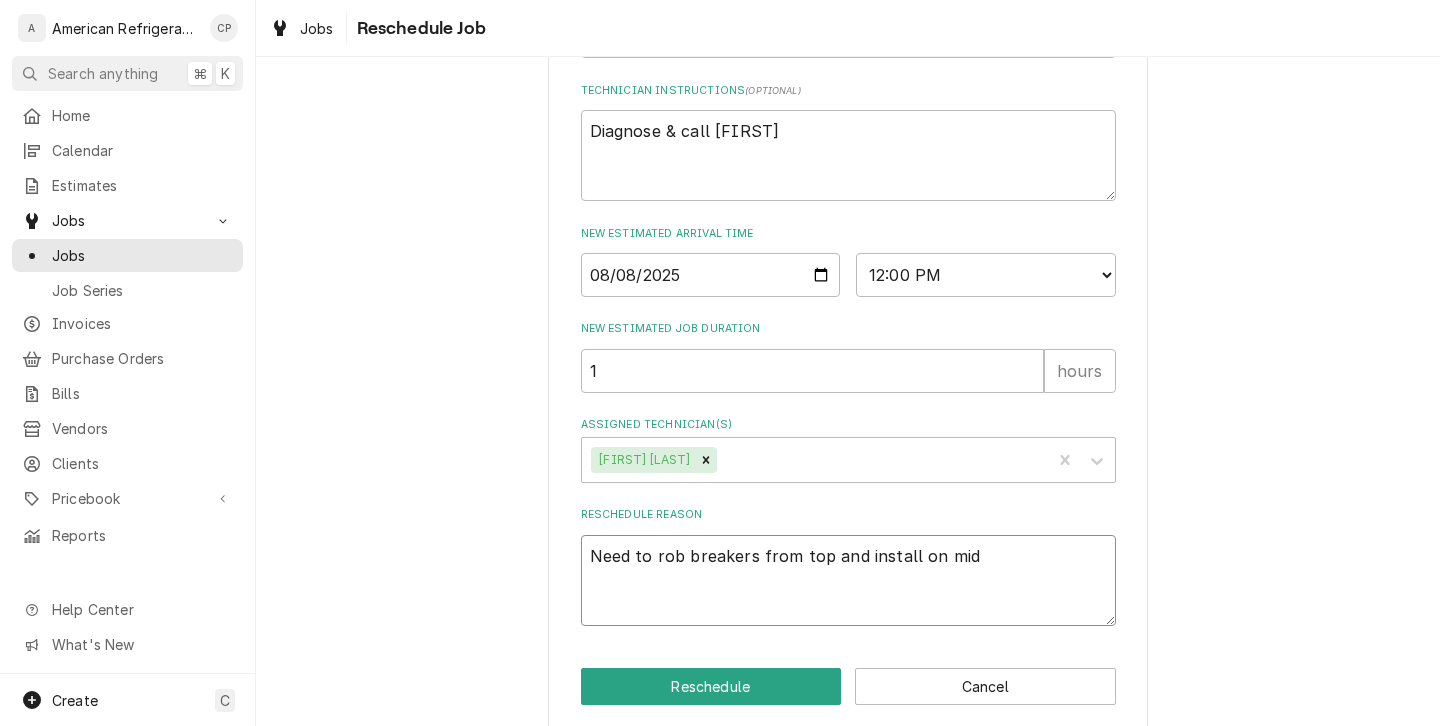 type on "x" 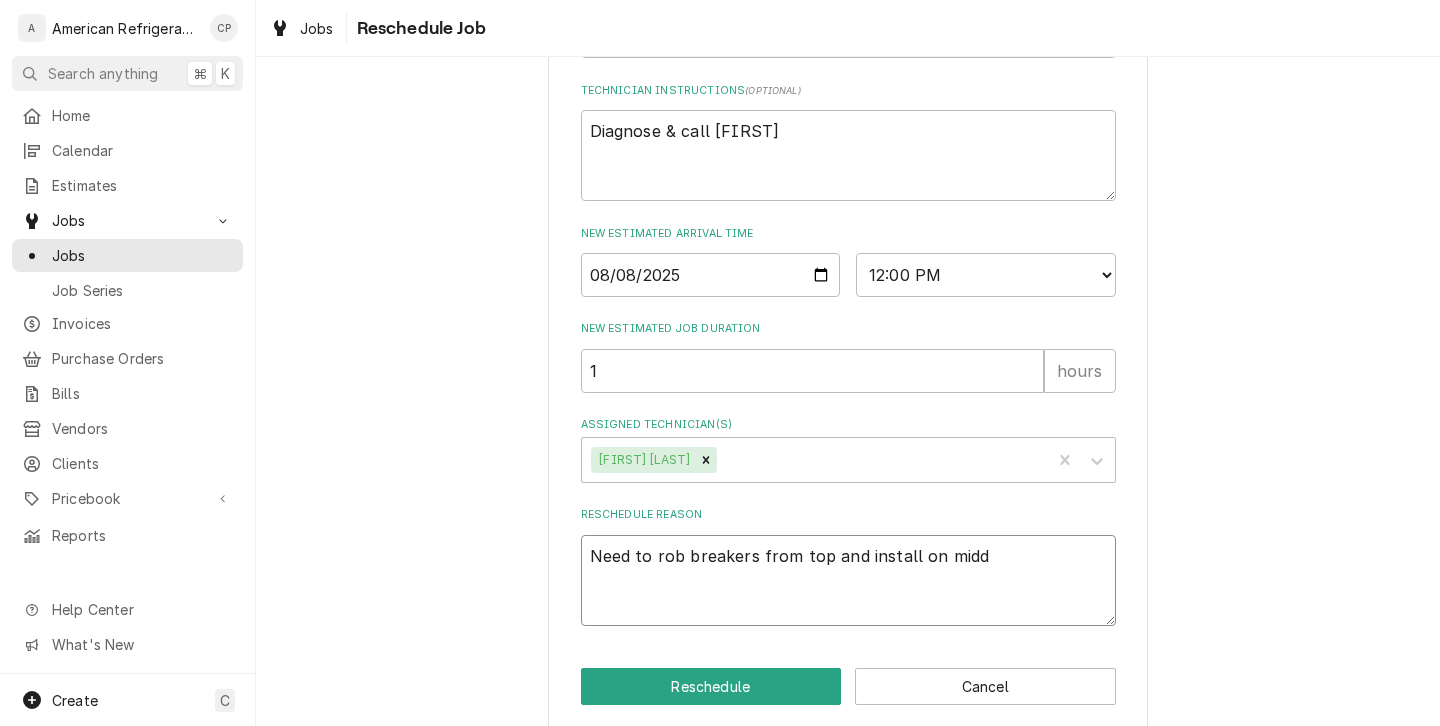 type on "x" 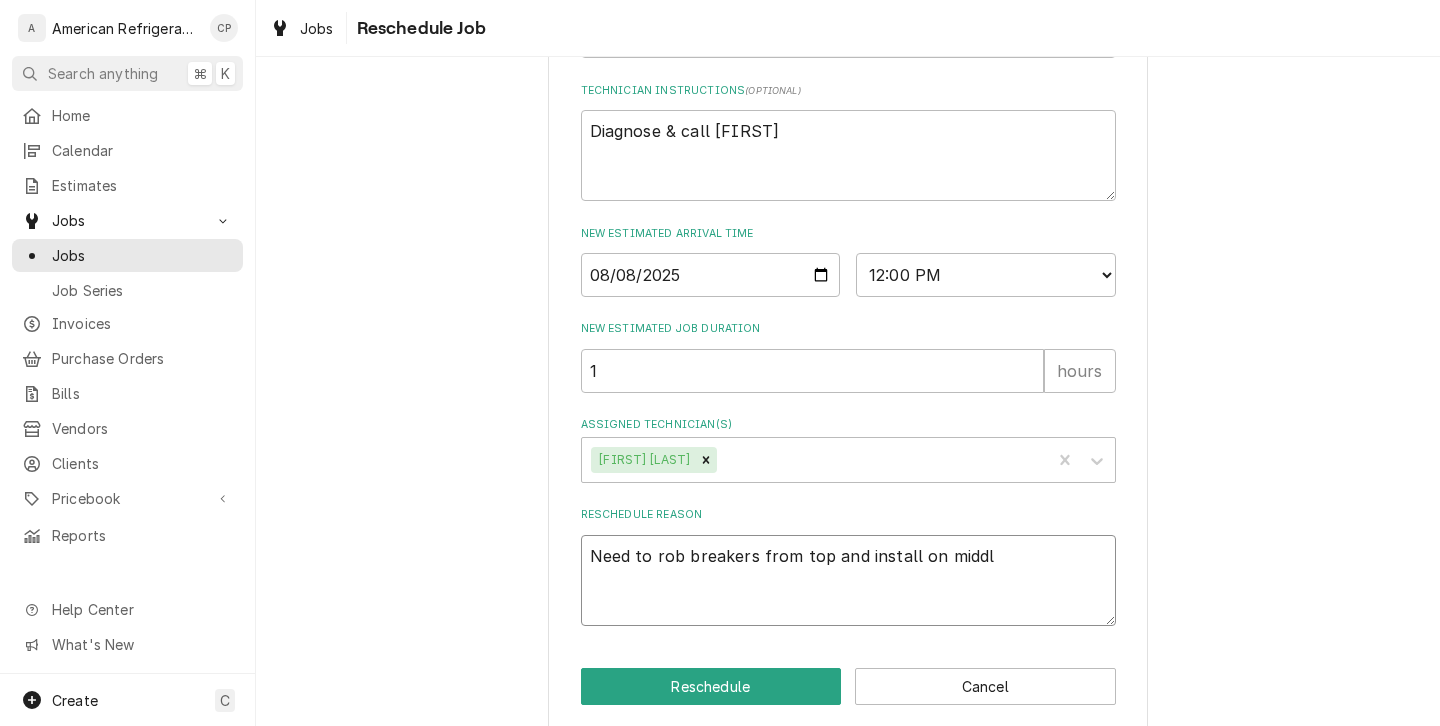 type on "x" 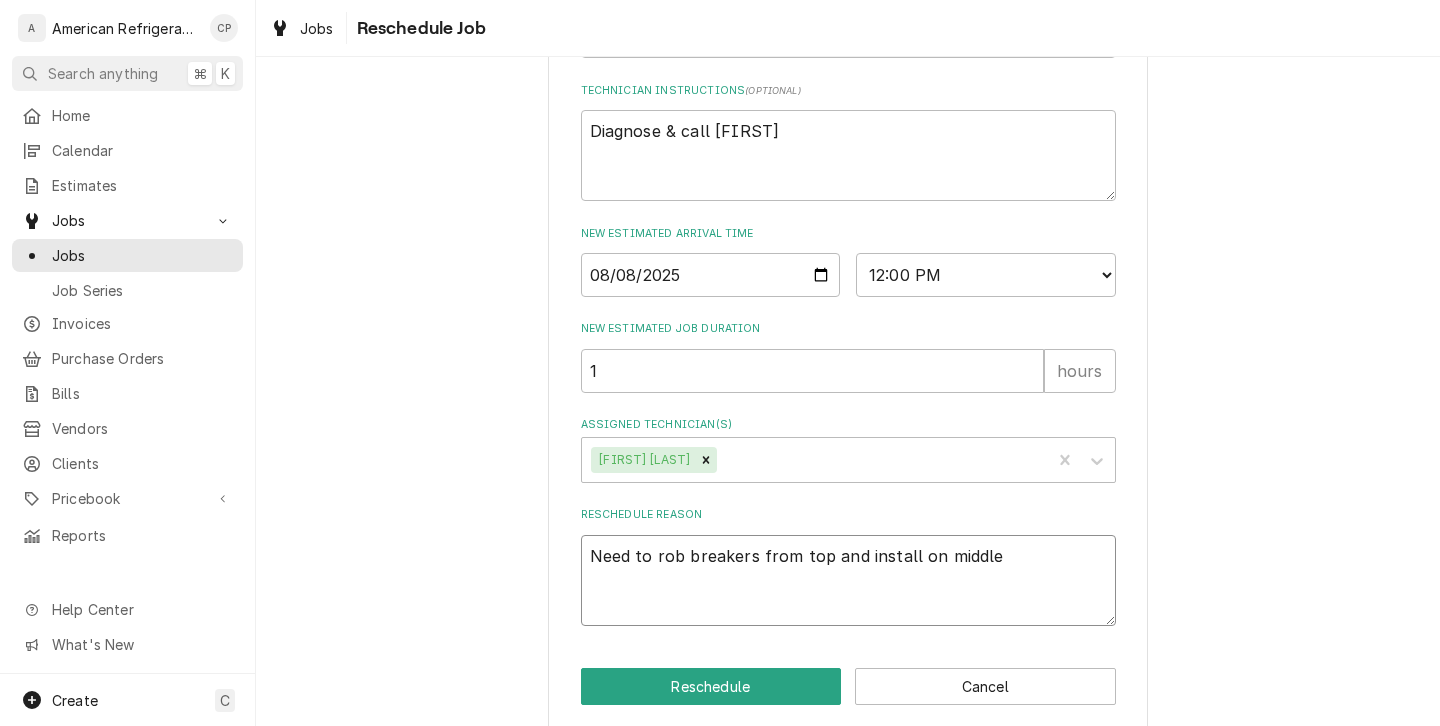 type on "x" 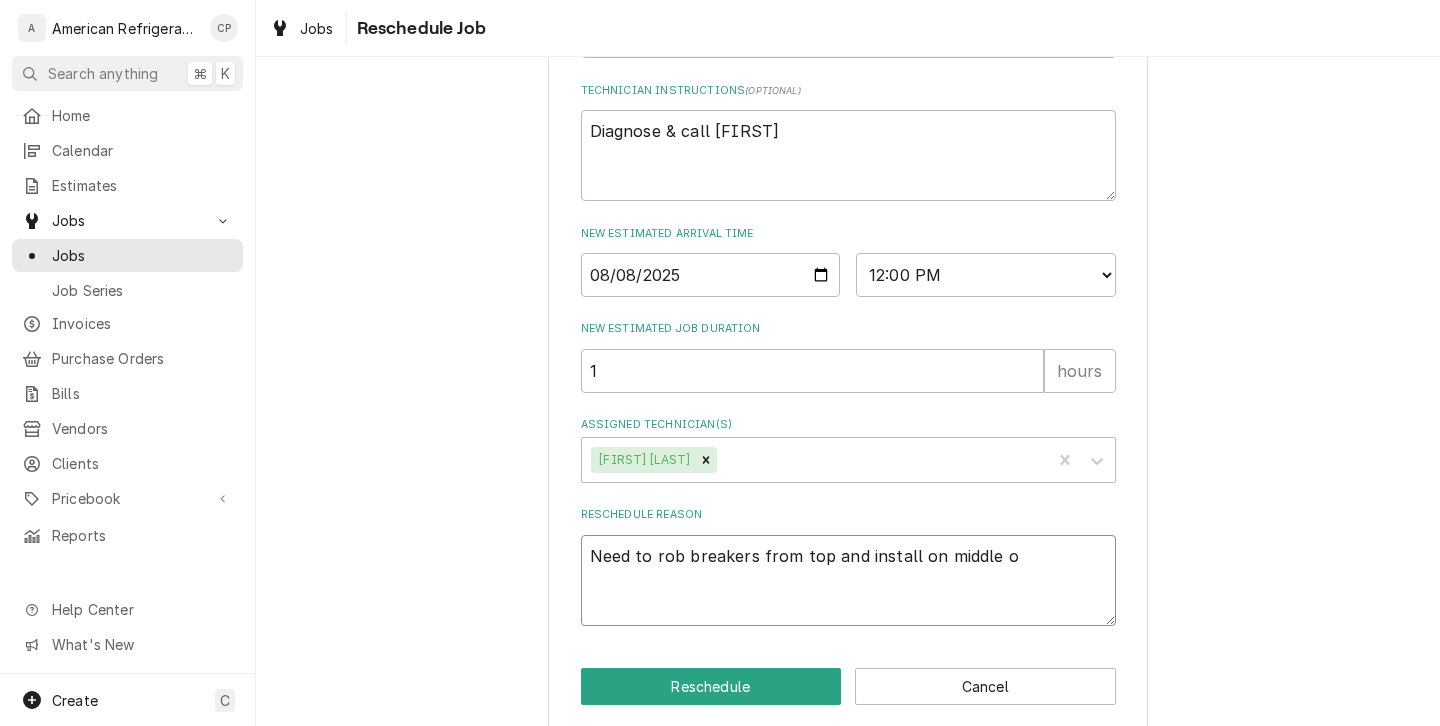 type on "x" 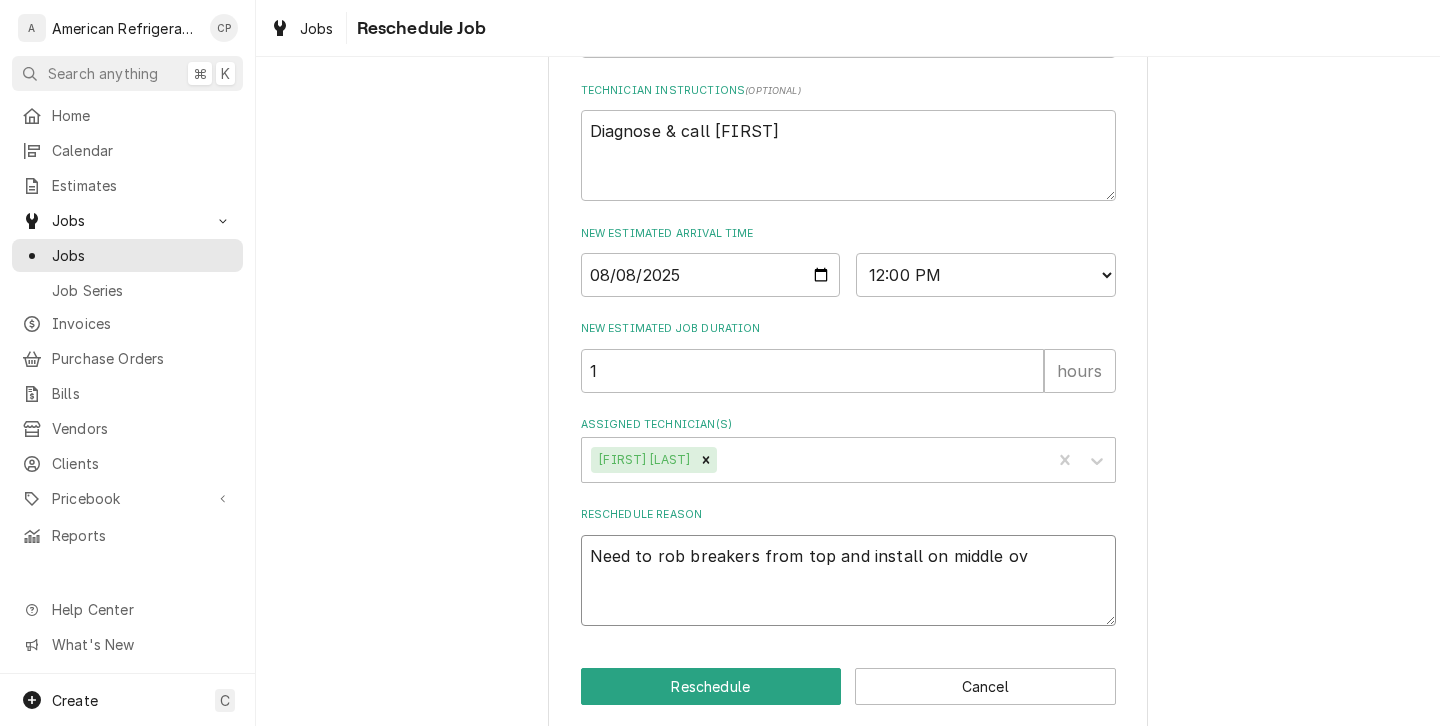 type on "x" 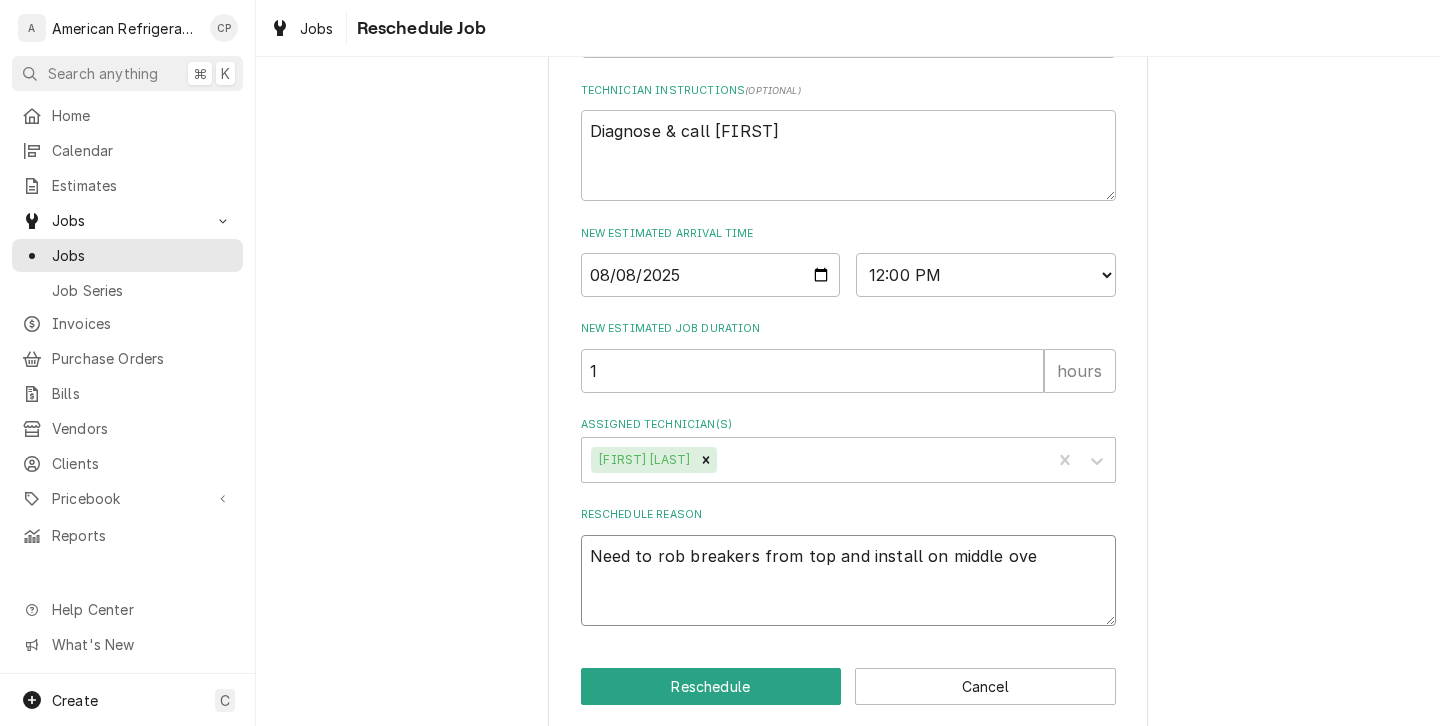 type on "x" 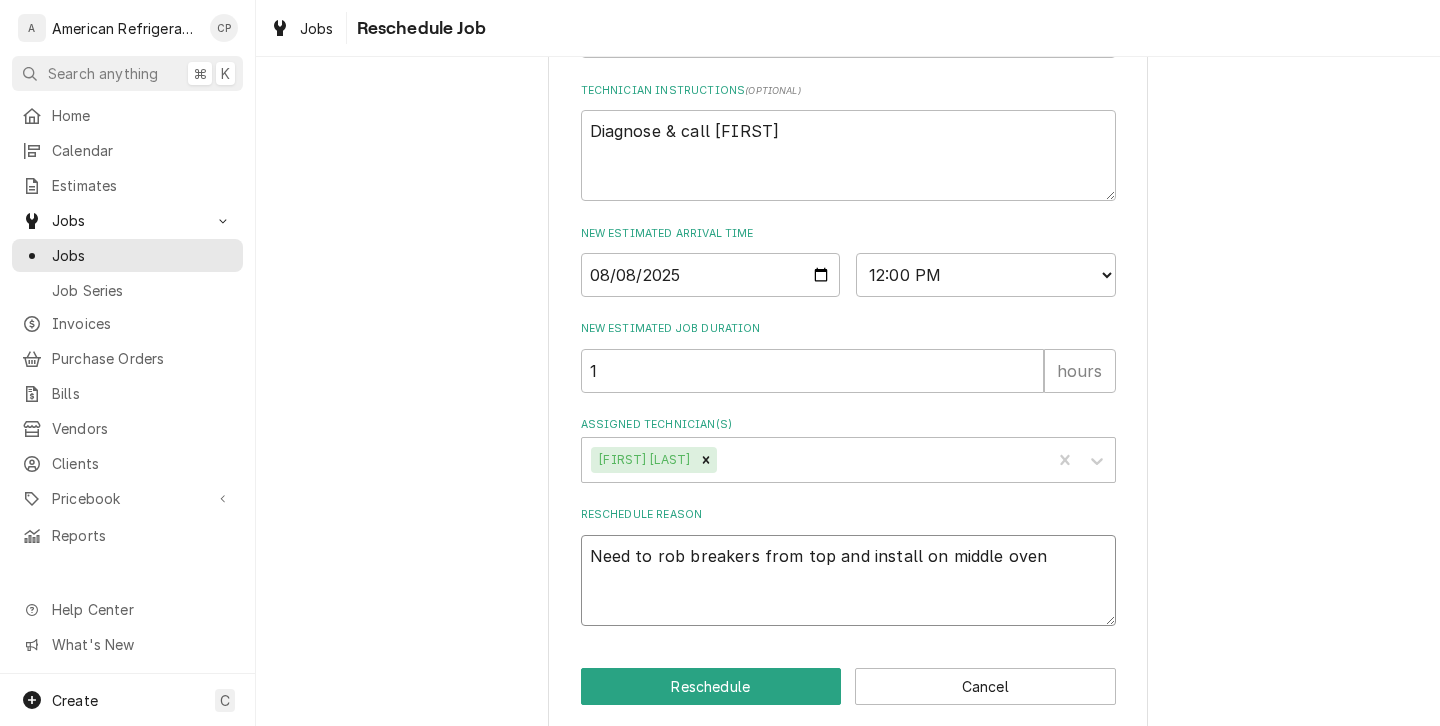type on "x" 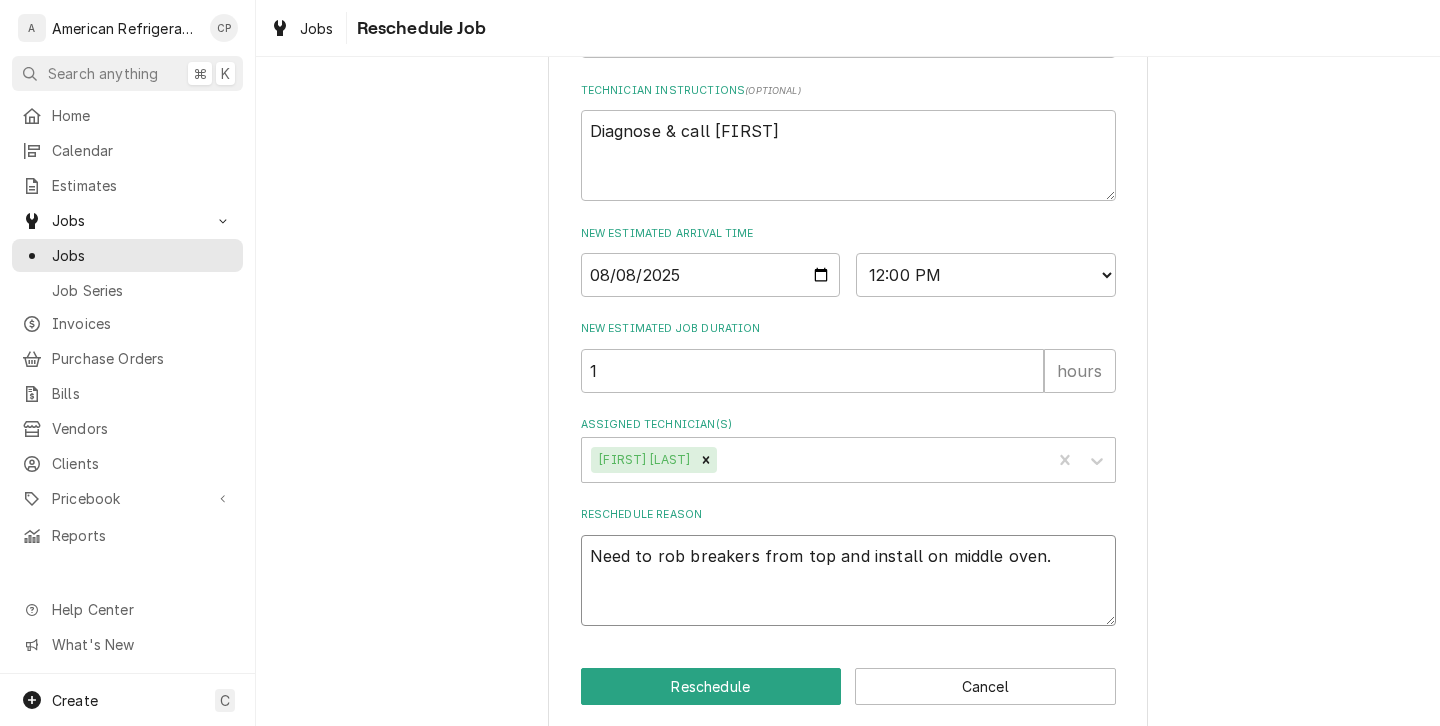type on "x" 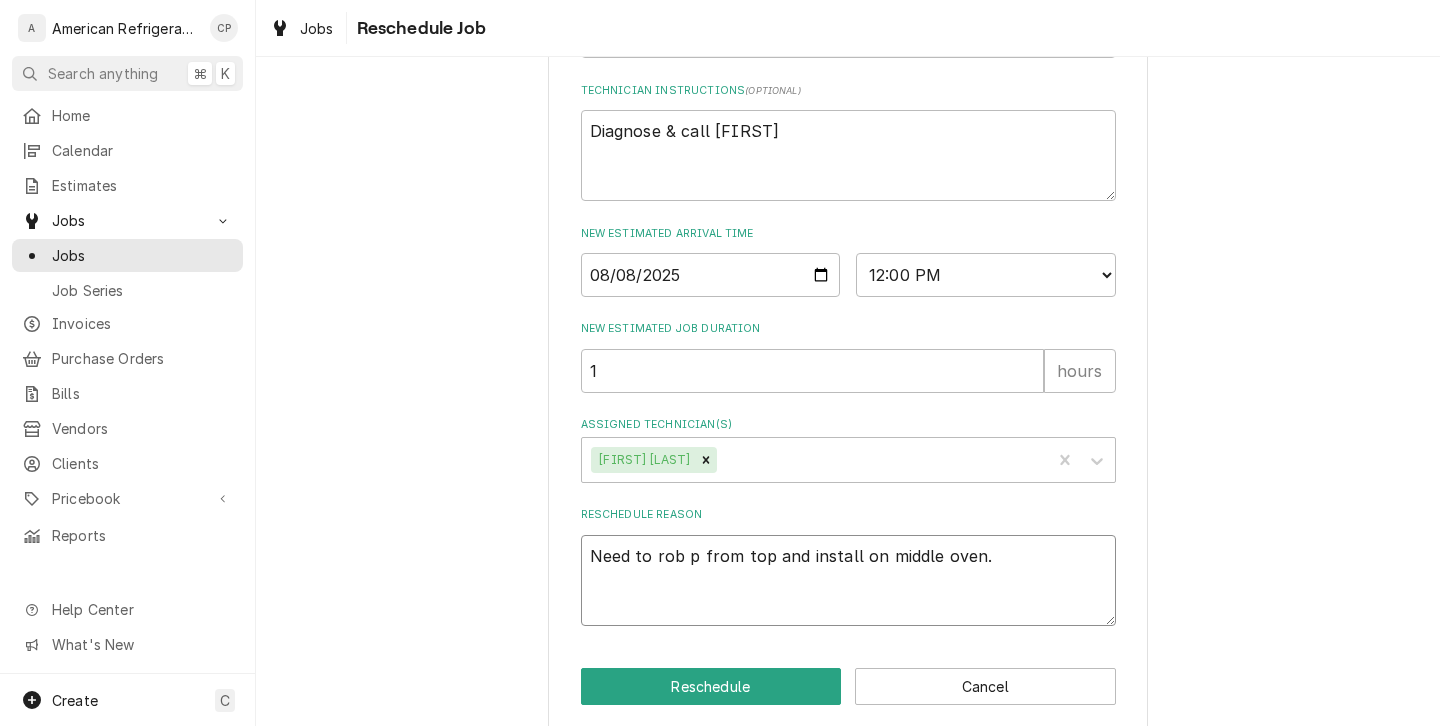 type on "x" 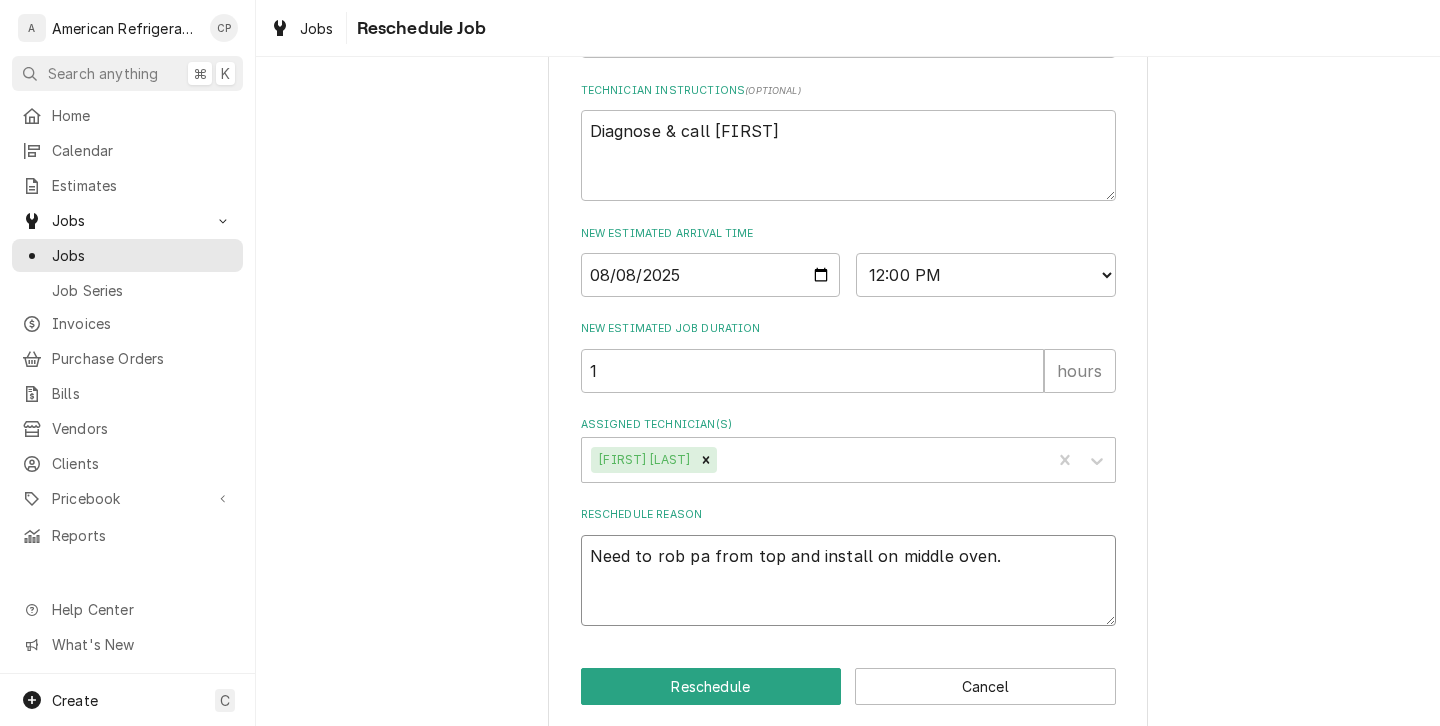 type on "x" 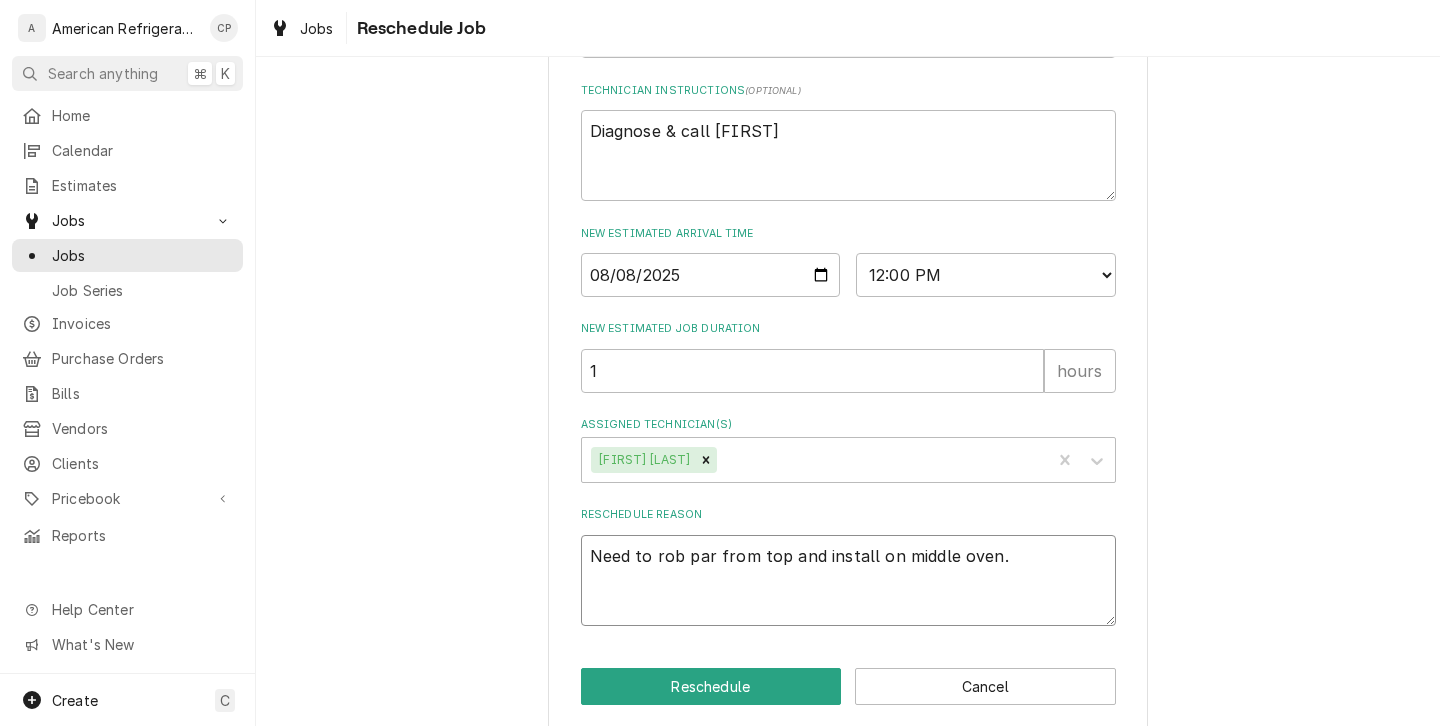 type on "x" 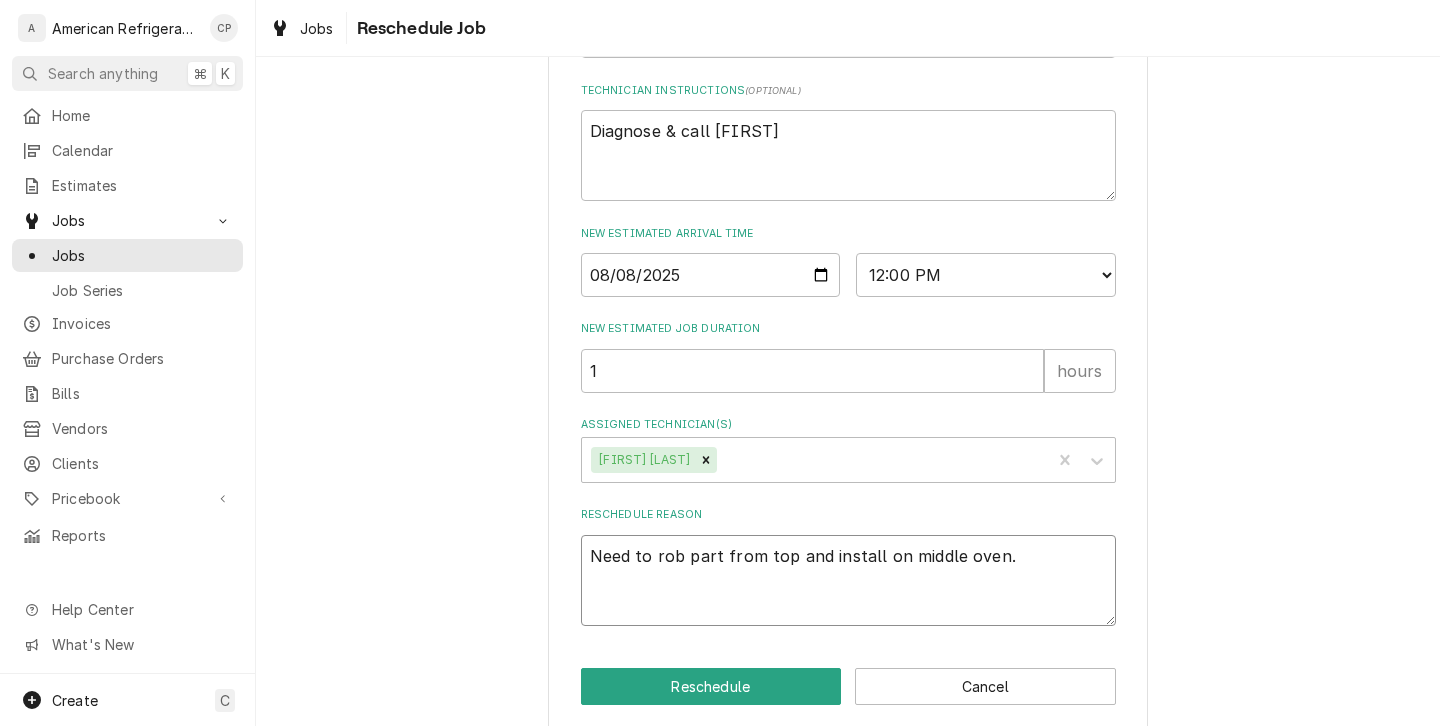 type on "x" 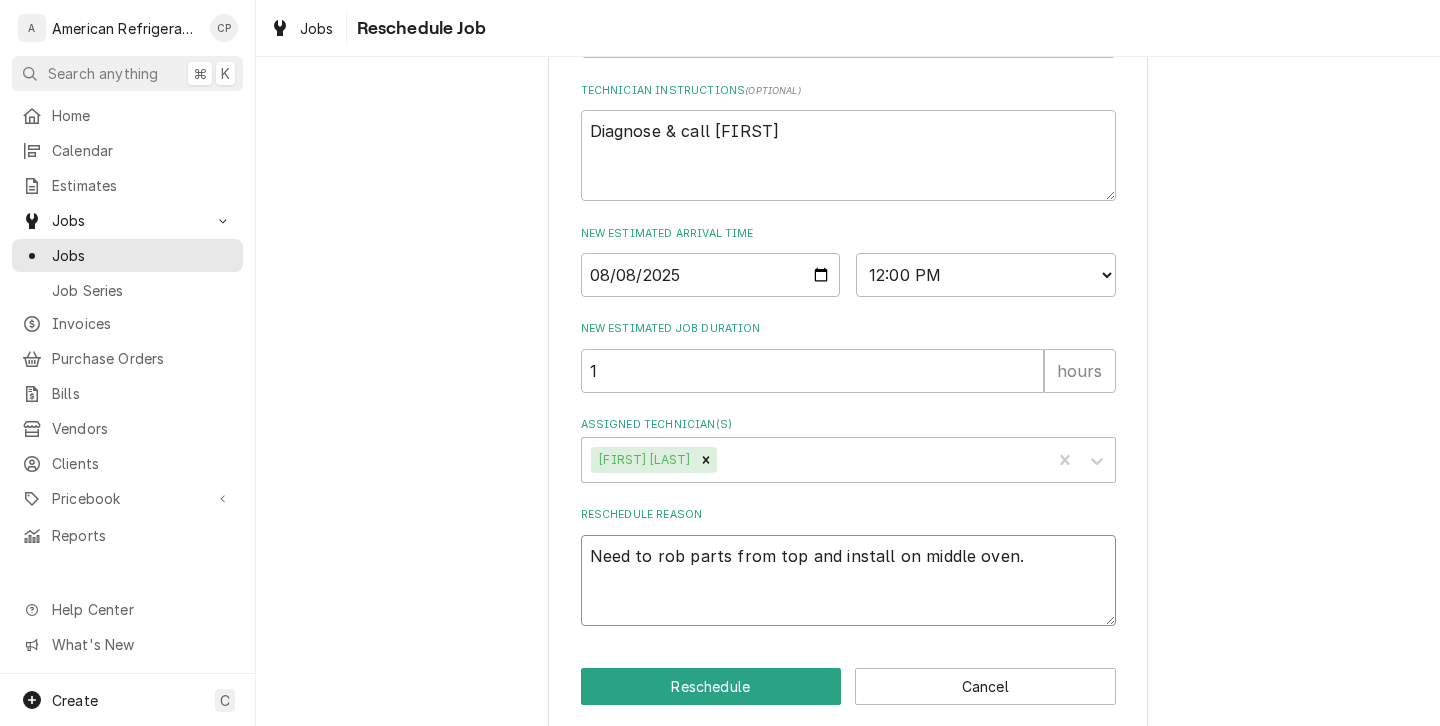 type on "x" 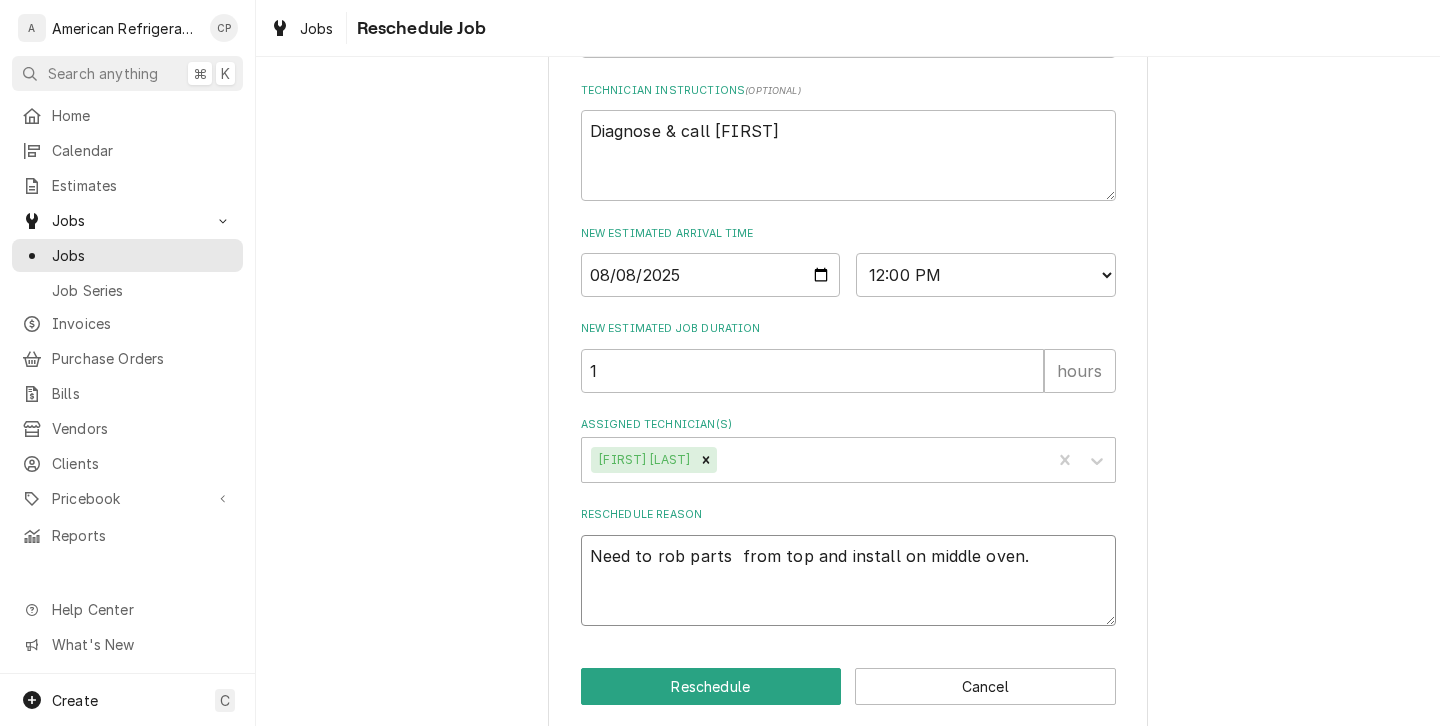 type on "x" 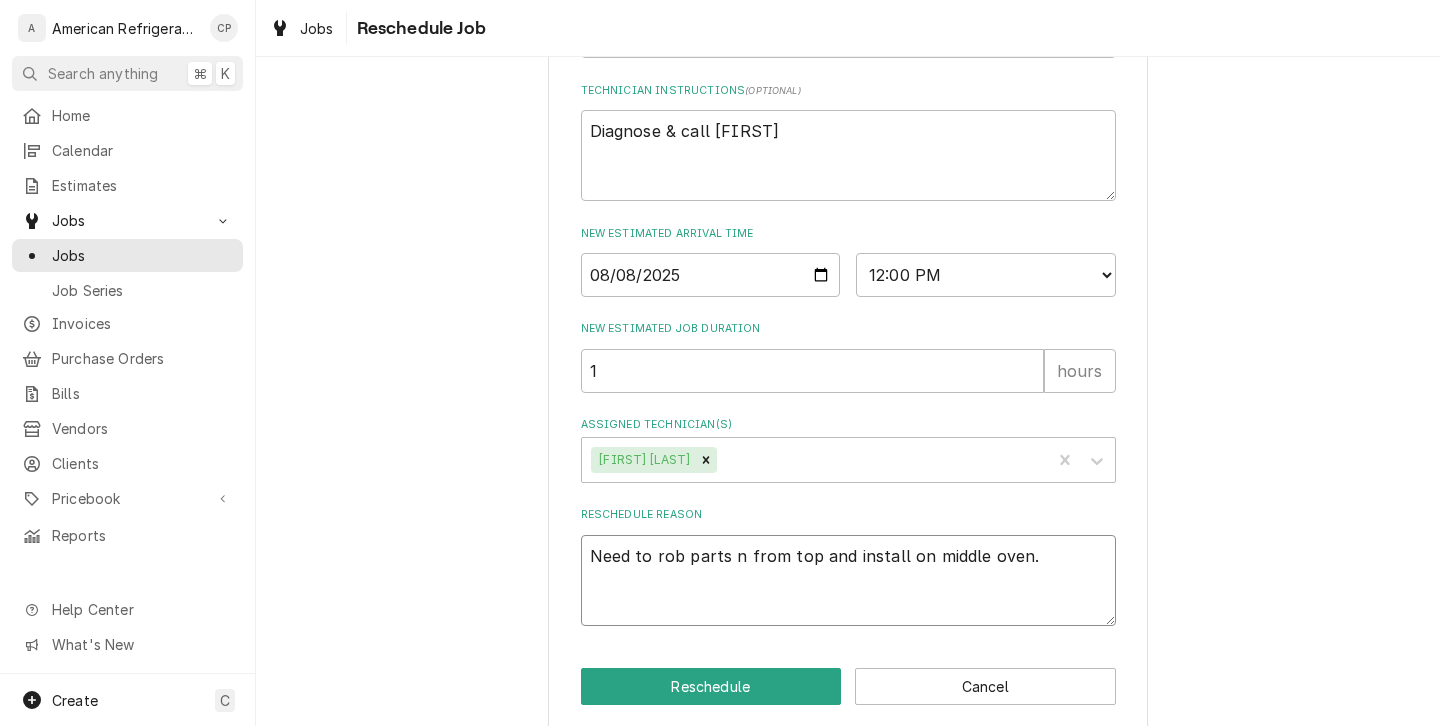 type on "x" 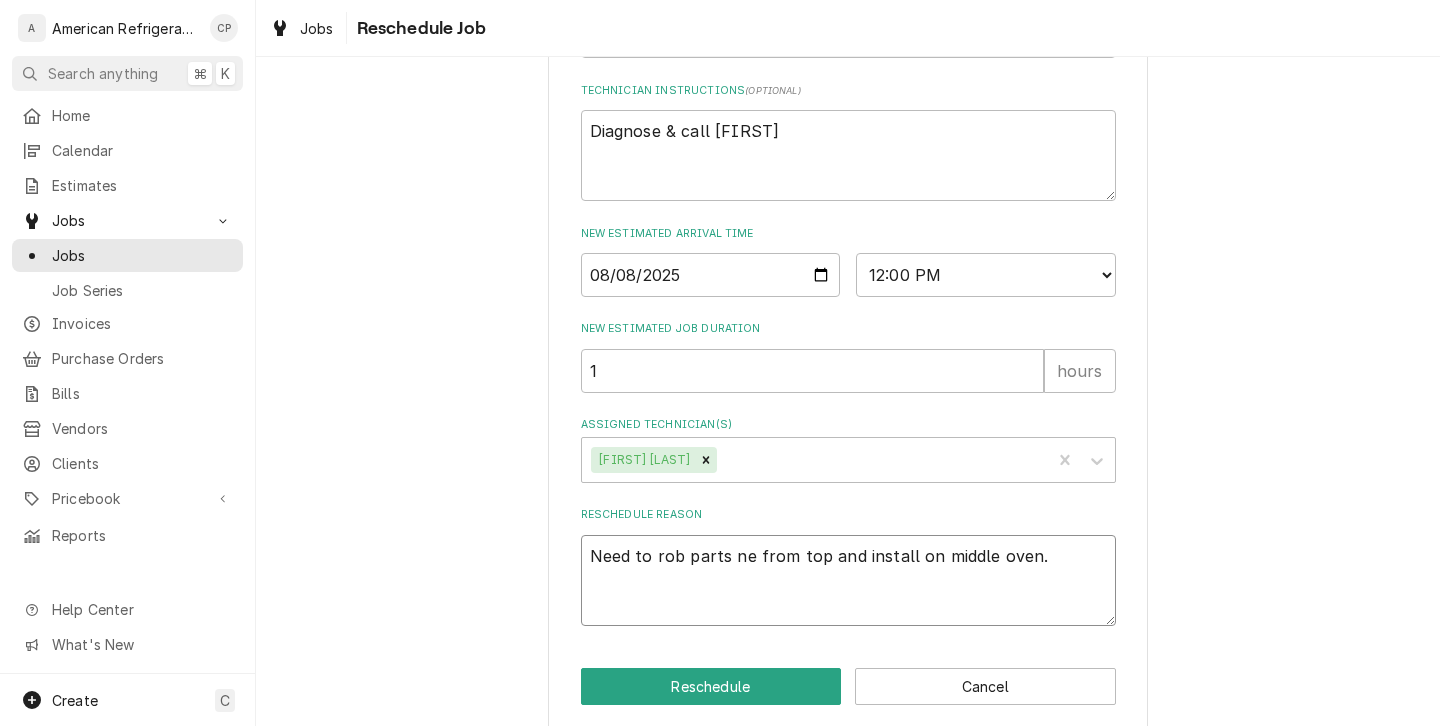 type on "x" 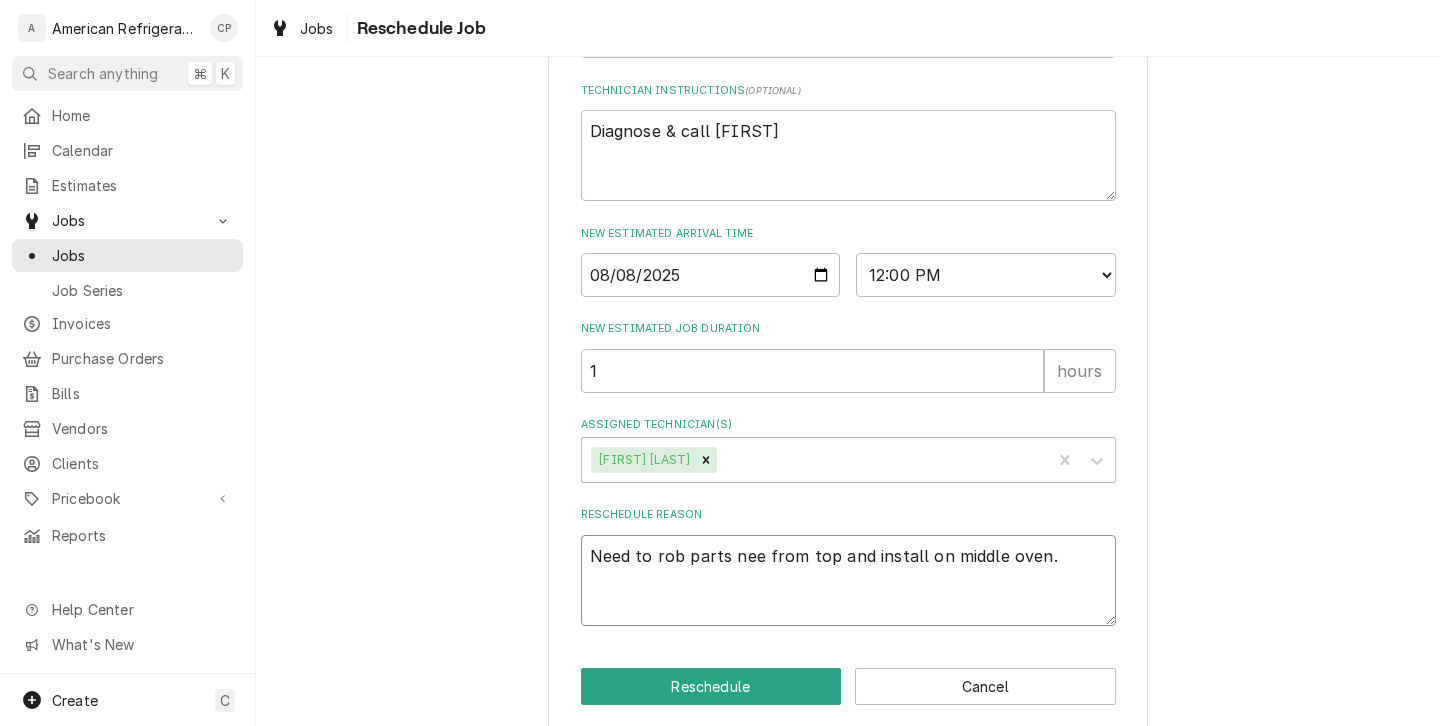 type on "x" 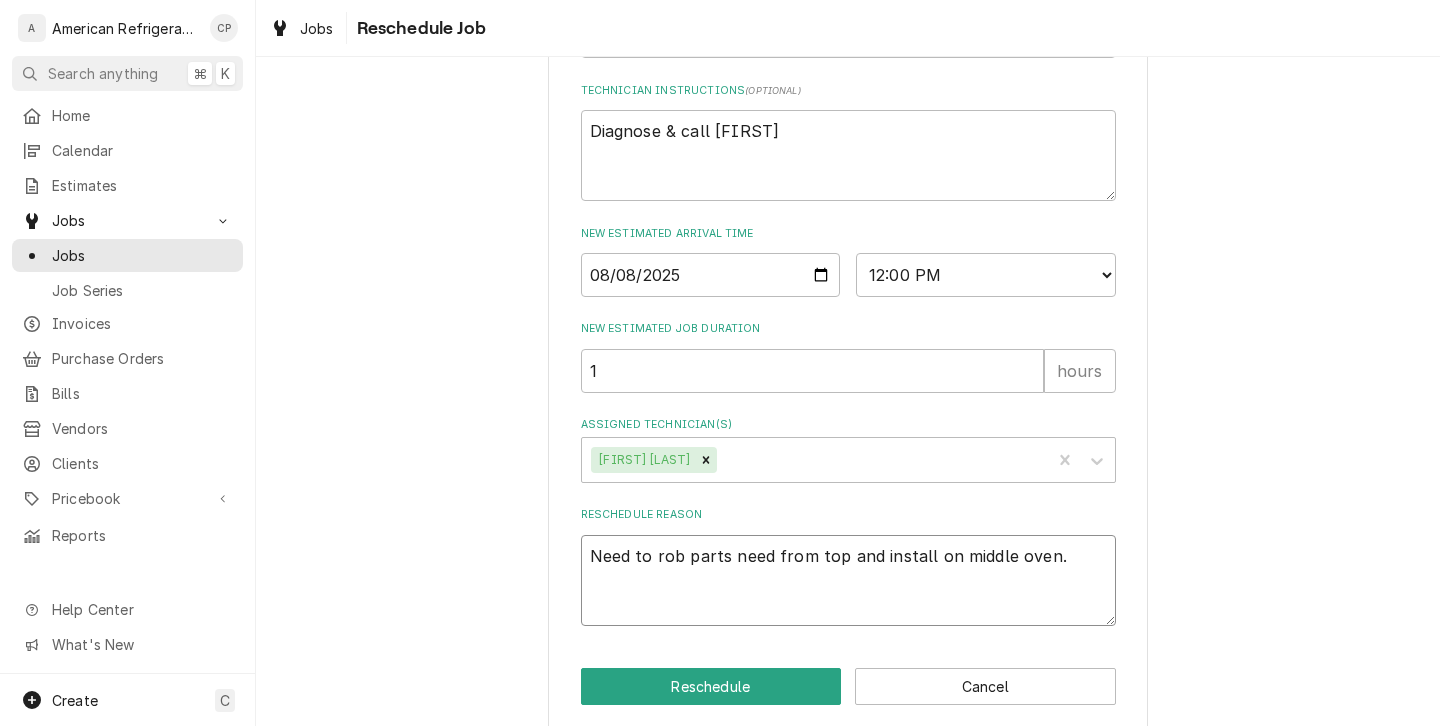 type on "x" 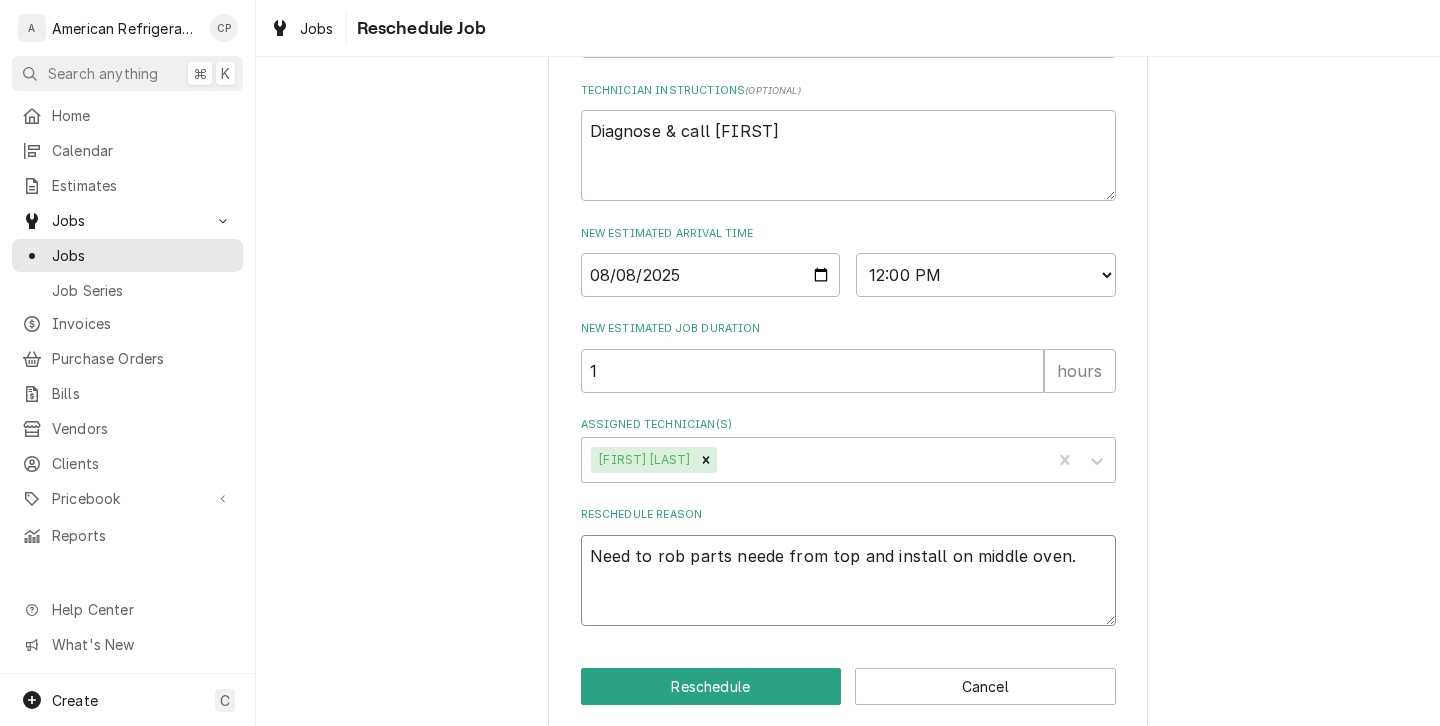type on "x" 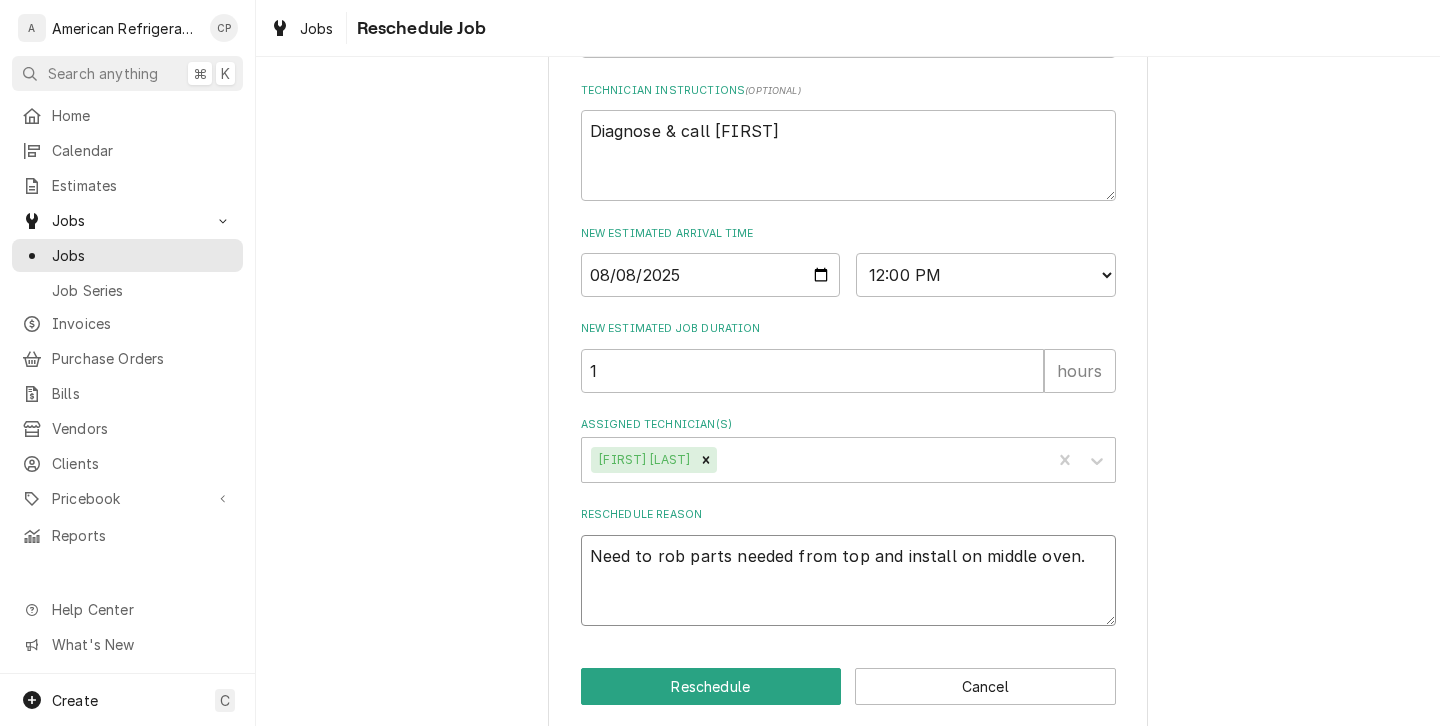 type on "x" 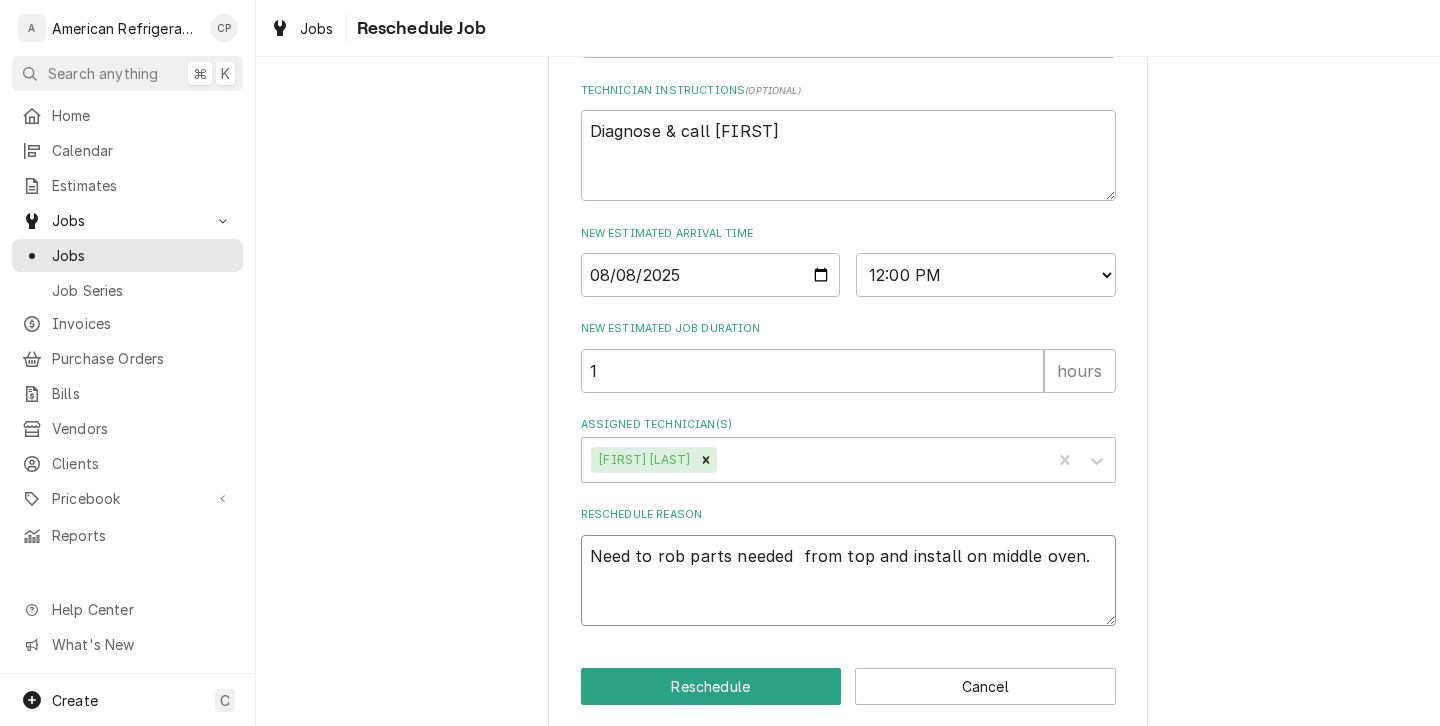 type on "x" 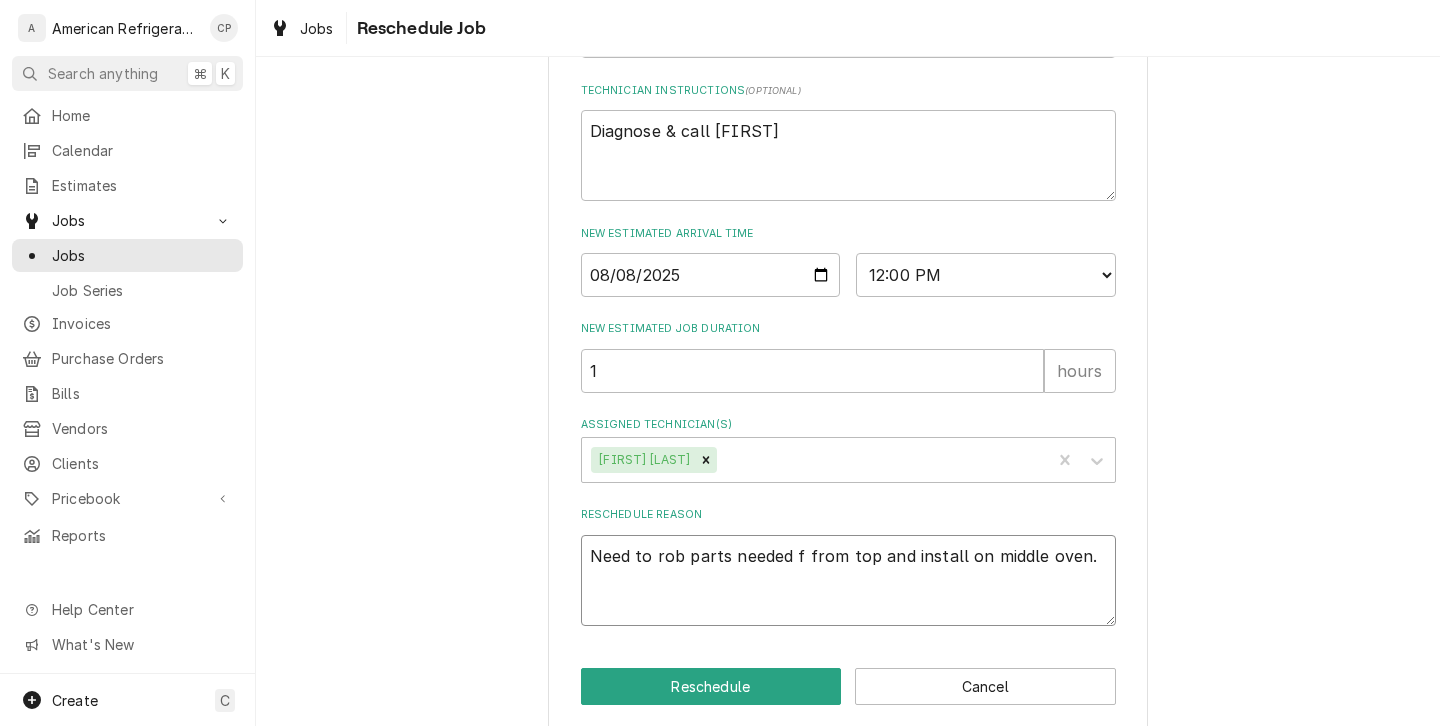 type on "x" 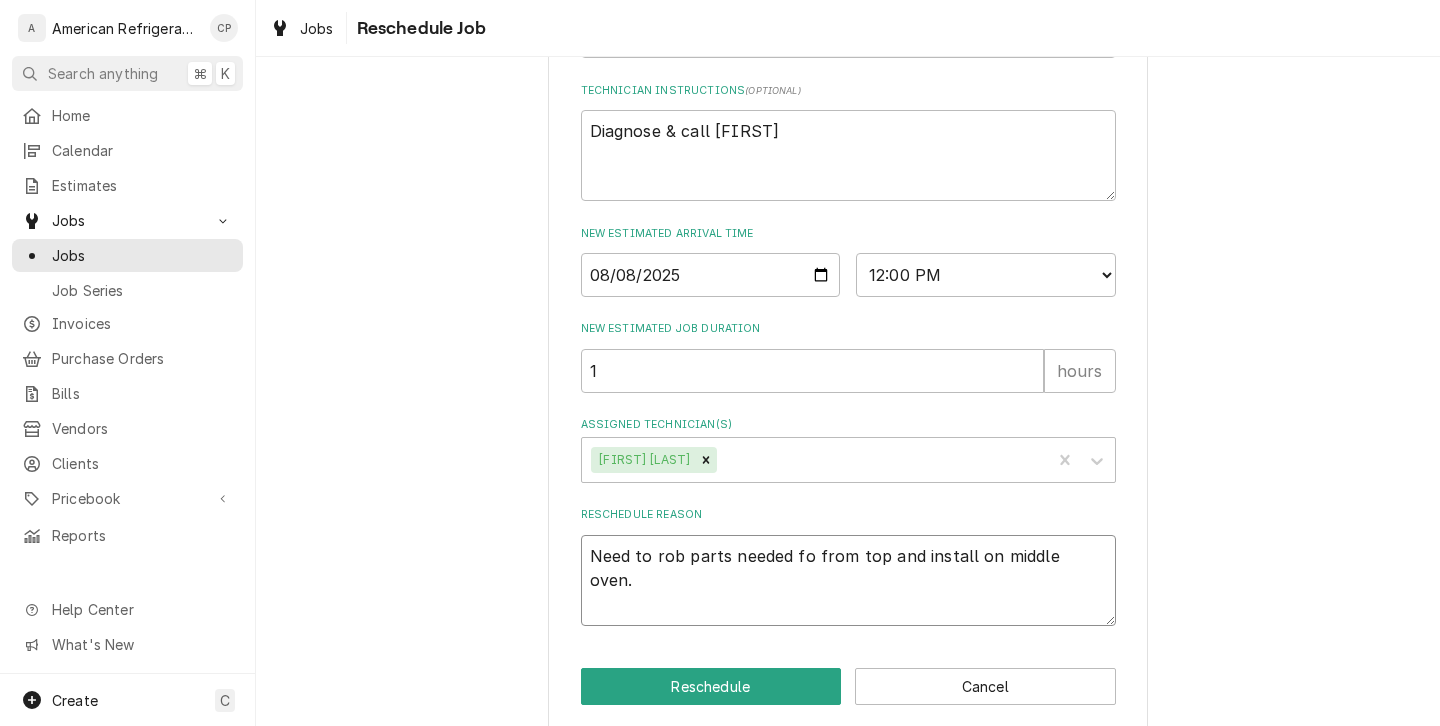 type on "x" 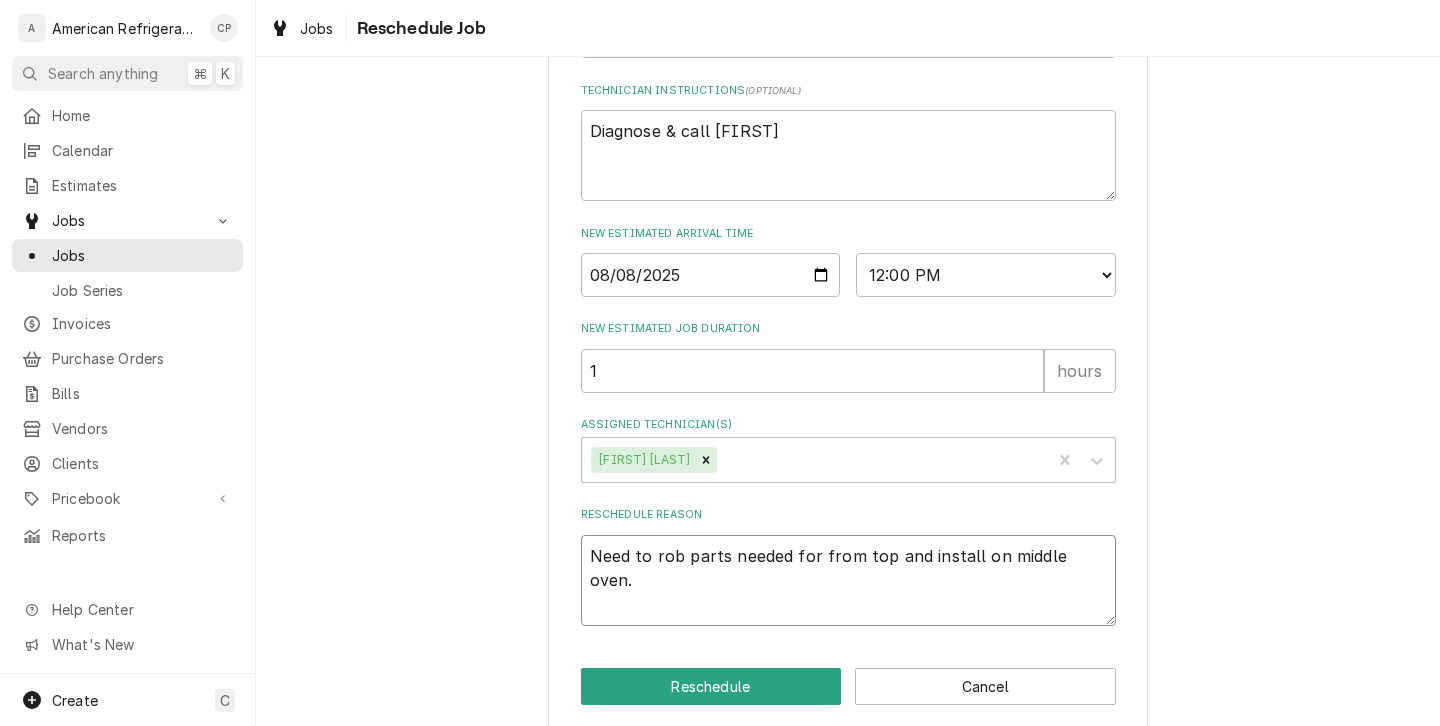 type on "x" 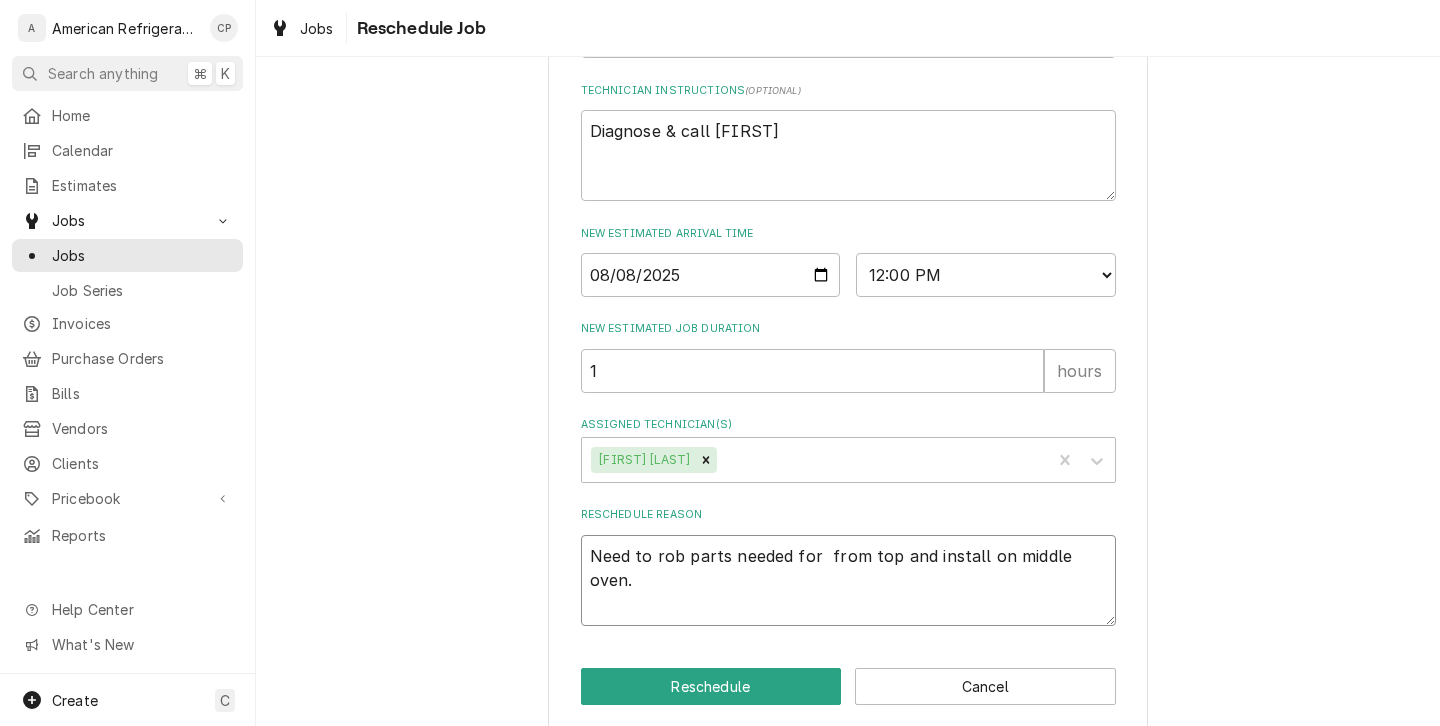 type on "x" 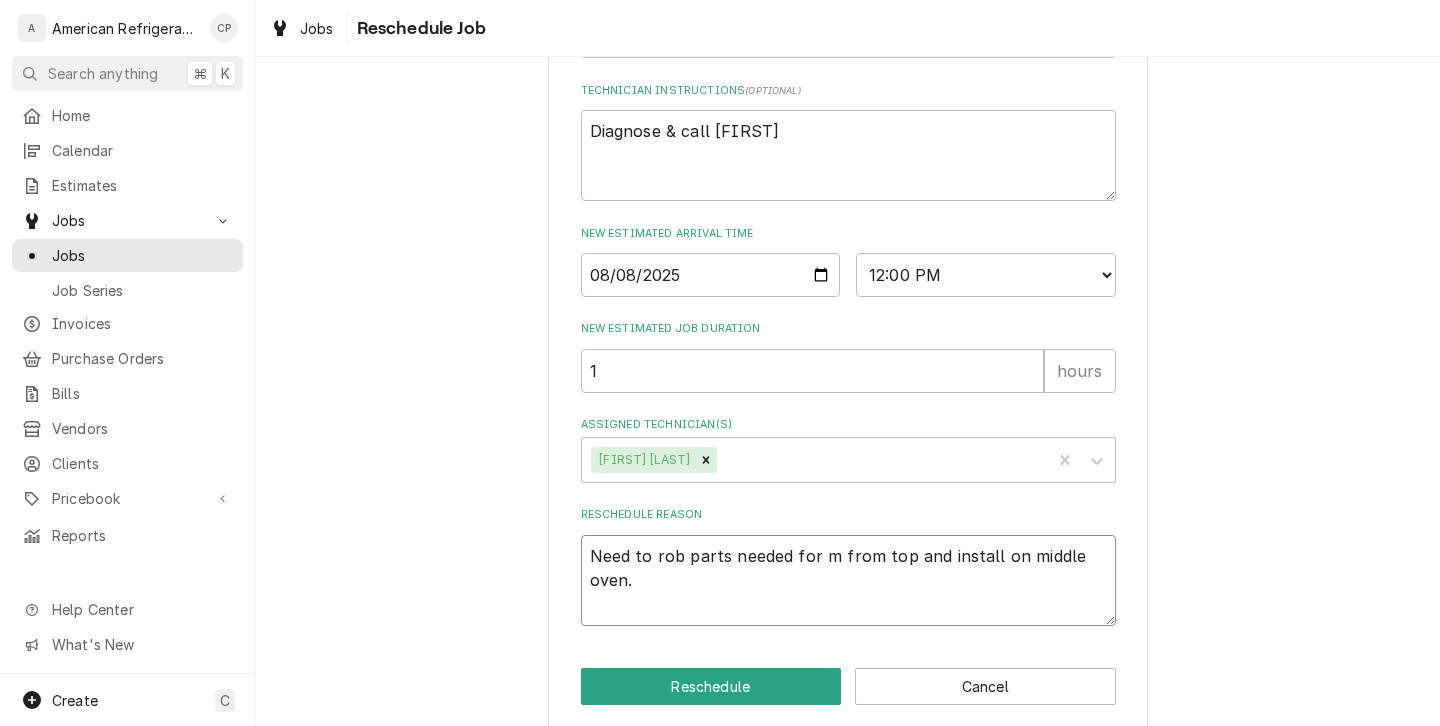 type on "x" 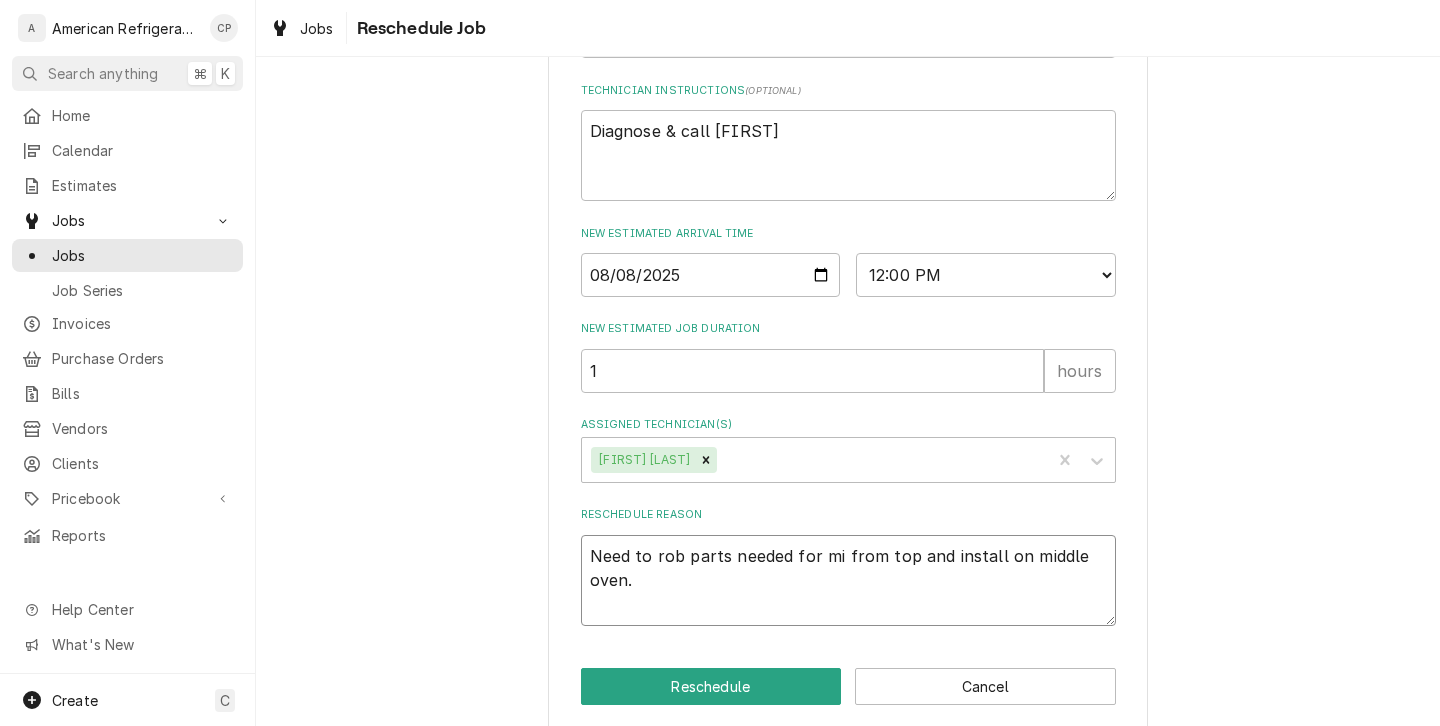 type on "x" 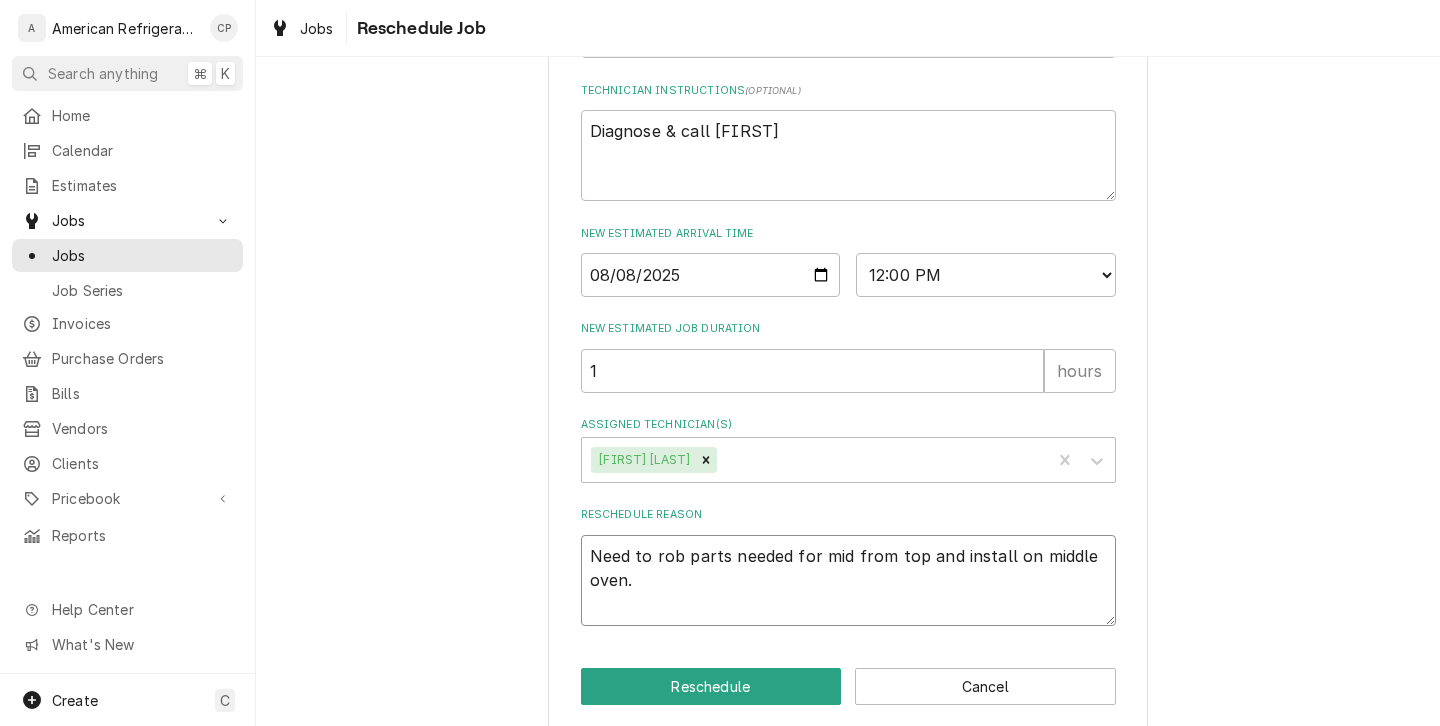 type on "x" 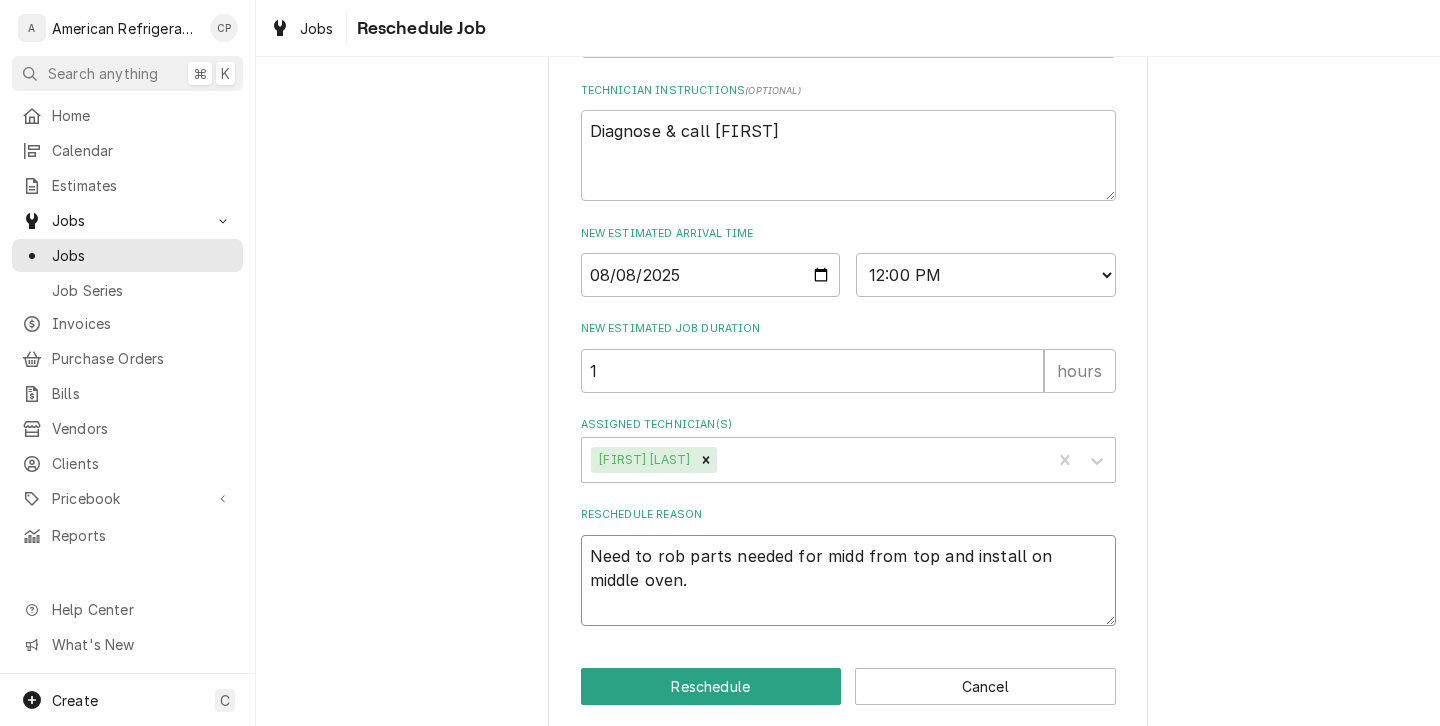 type on "x" 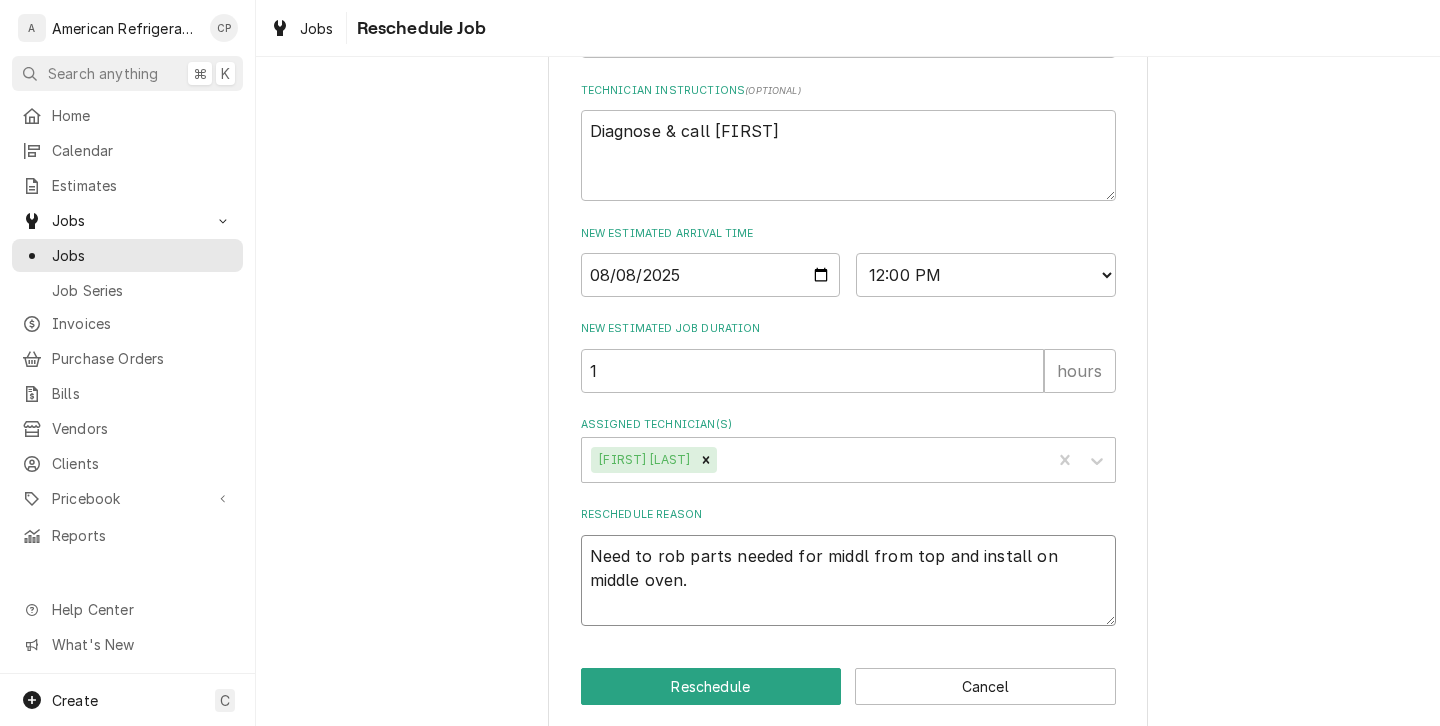 type on "x" 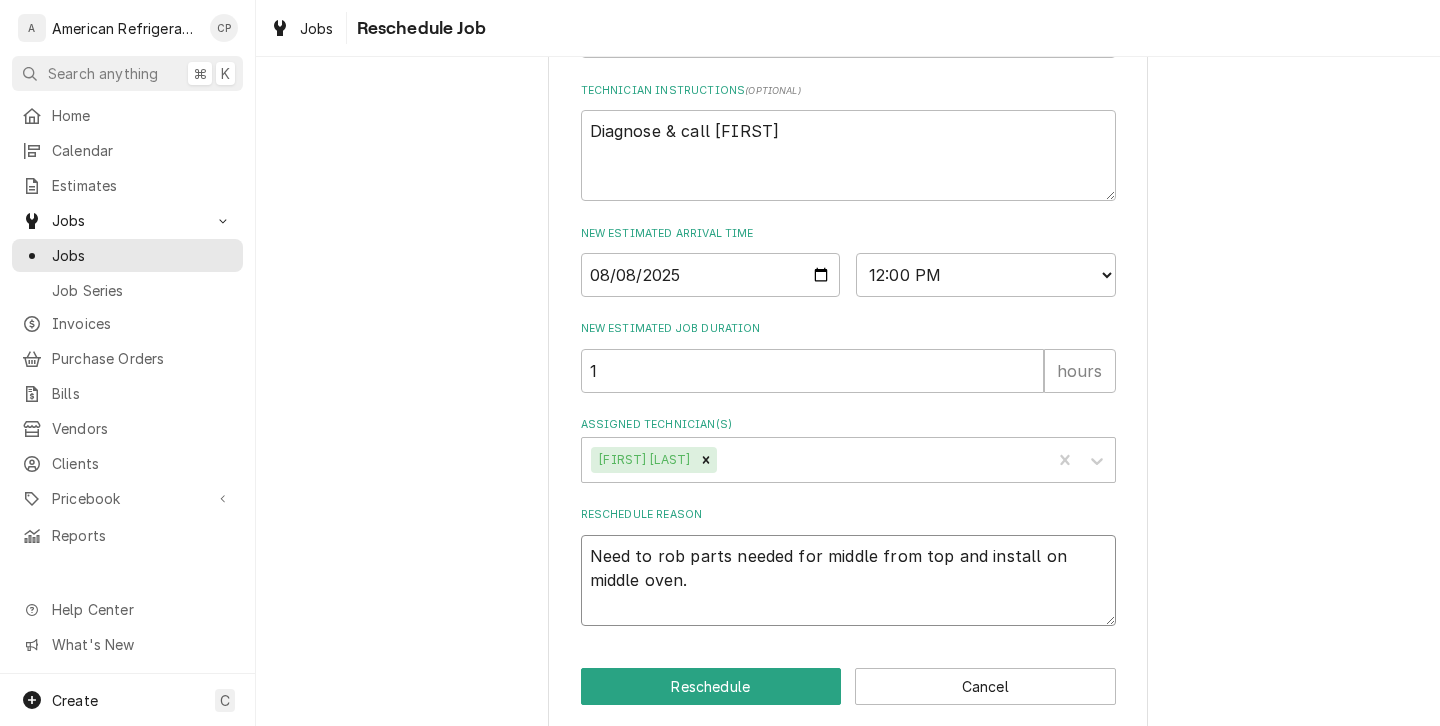 type on "x" 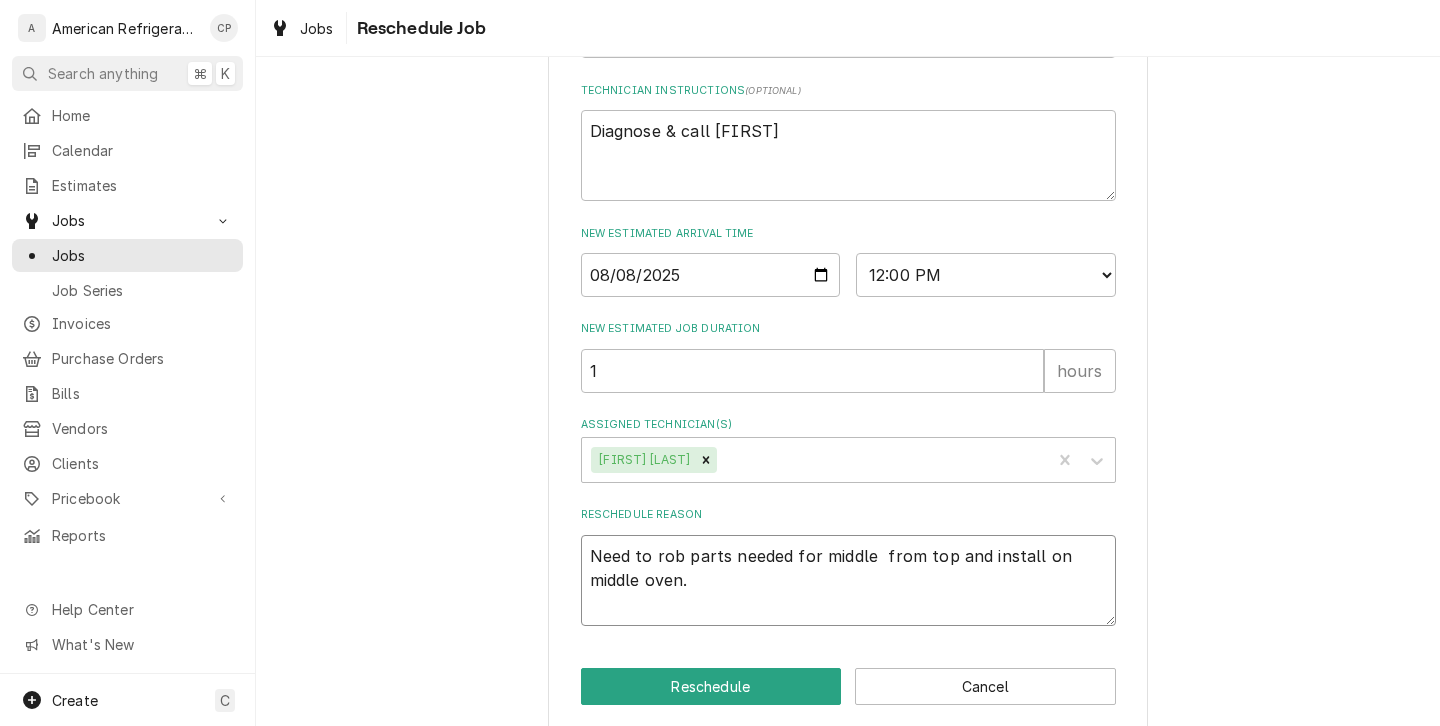 type on "x" 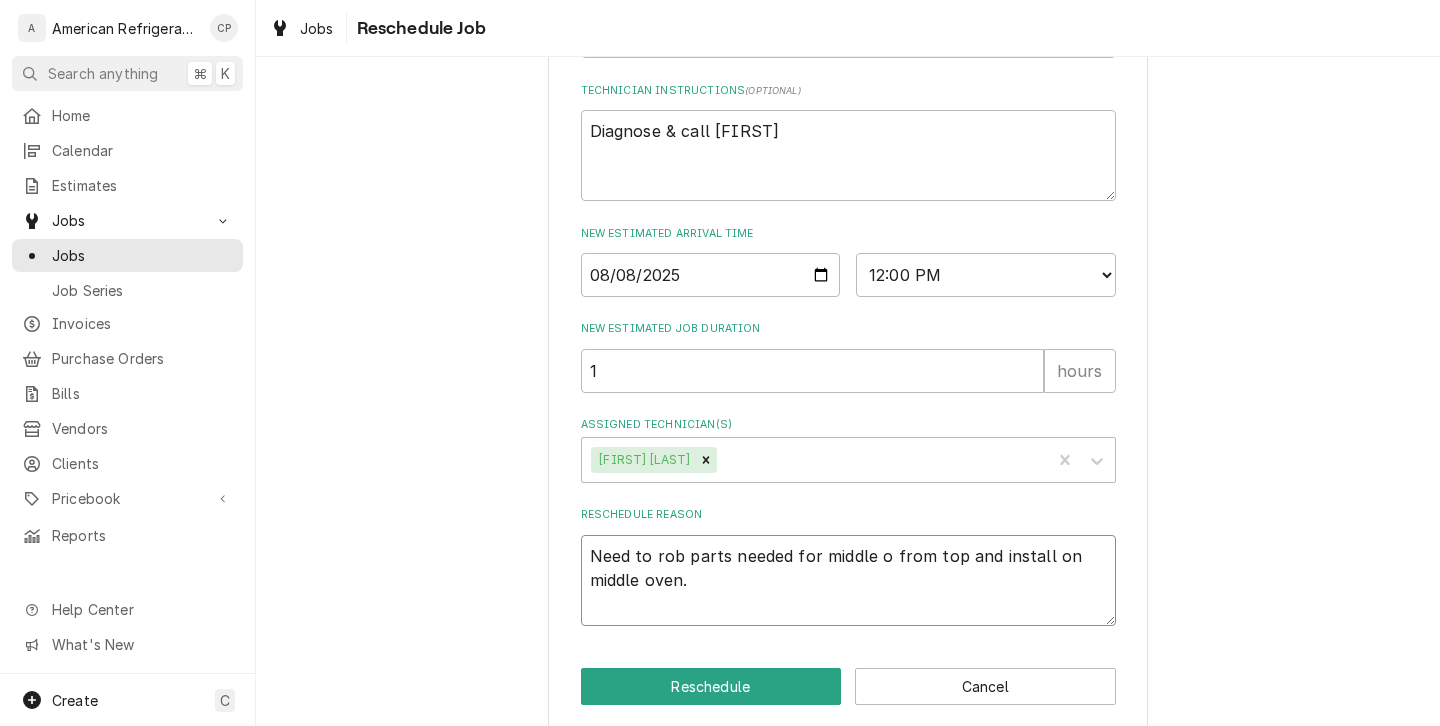 type on "x" 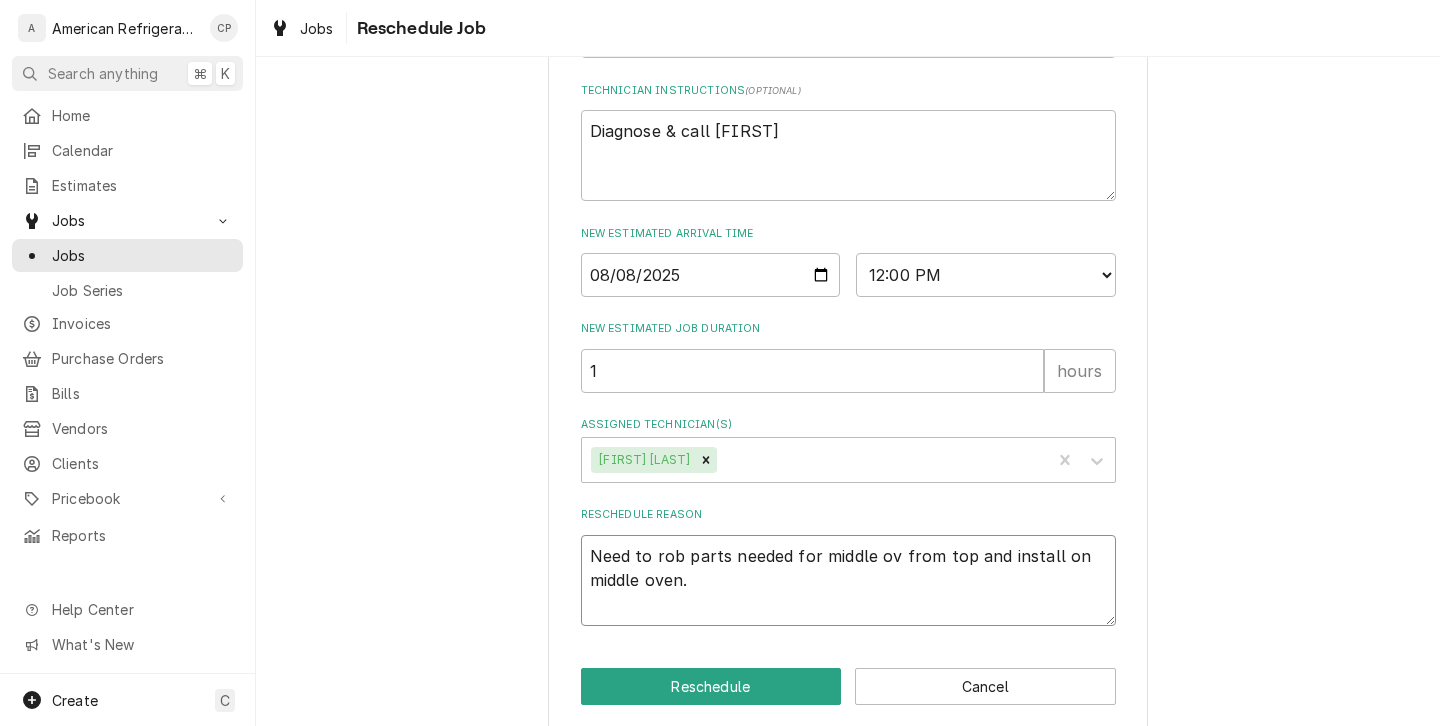 type on "x" 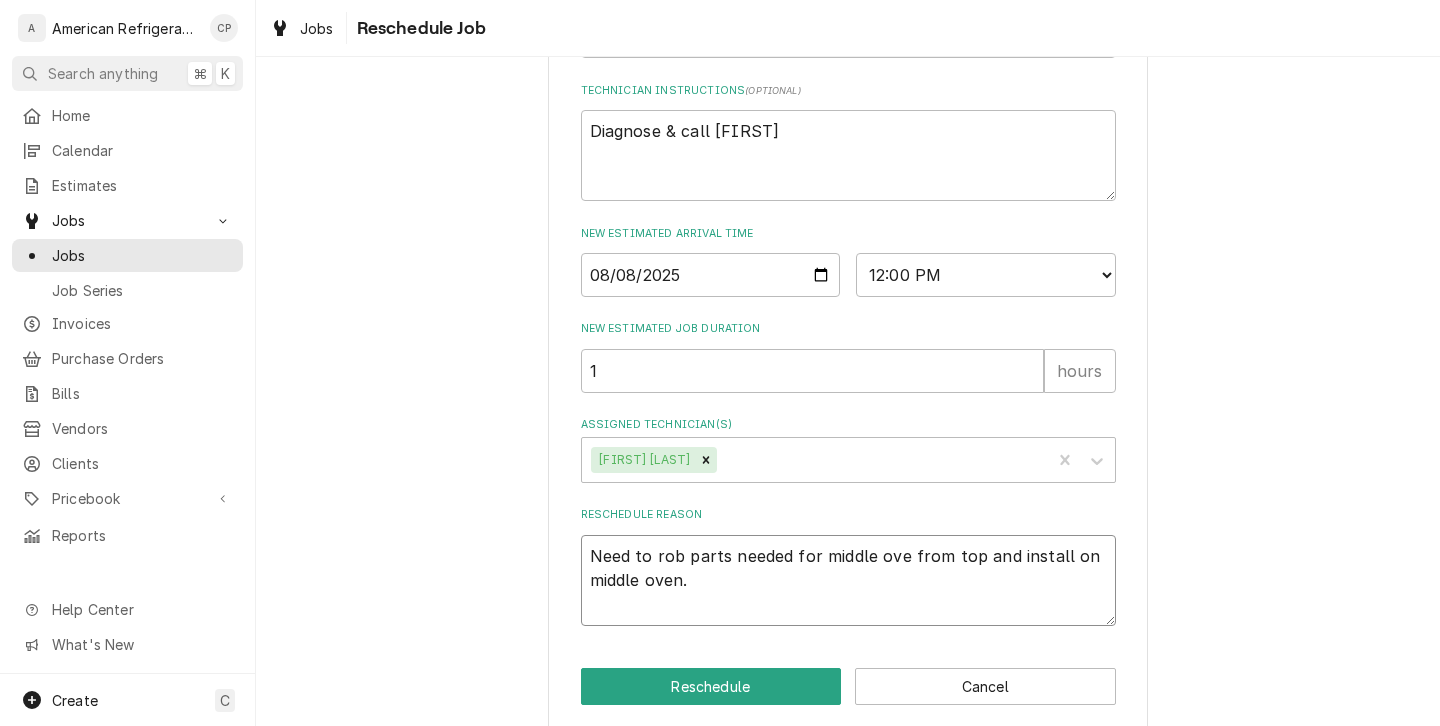 type on "x" 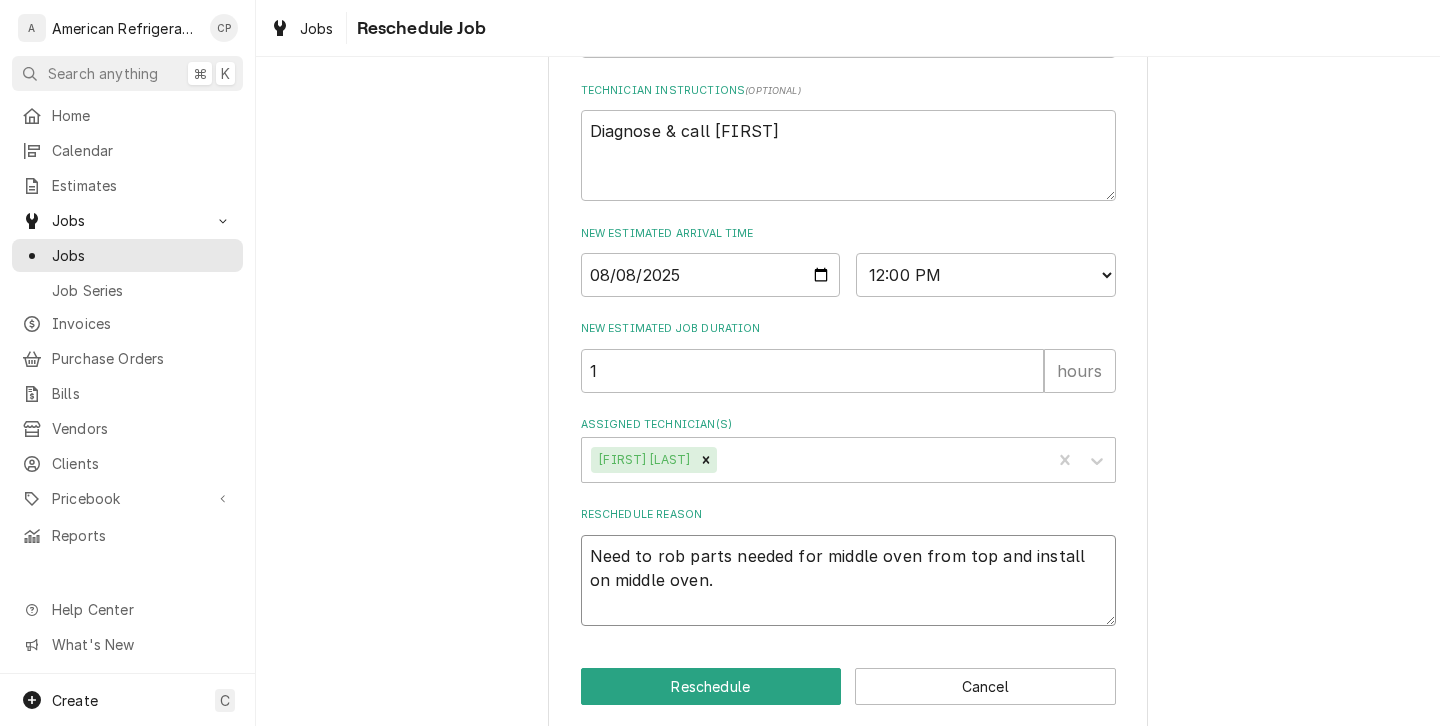 type on "x" 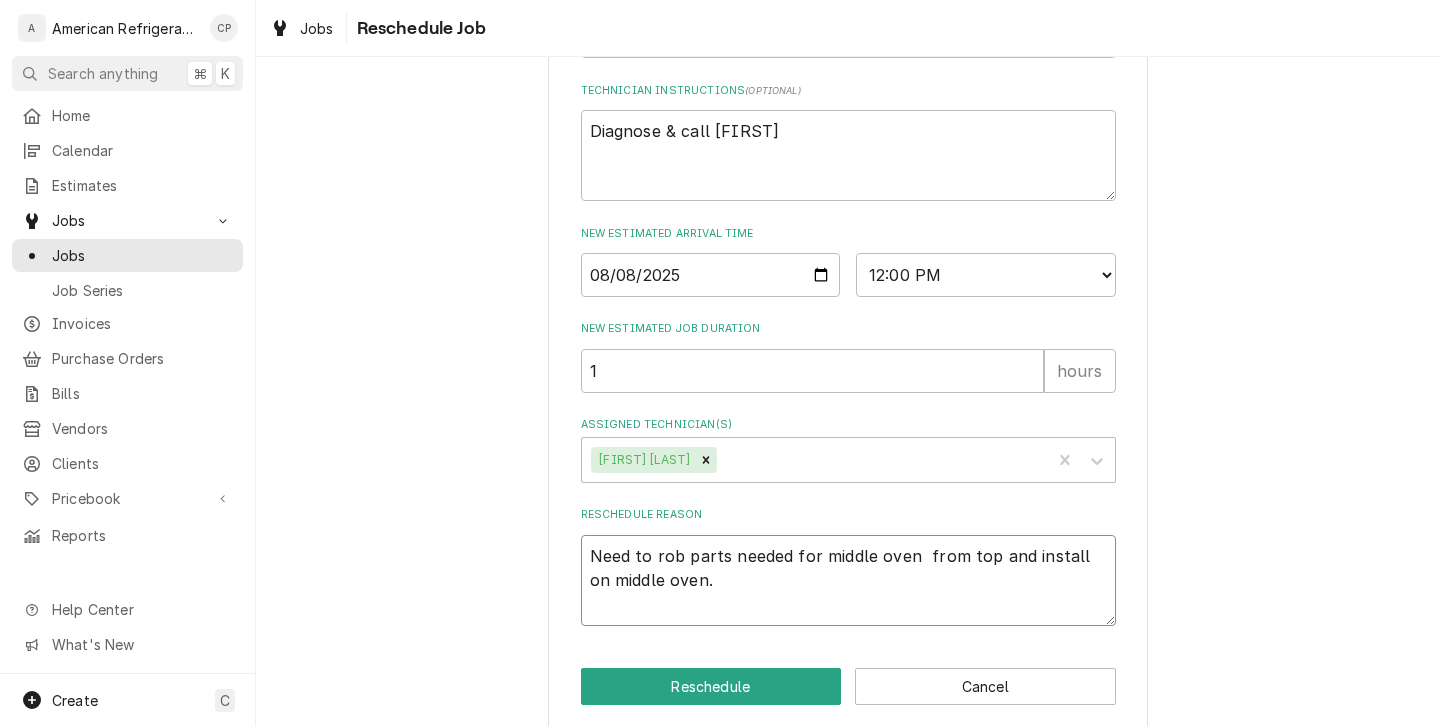 type on "x" 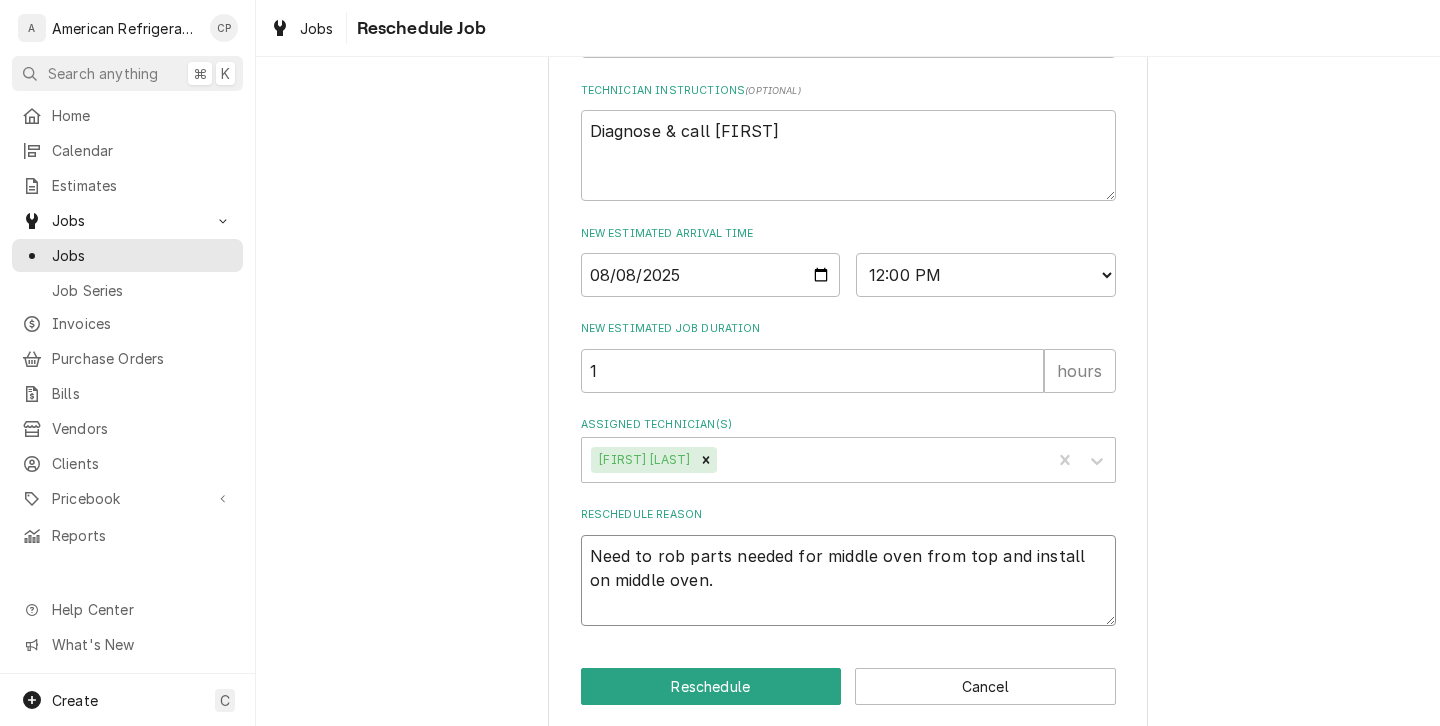 click on "Need to rob parts needed for middle oven from top and install on middle oven." at bounding box center (848, 580) 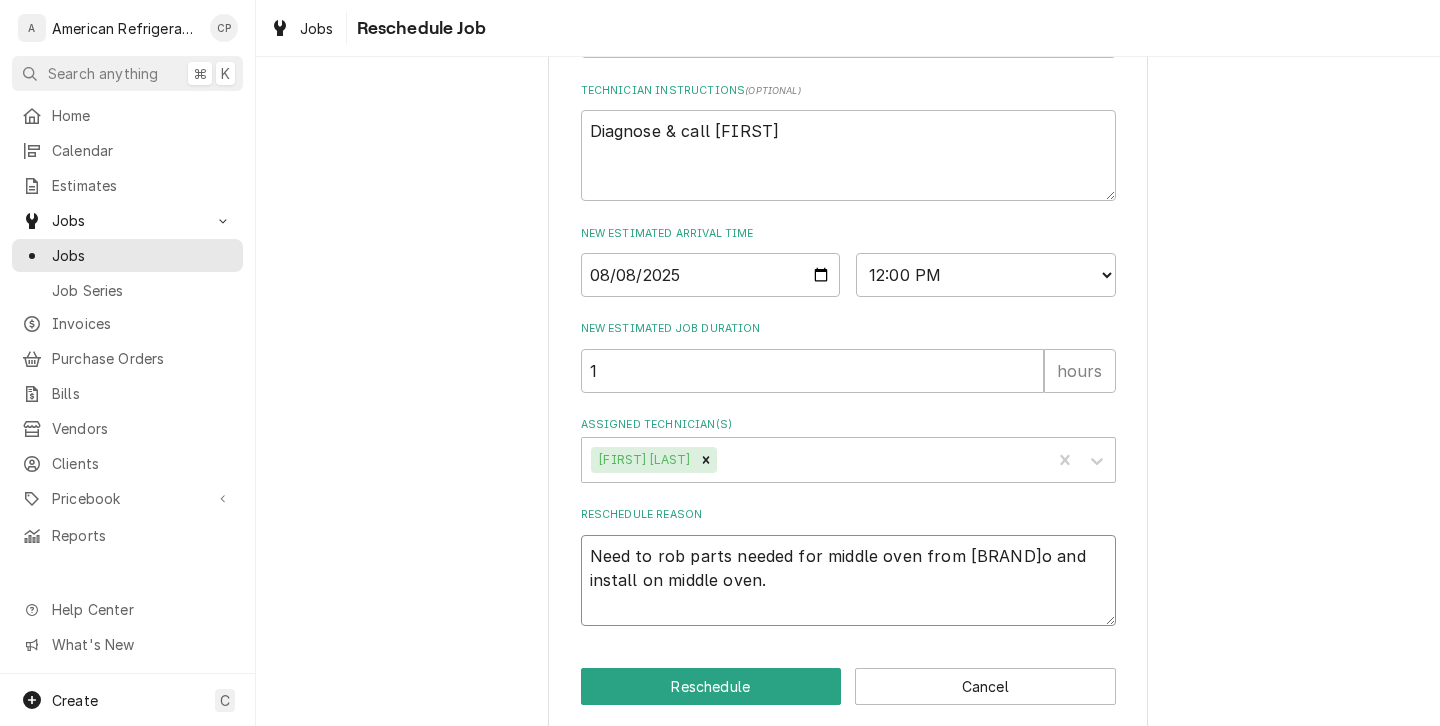 type on "x" 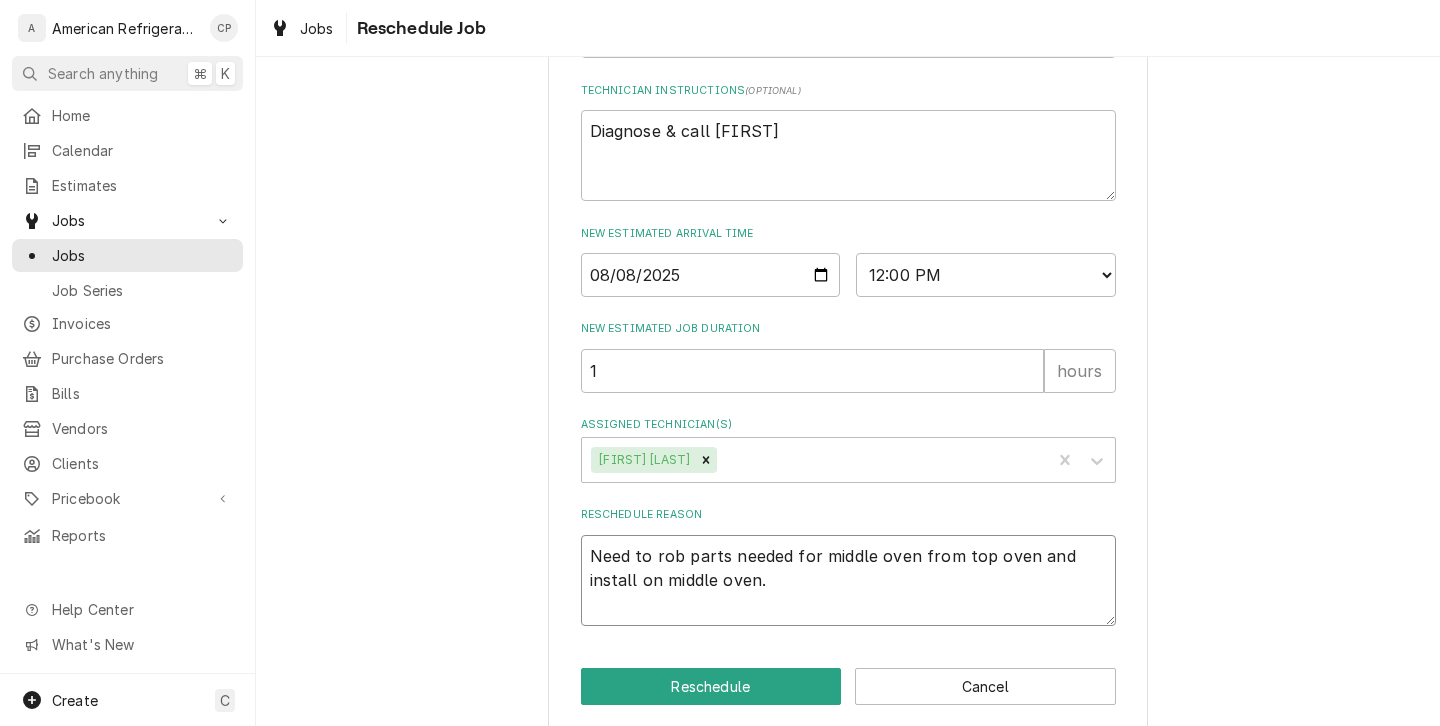 click on "Need to rob parts needed for middle oven from top oven and install on middle oven." at bounding box center (848, 580) 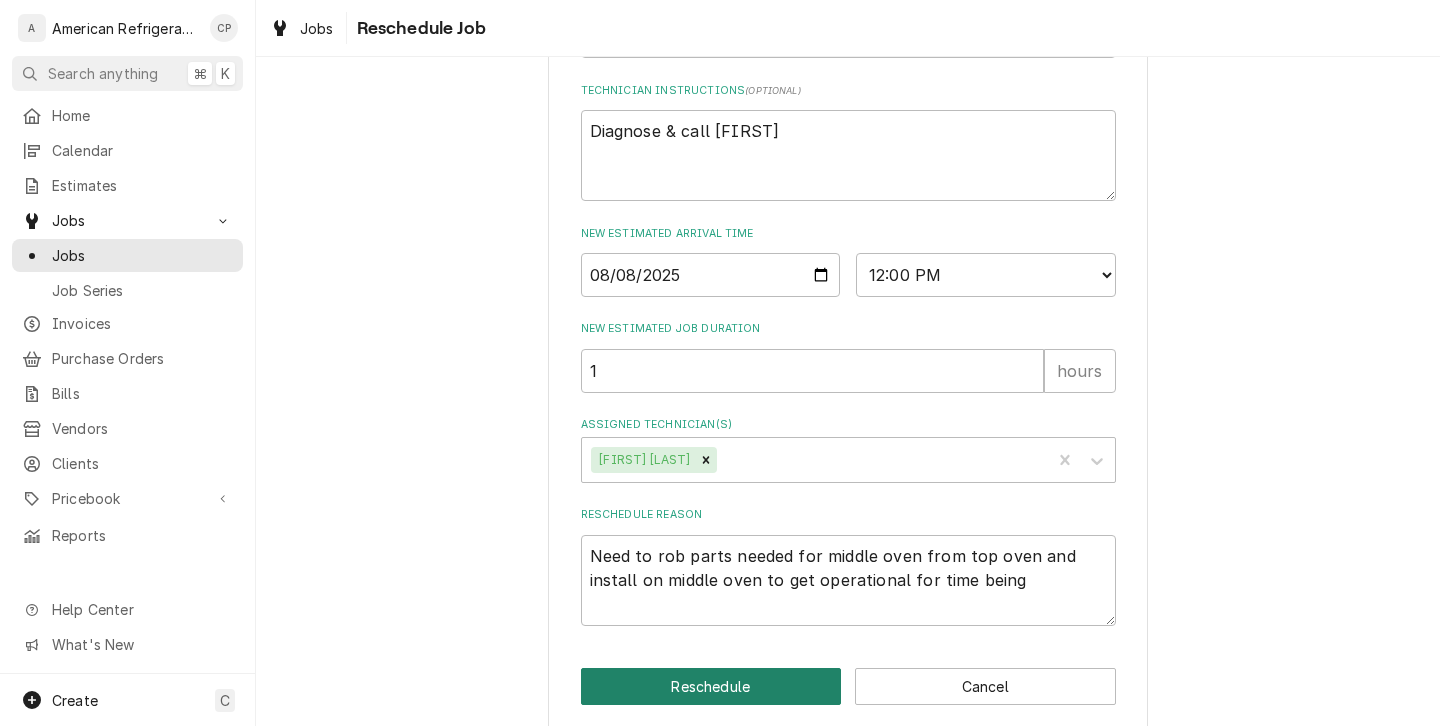 click on "Reschedule" at bounding box center (711, 686) 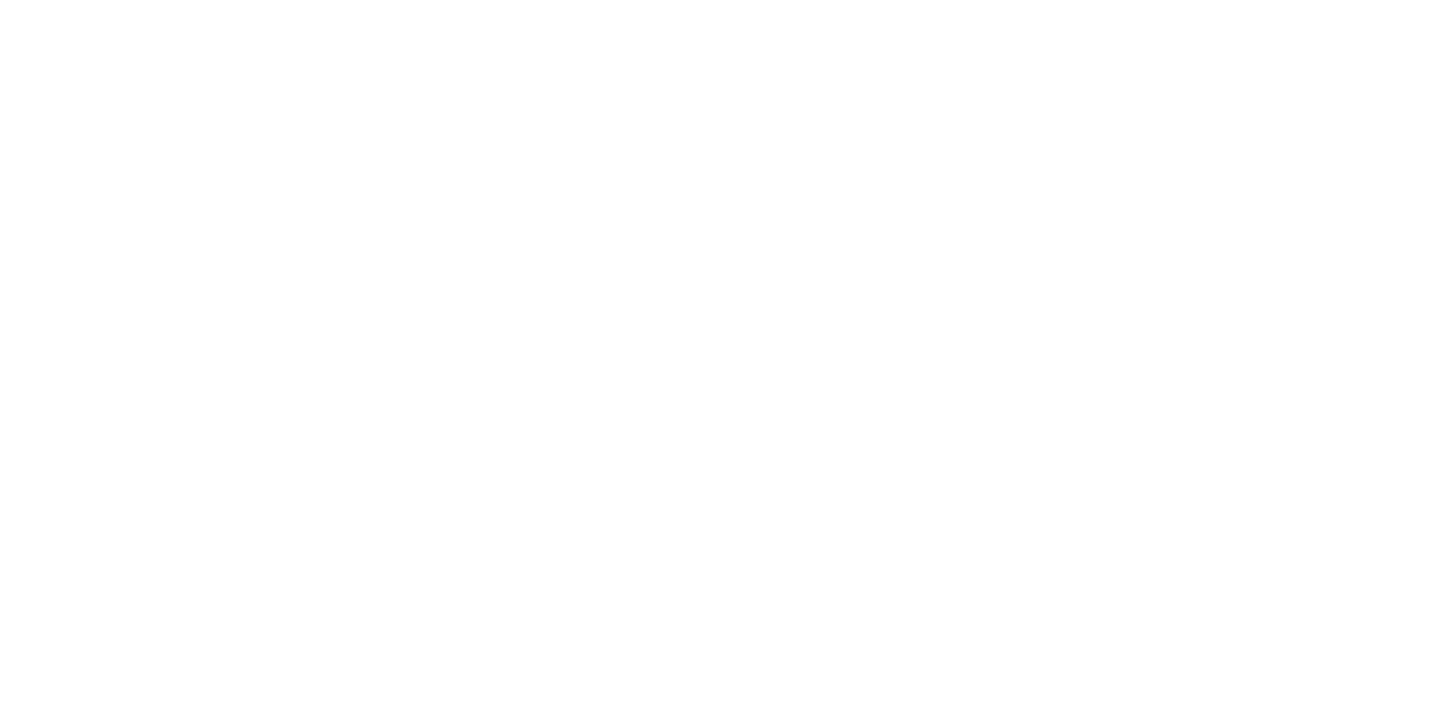 scroll, scrollTop: 0, scrollLeft: 0, axis: both 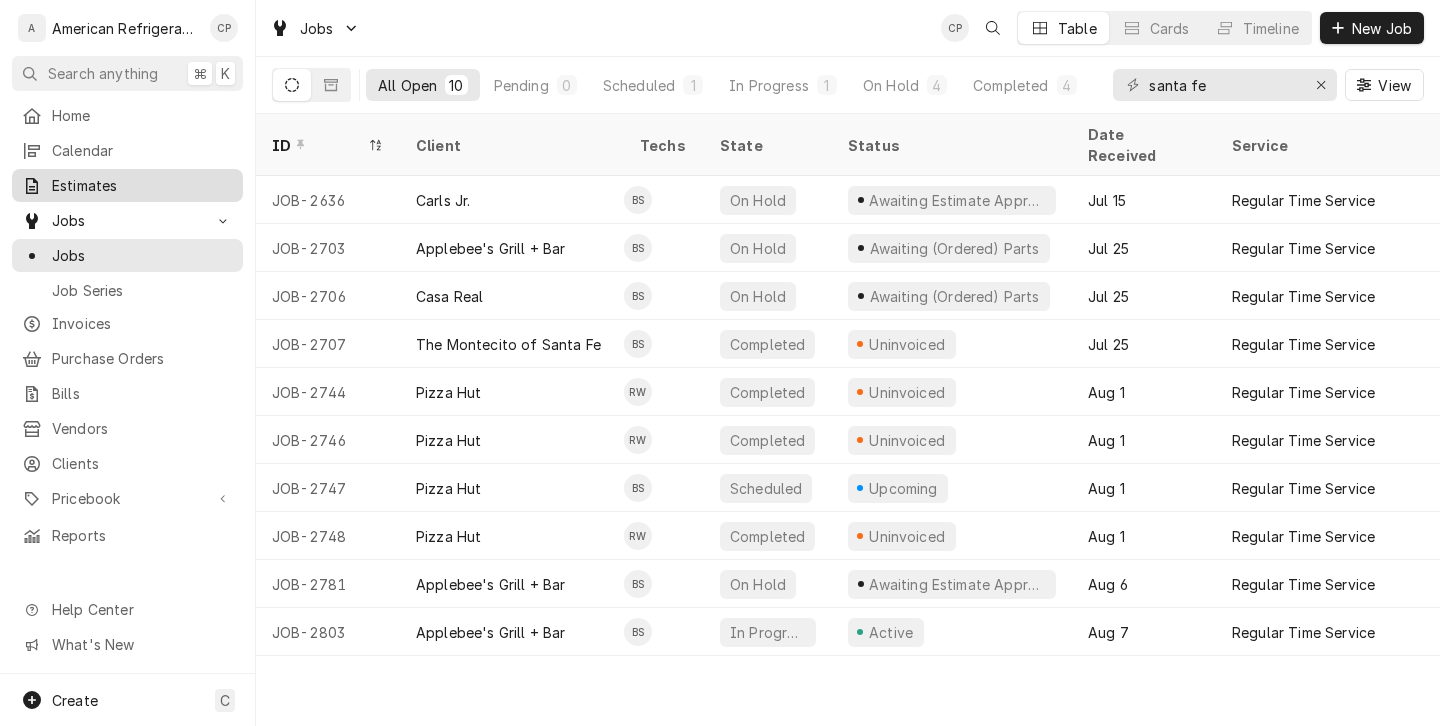 click on "Estimates" at bounding box center [142, 185] 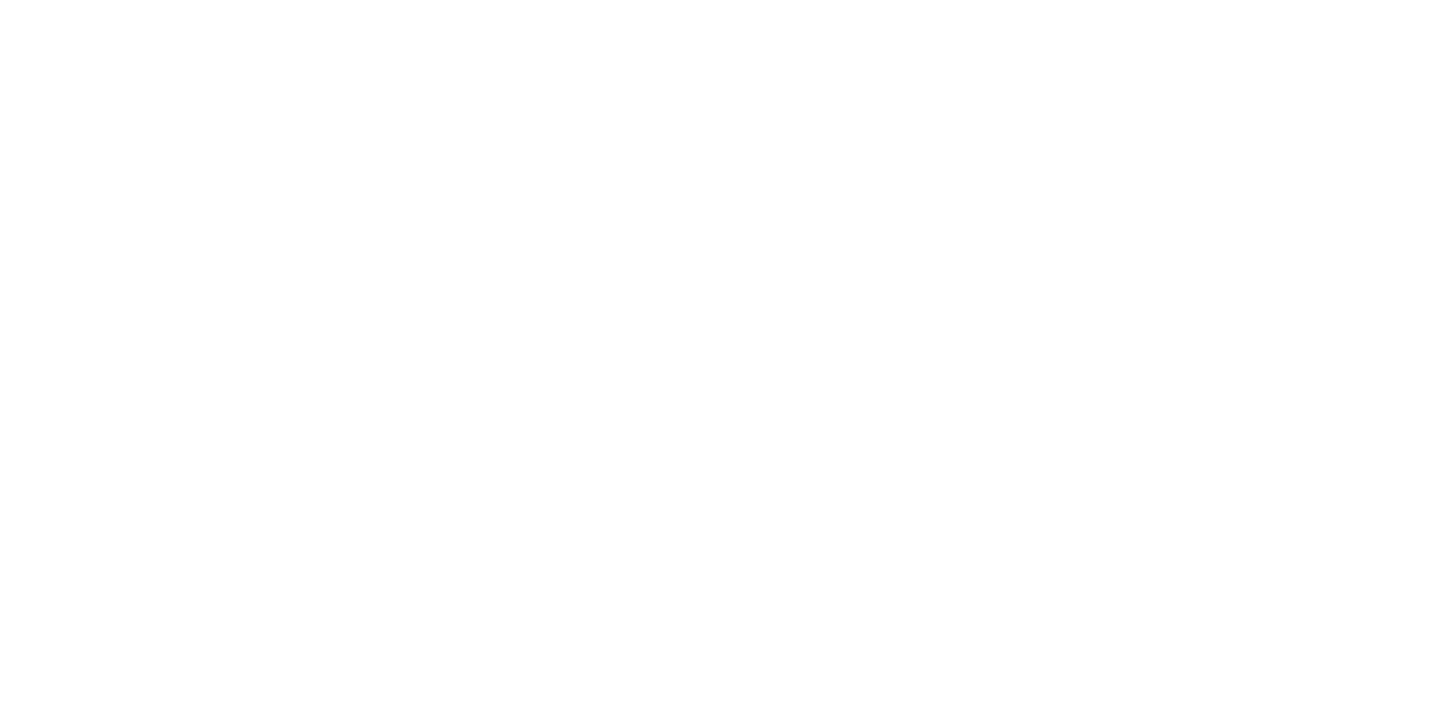 scroll, scrollTop: 0, scrollLeft: 0, axis: both 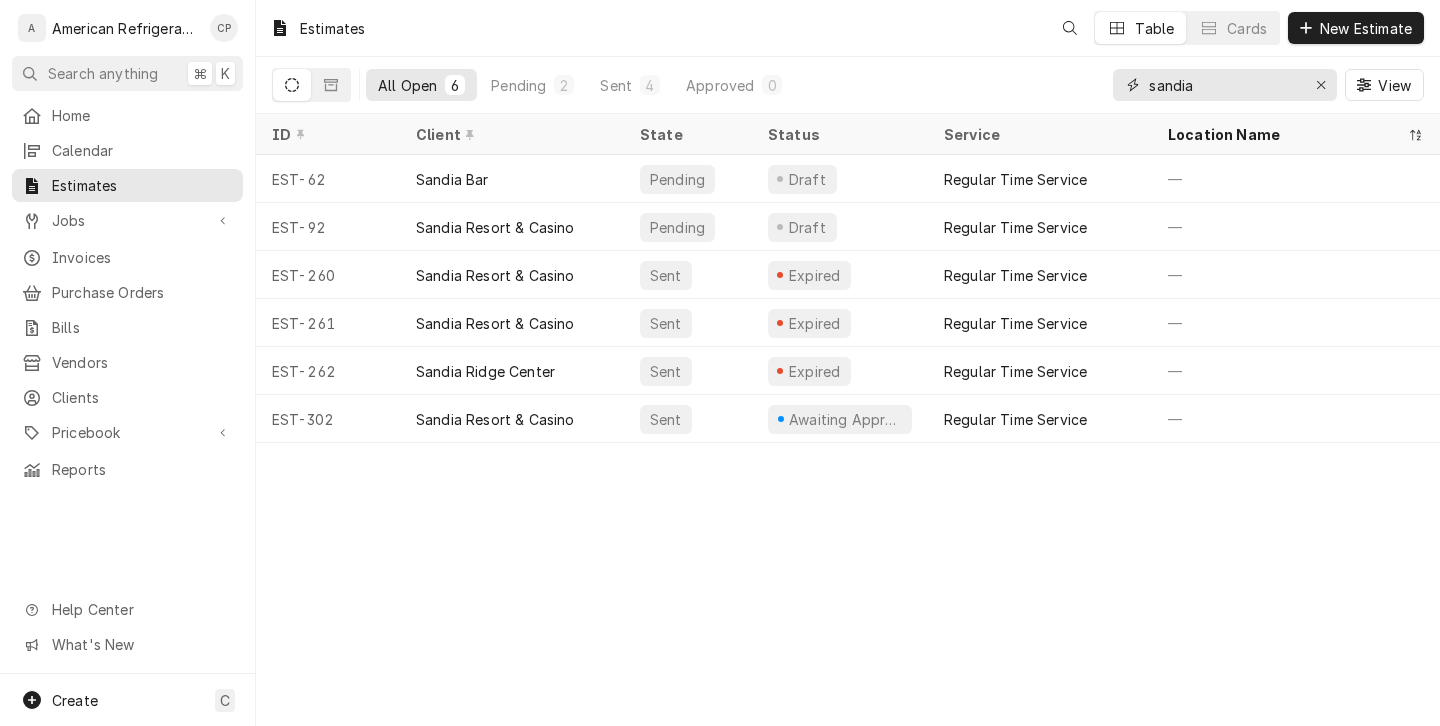 click on "sandia" at bounding box center (1224, 85) 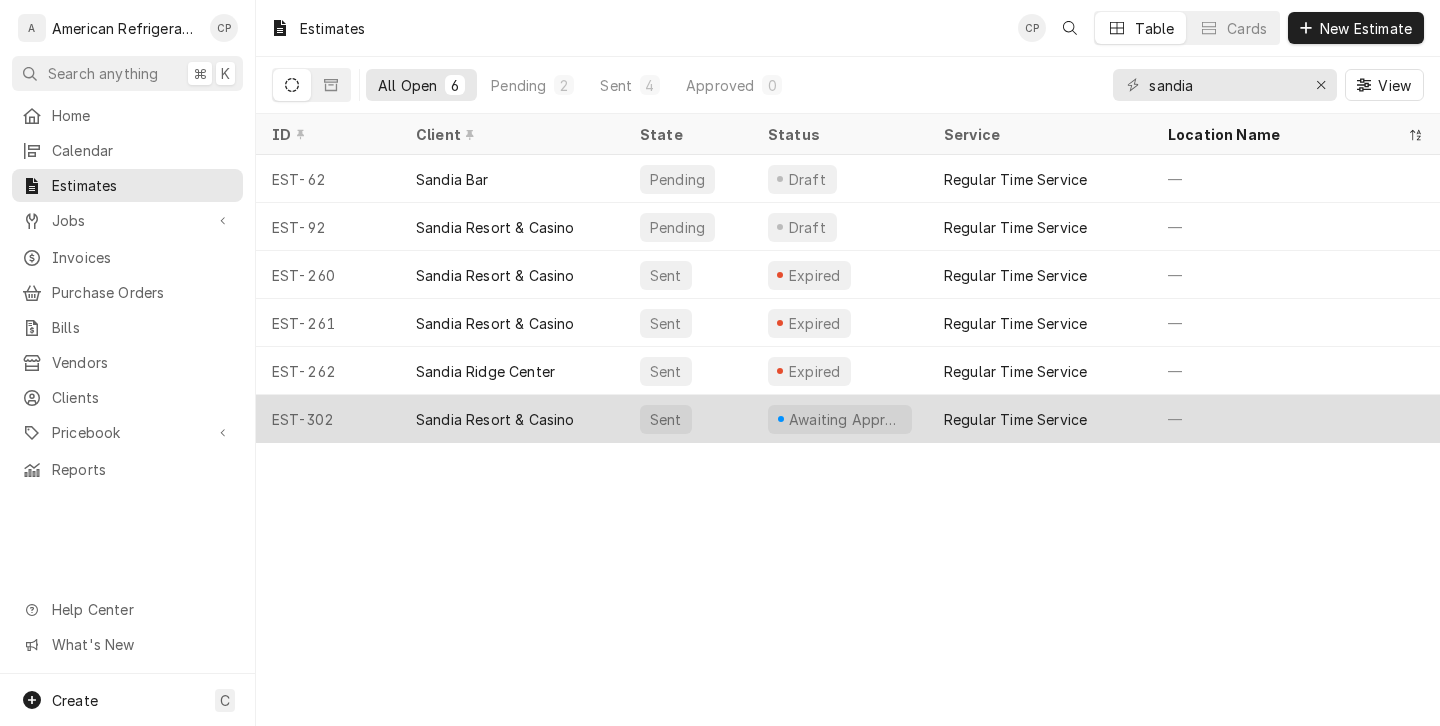 click on "Sandia Resort & Casino" at bounding box center [512, 419] 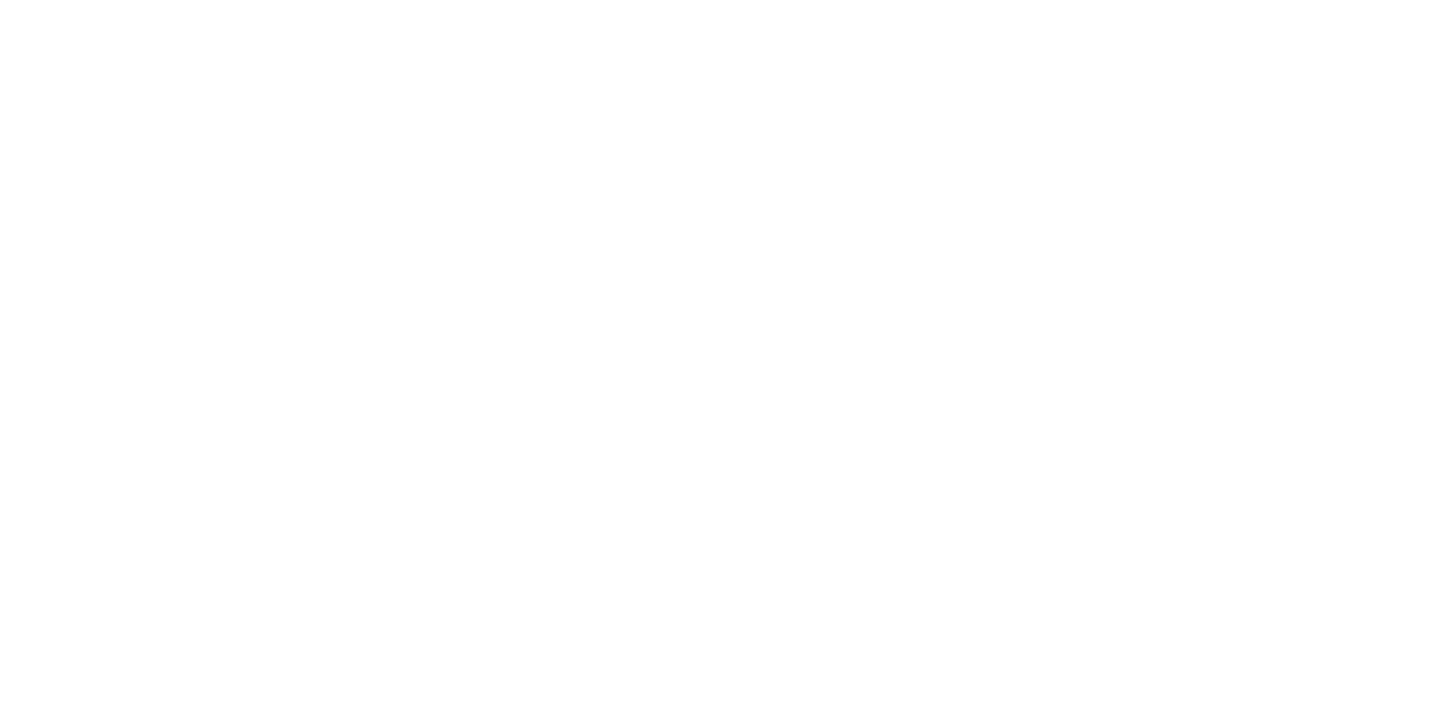 scroll, scrollTop: 0, scrollLeft: 0, axis: both 